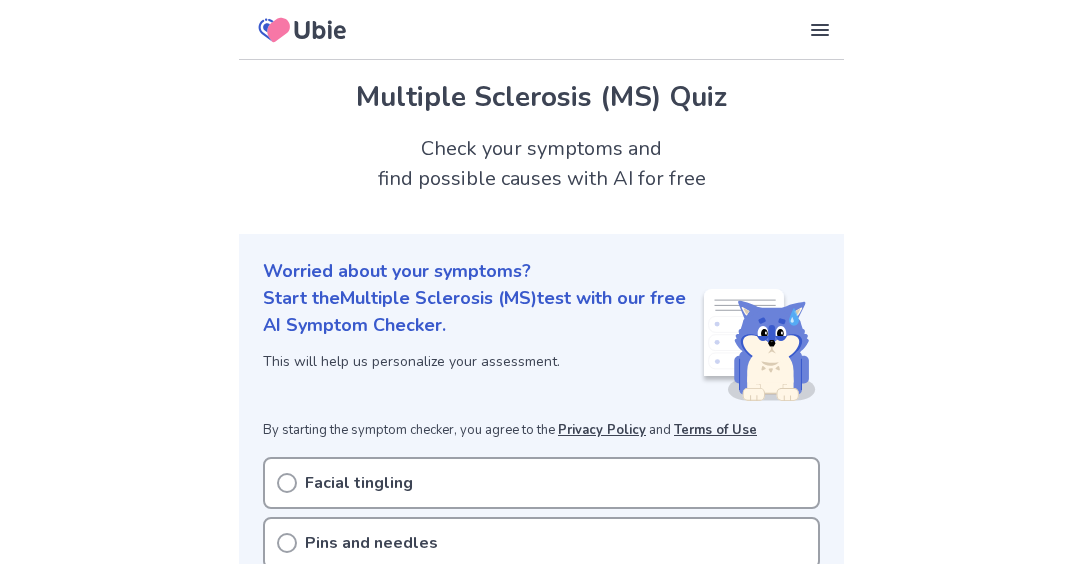 scroll, scrollTop: 0, scrollLeft: 0, axis: both 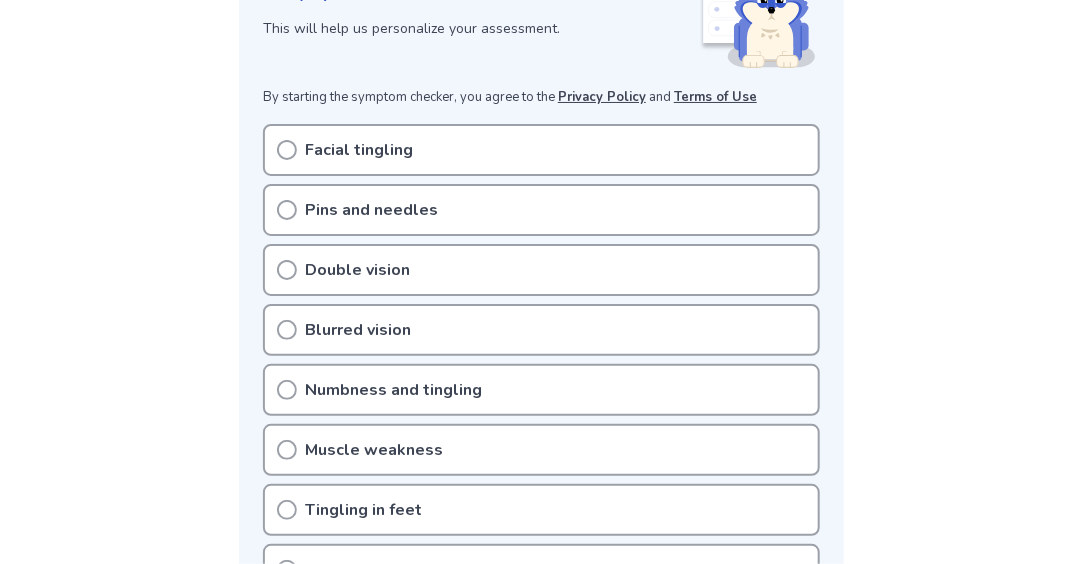 click 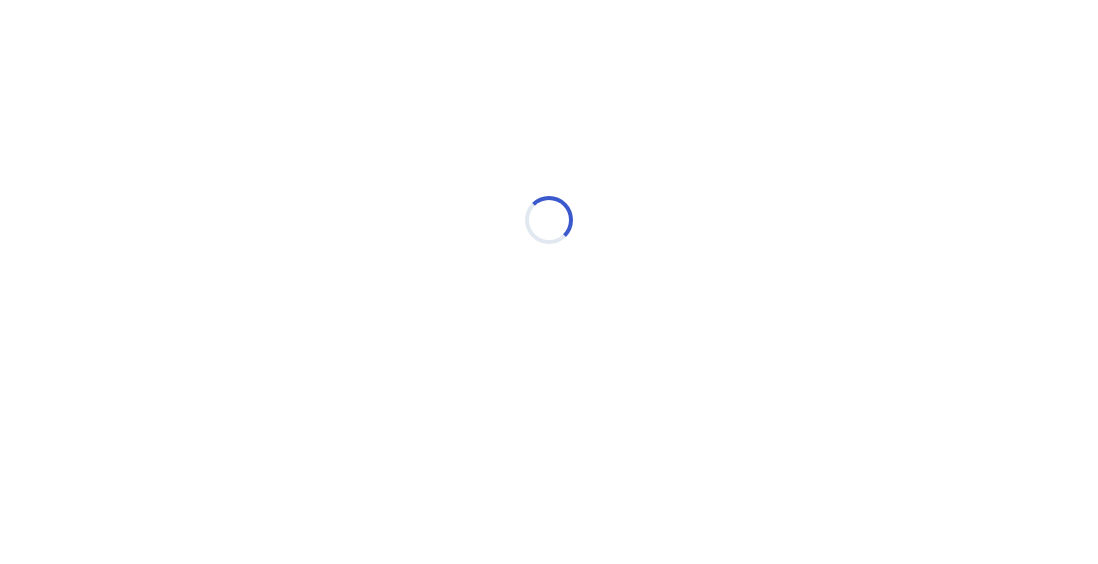 scroll, scrollTop: 0, scrollLeft: 0, axis: both 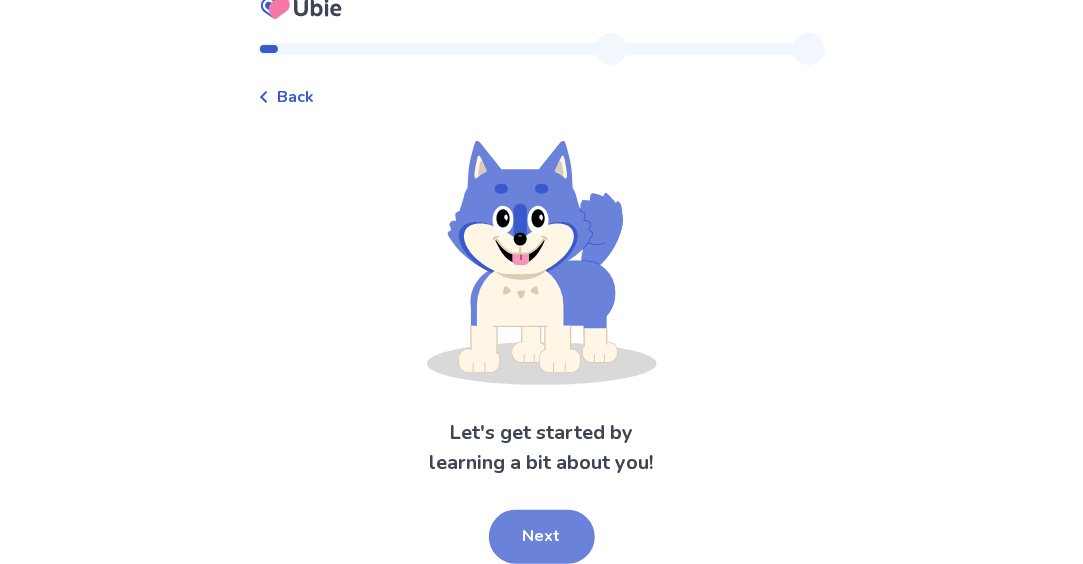 click on "Next" at bounding box center [542, 537] 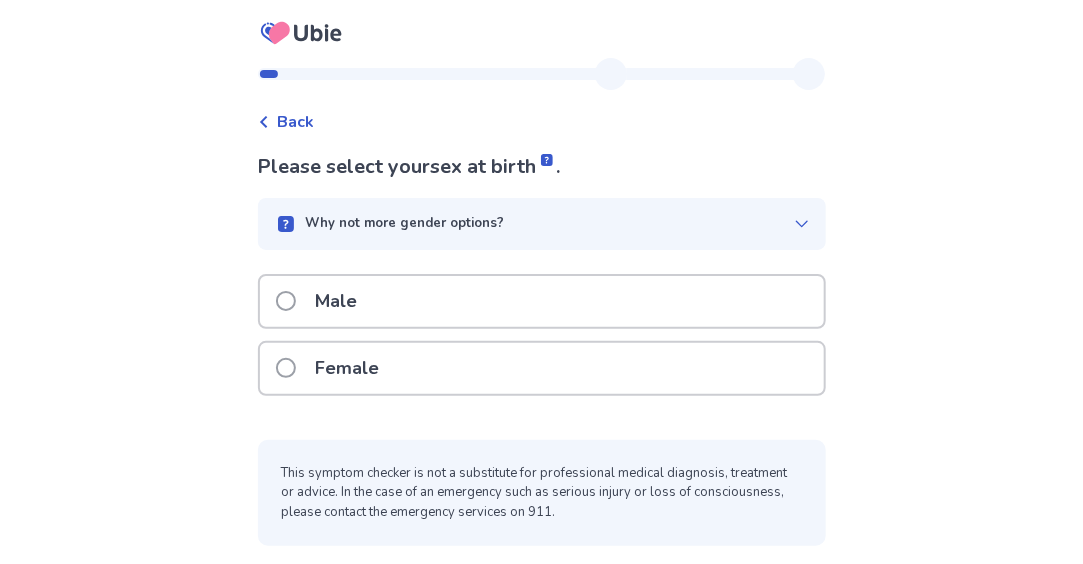 scroll, scrollTop: 0, scrollLeft: 0, axis: both 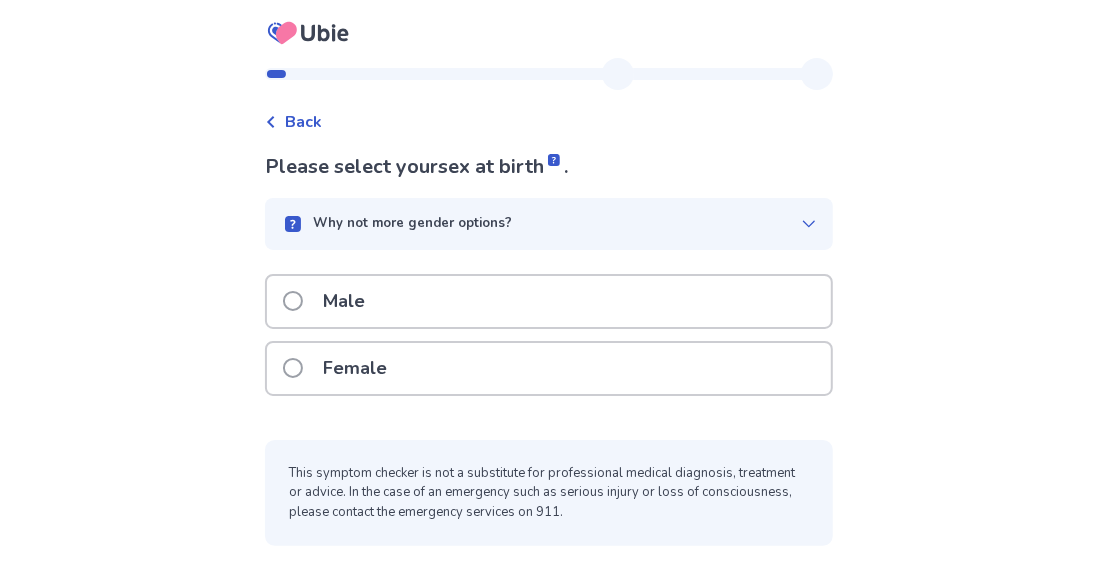 click on "Male" at bounding box center [330, 301] 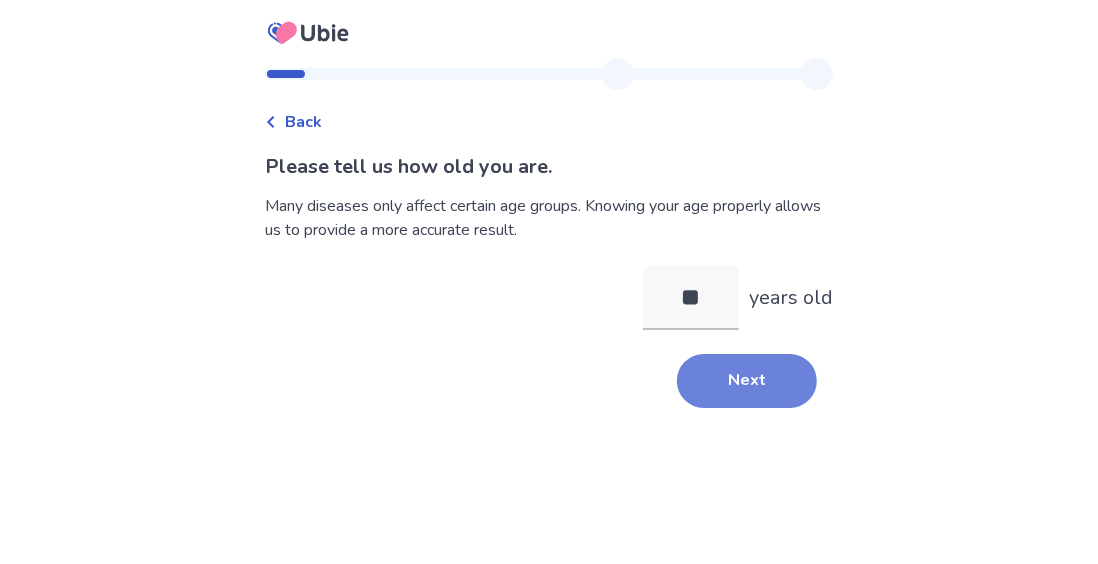 type on "**" 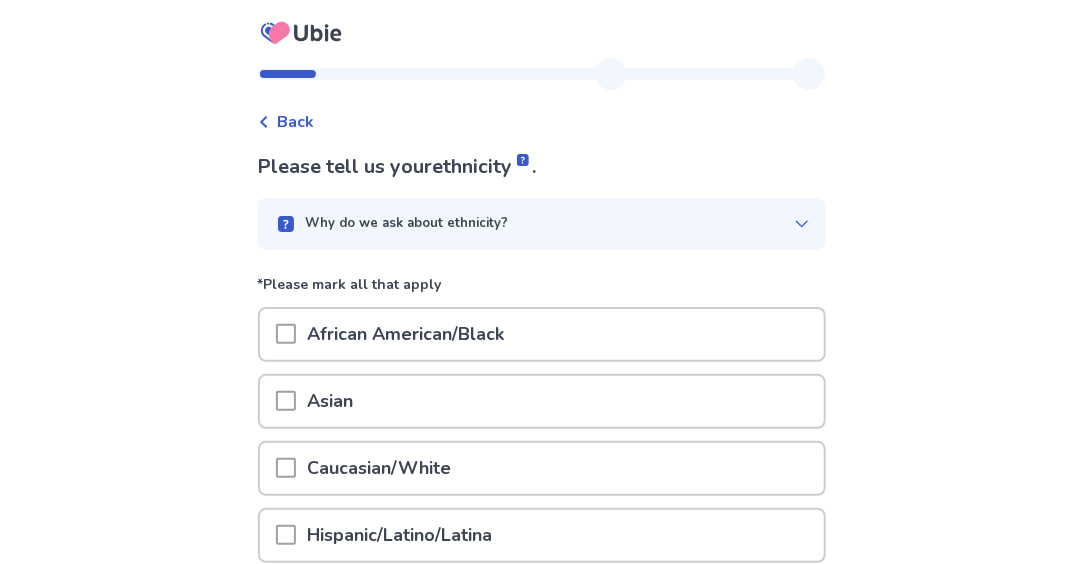 click on "Asian" at bounding box center [542, 401] 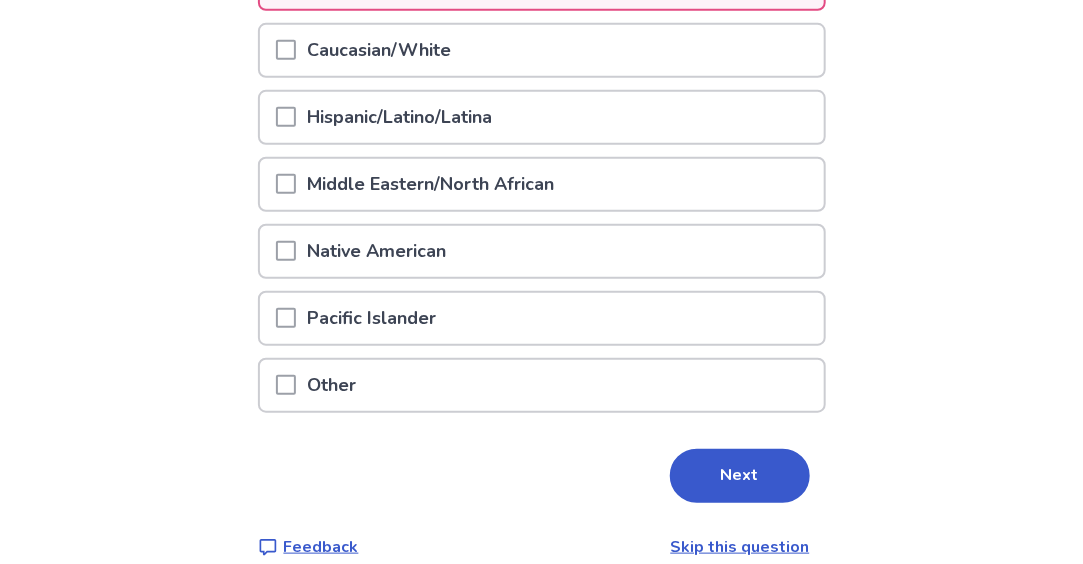 scroll, scrollTop: 440, scrollLeft: 0, axis: vertical 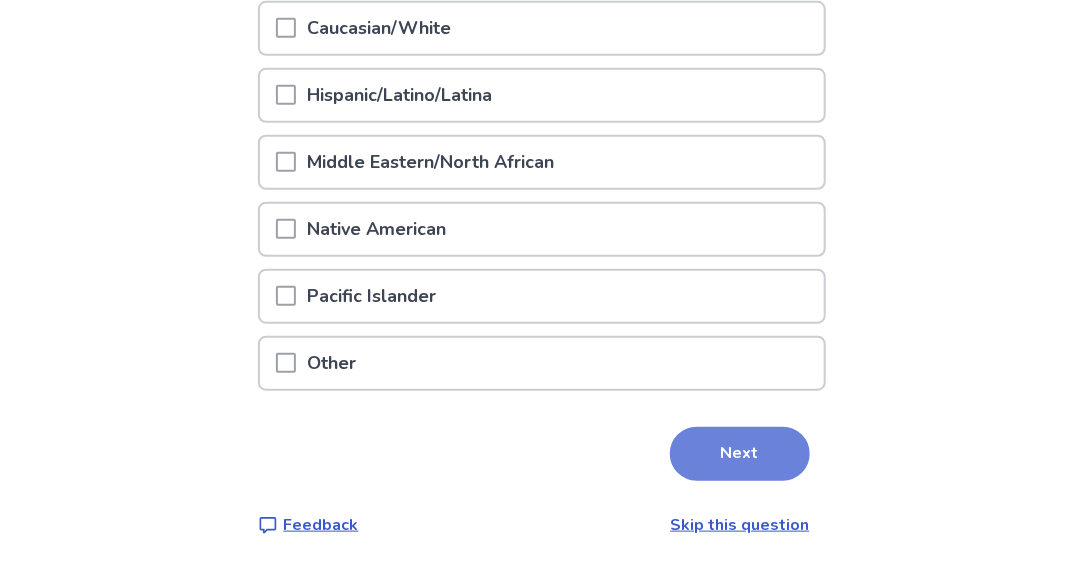 click on "Next" at bounding box center (740, 454) 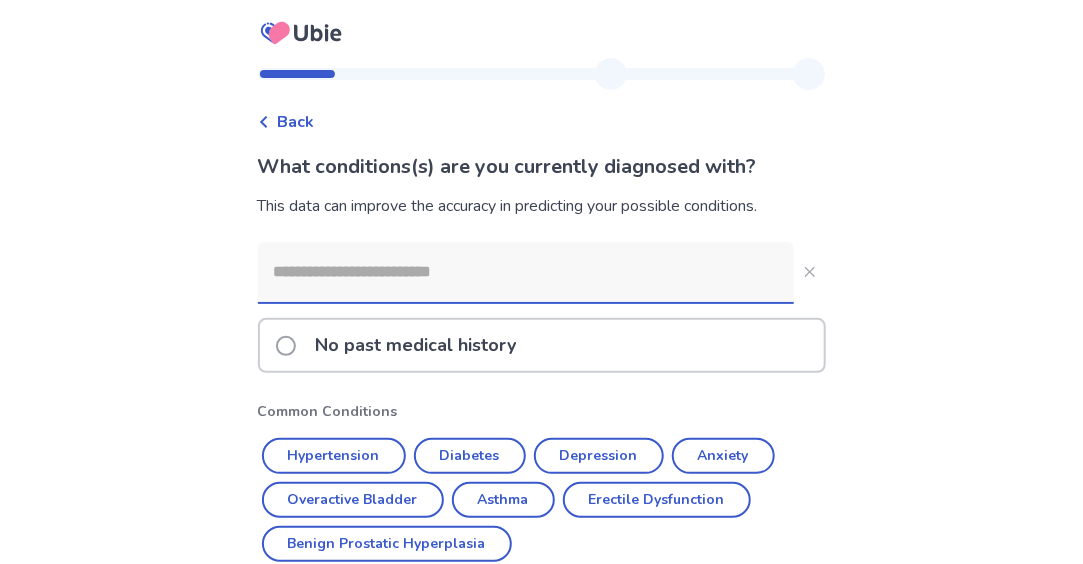 click at bounding box center [526, 272] 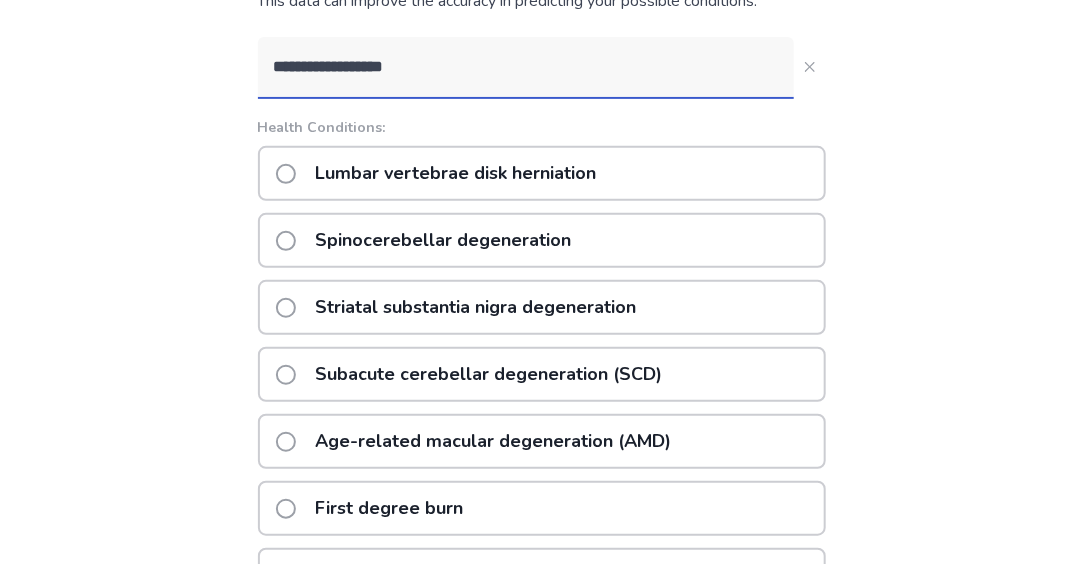 scroll, scrollTop: 0, scrollLeft: 0, axis: both 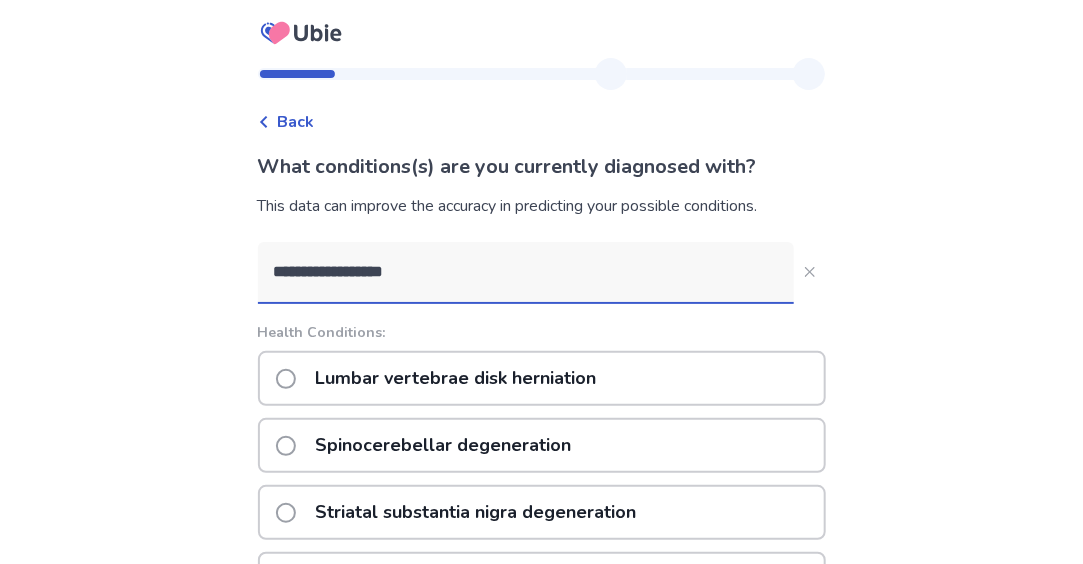 click on "**********" at bounding box center (526, 272) 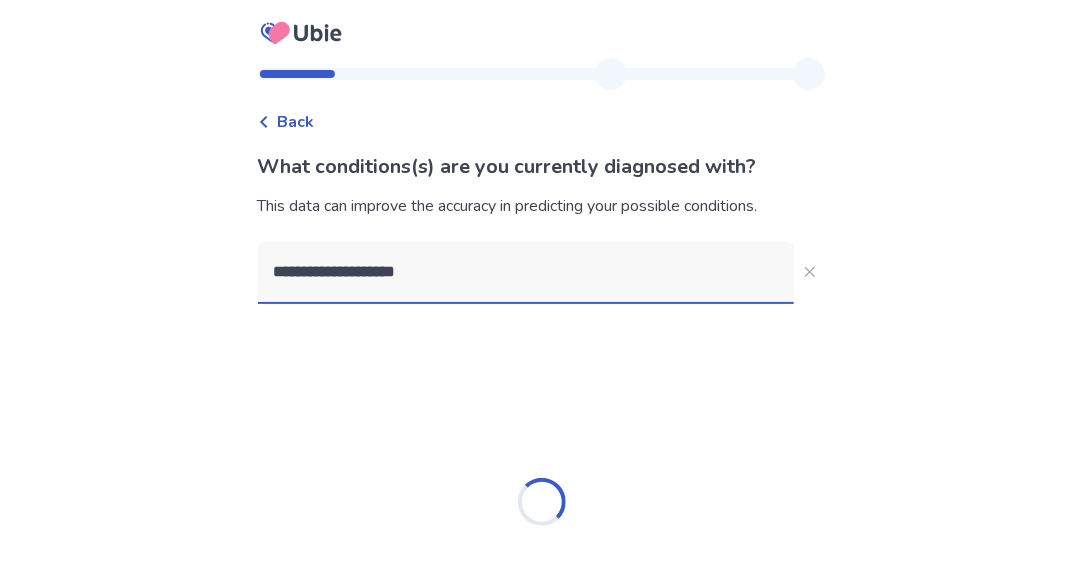 type on "**********" 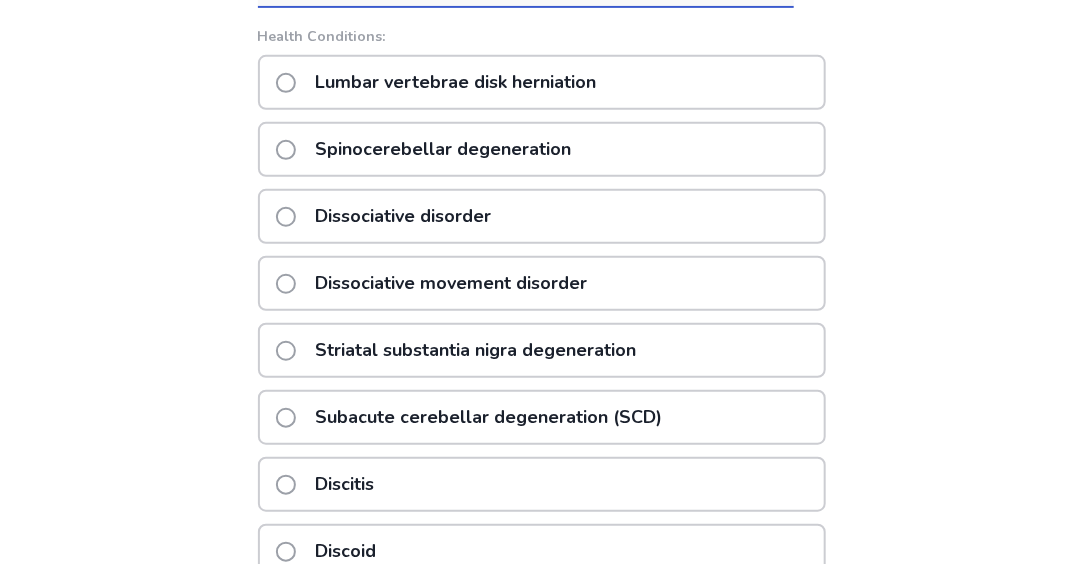 scroll, scrollTop: 294, scrollLeft: 0, axis: vertical 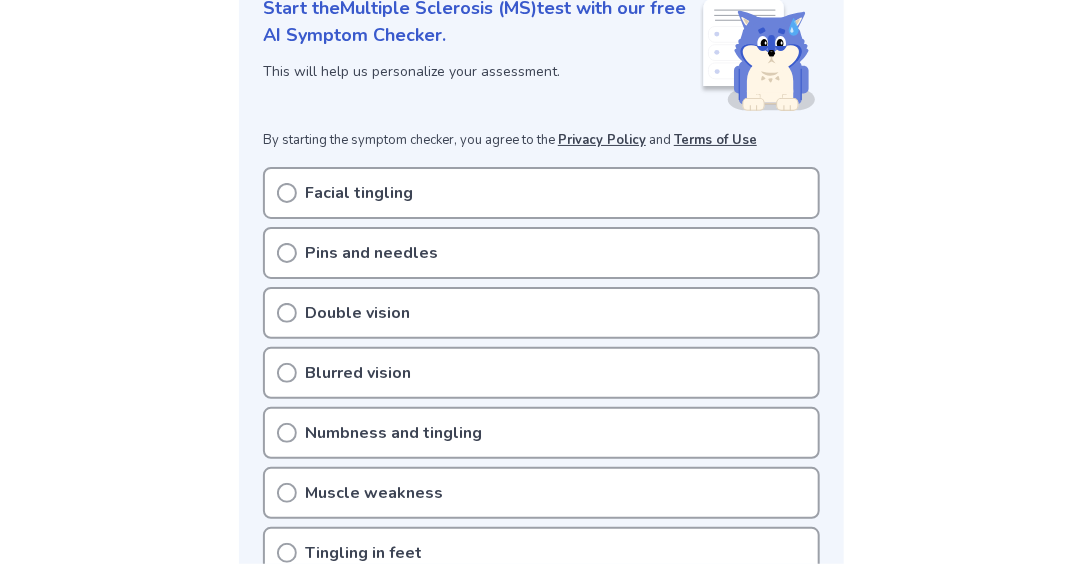 click 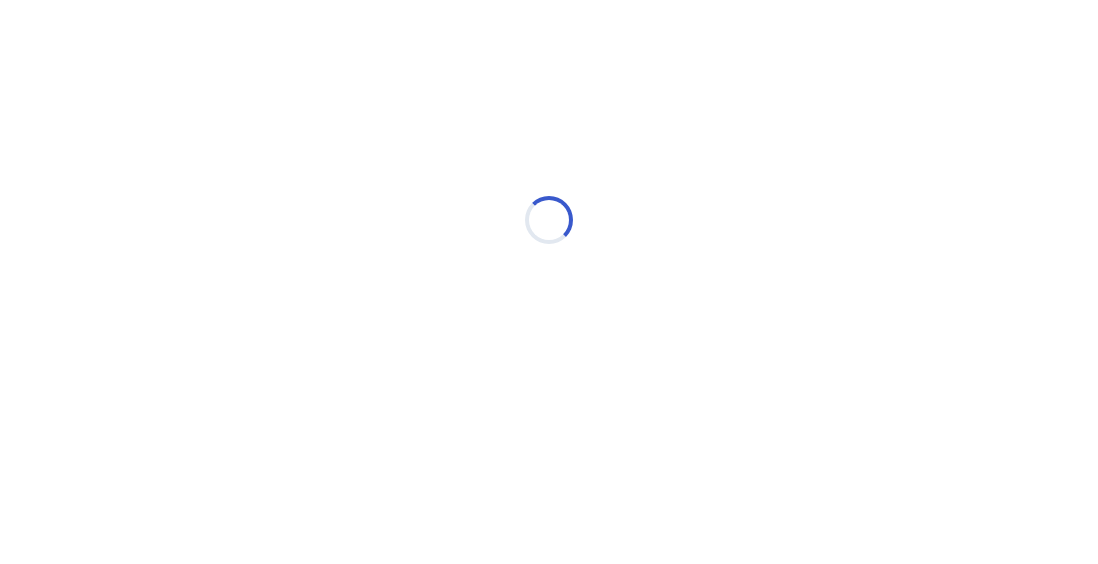 scroll, scrollTop: 0, scrollLeft: 0, axis: both 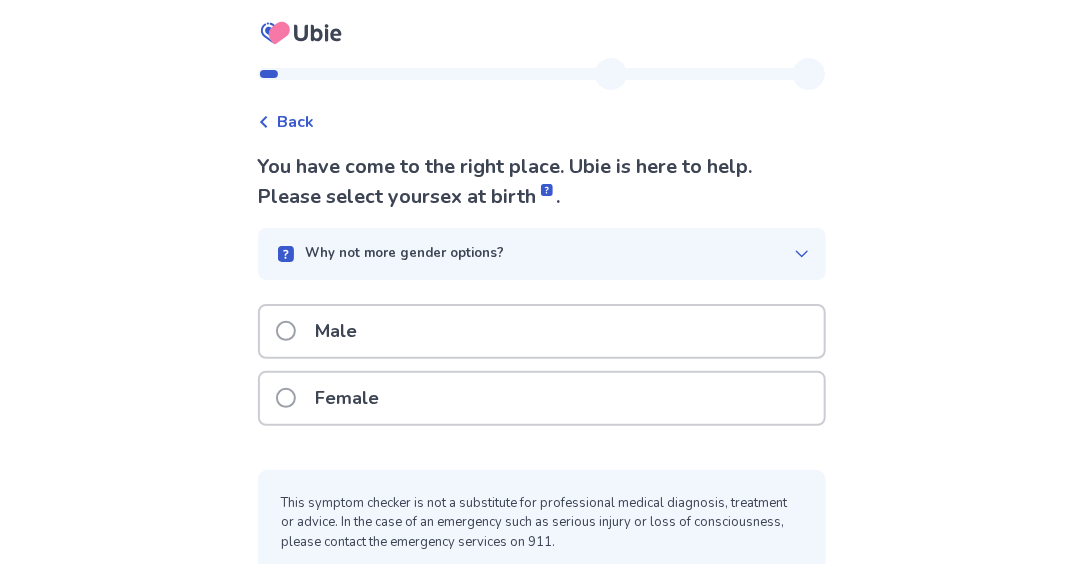 click at bounding box center [286, 331] 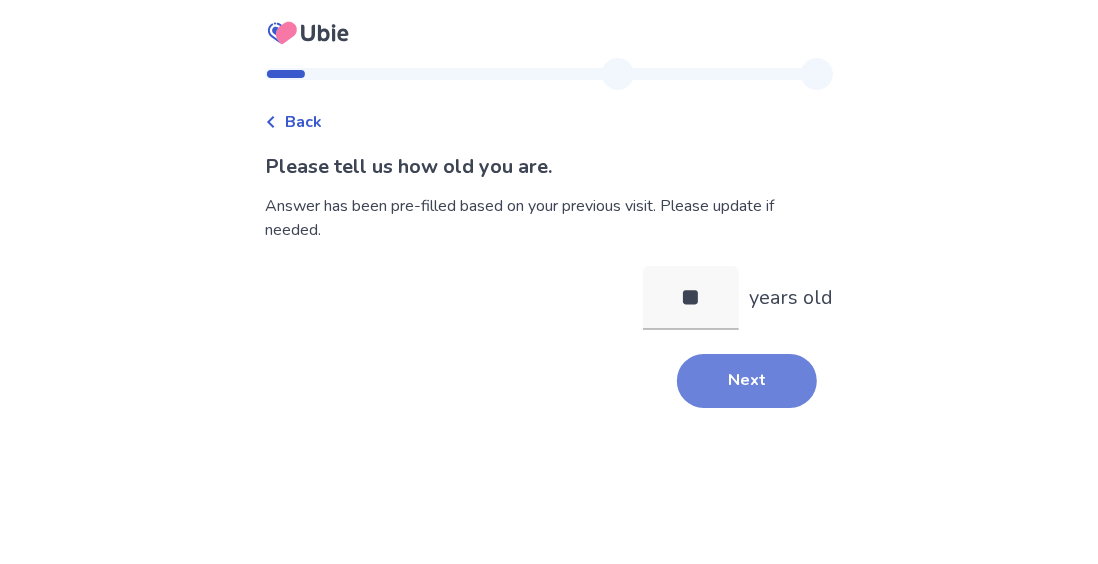 click on "Next" at bounding box center (747, 381) 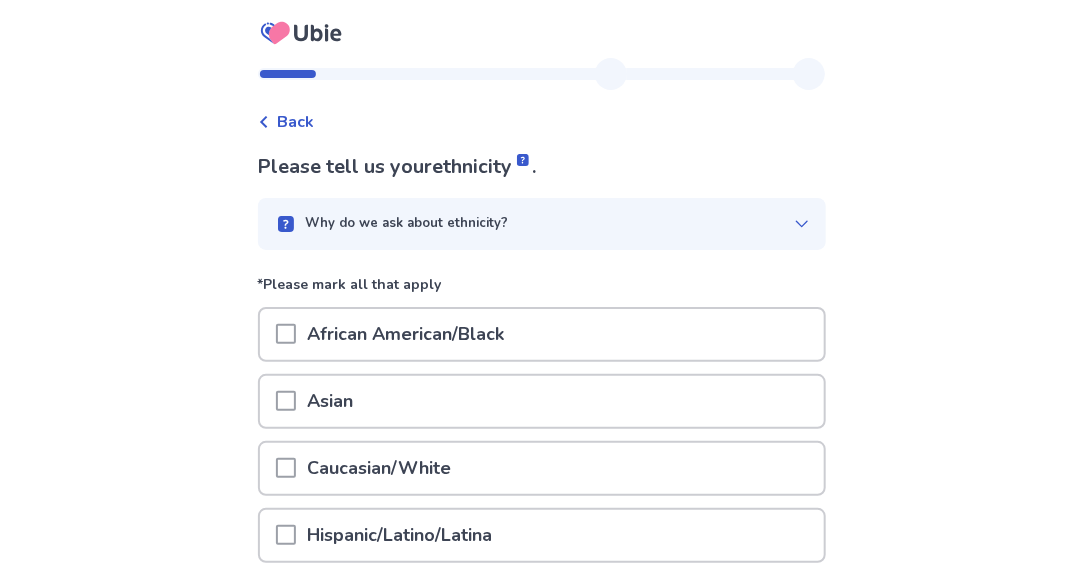 click on "Asian" at bounding box center (331, 401) 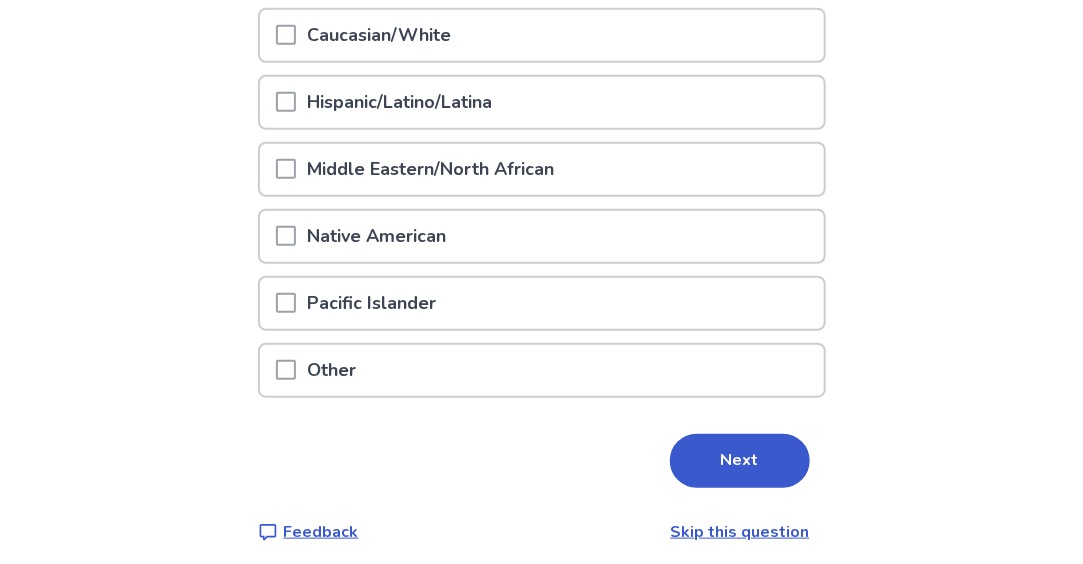 scroll, scrollTop: 440, scrollLeft: 0, axis: vertical 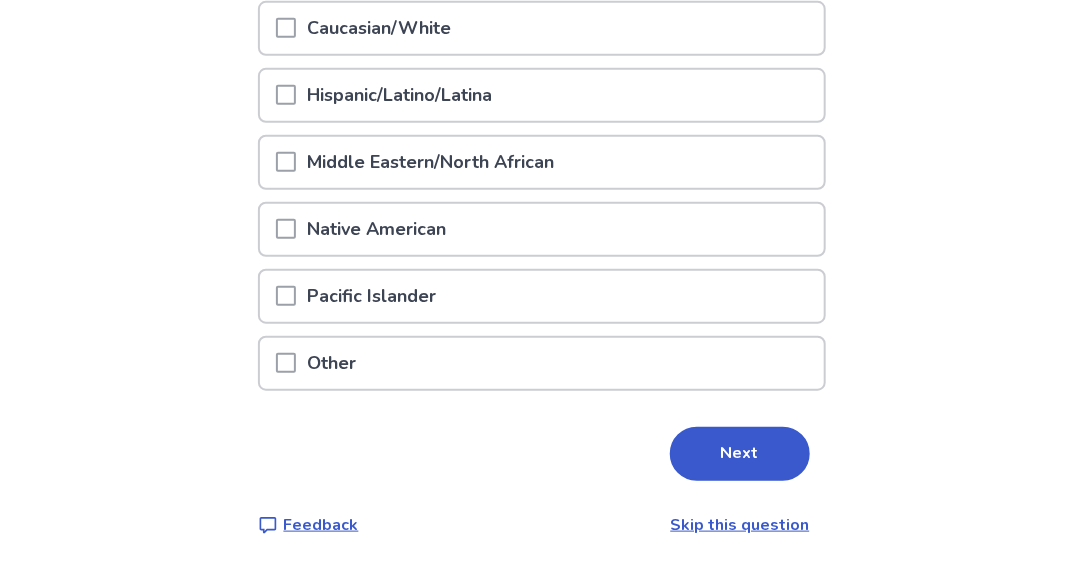 click on "Please tell us your  ethnicity . Why do we ask about ethnicity? *Please mark all that apply African American/Black Asian Caucasian/White Hispanic/Latino/Latina Middle Eastern/North African Native American Pacific Islander Other Next Feedback Skip this question" at bounding box center [542, 124] 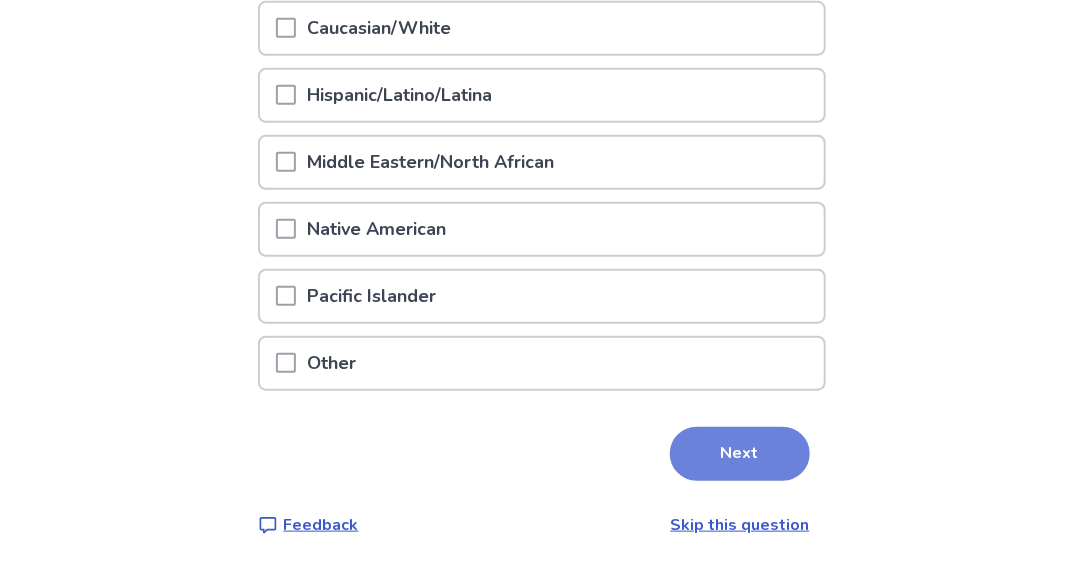 click on "Next" at bounding box center [740, 454] 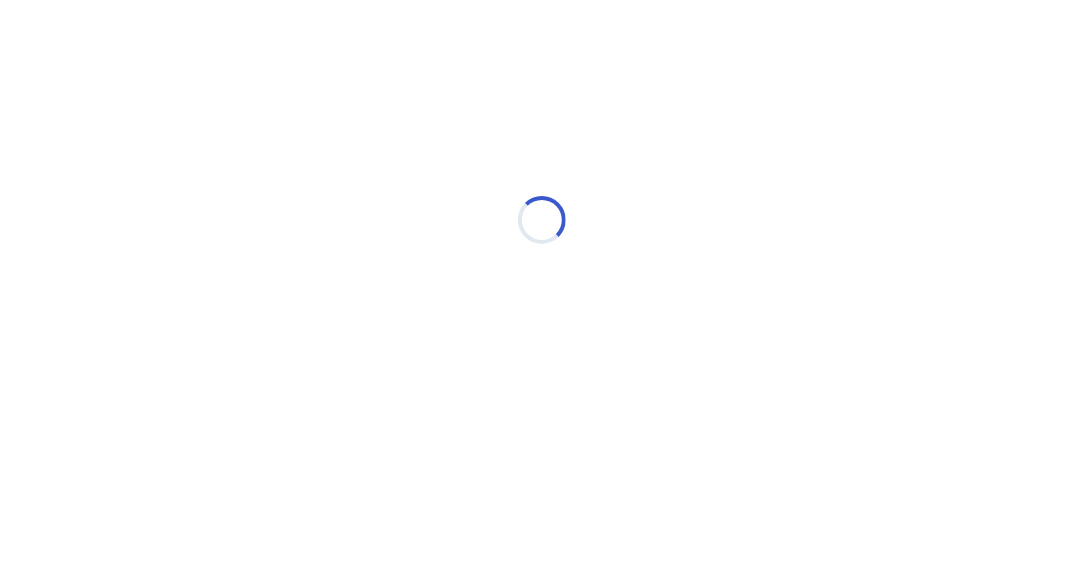 scroll, scrollTop: 0, scrollLeft: 0, axis: both 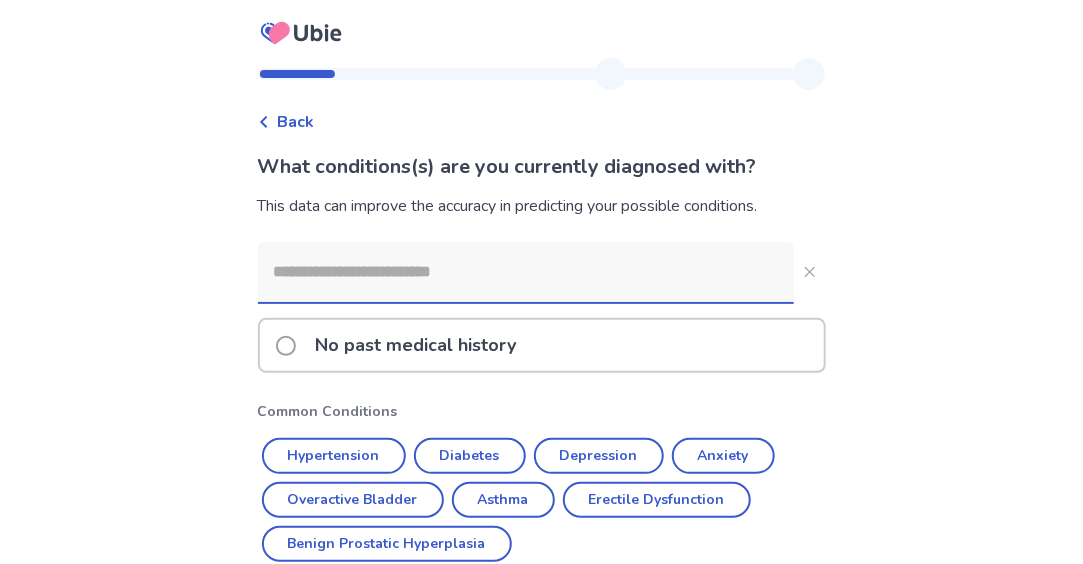click at bounding box center (526, 272) 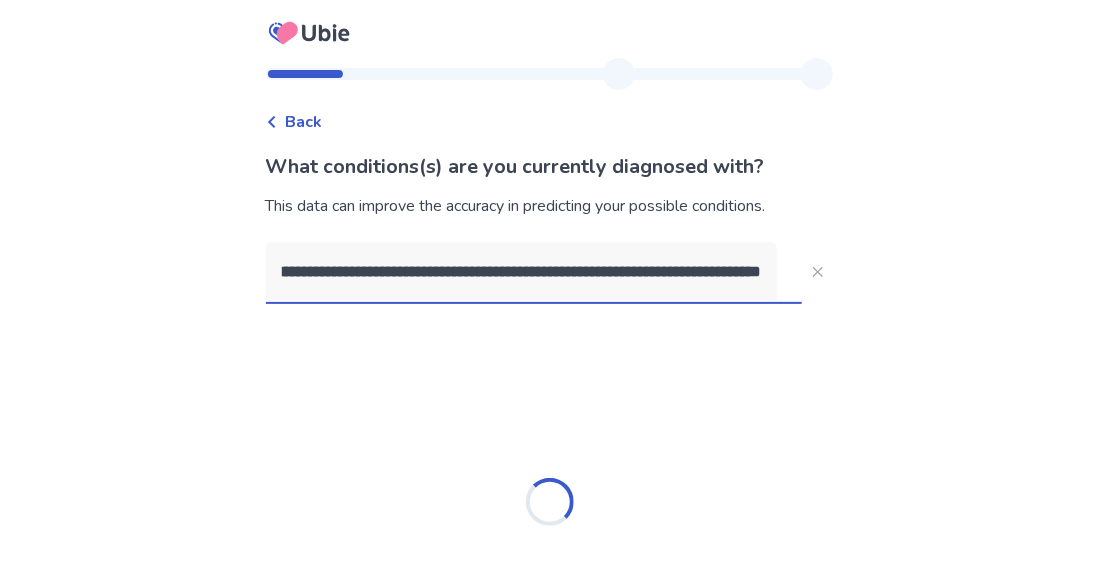 scroll, scrollTop: 0, scrollLeft: 140, axis: horizontal 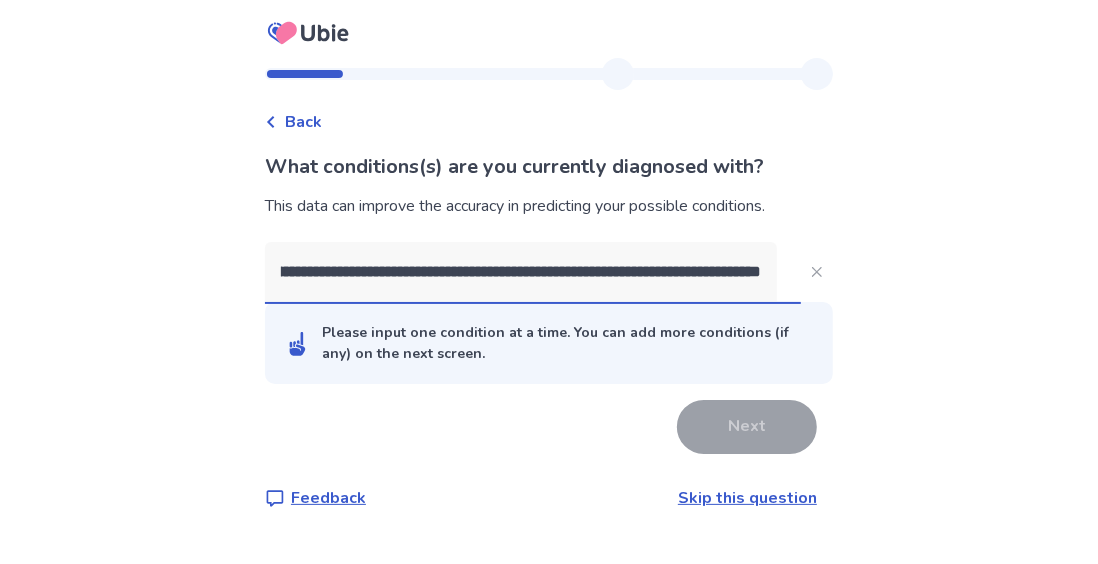 click on "**********" at bounding box center (521, 272) 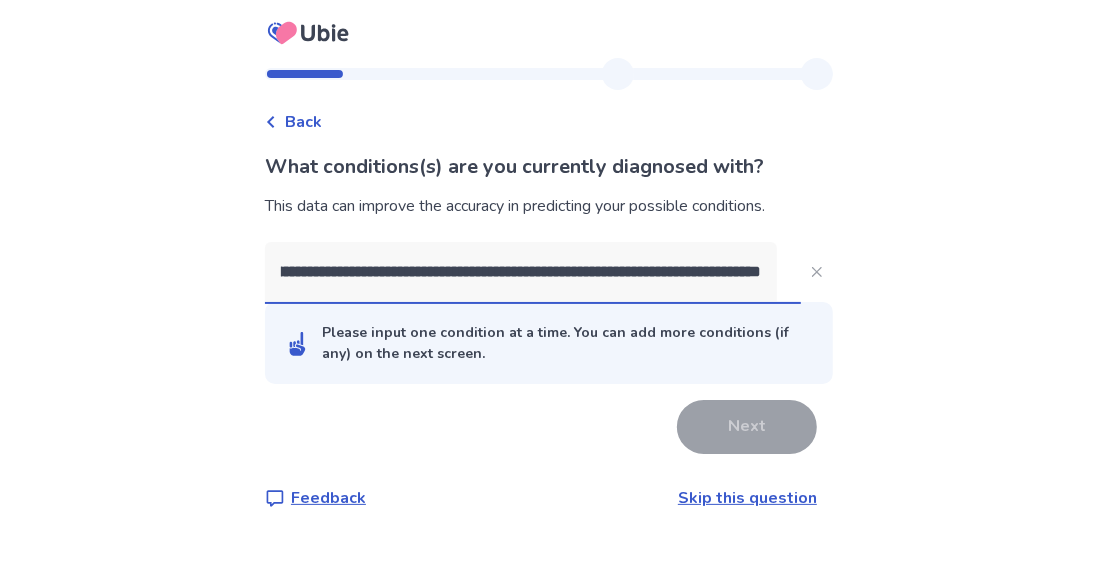scroll, scrollTop: 0, scrollLeft: 248, axis: horizontal 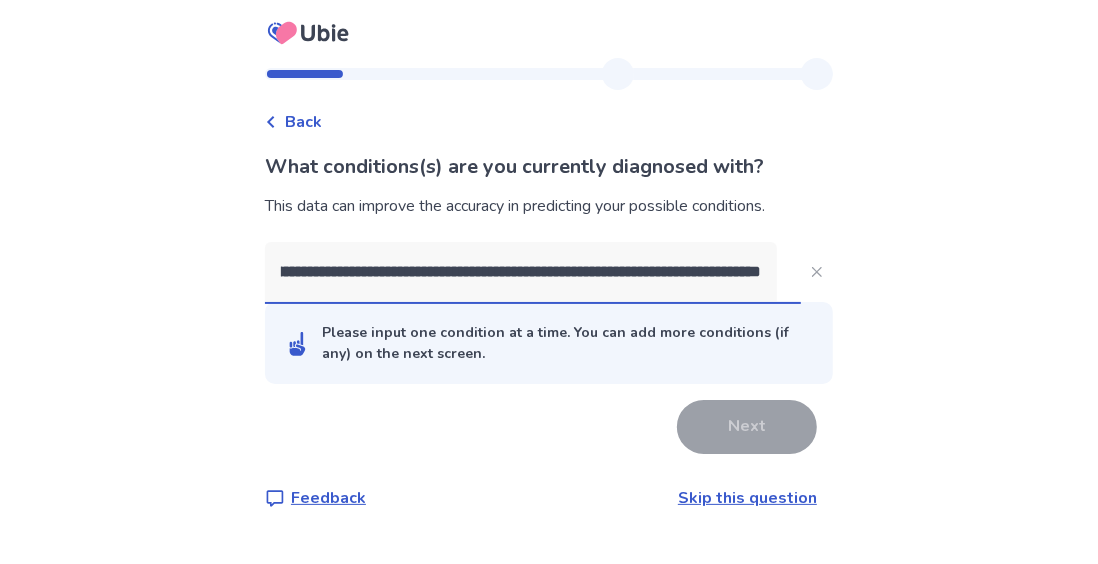 click on "**********" at bounding box center [521, 272] 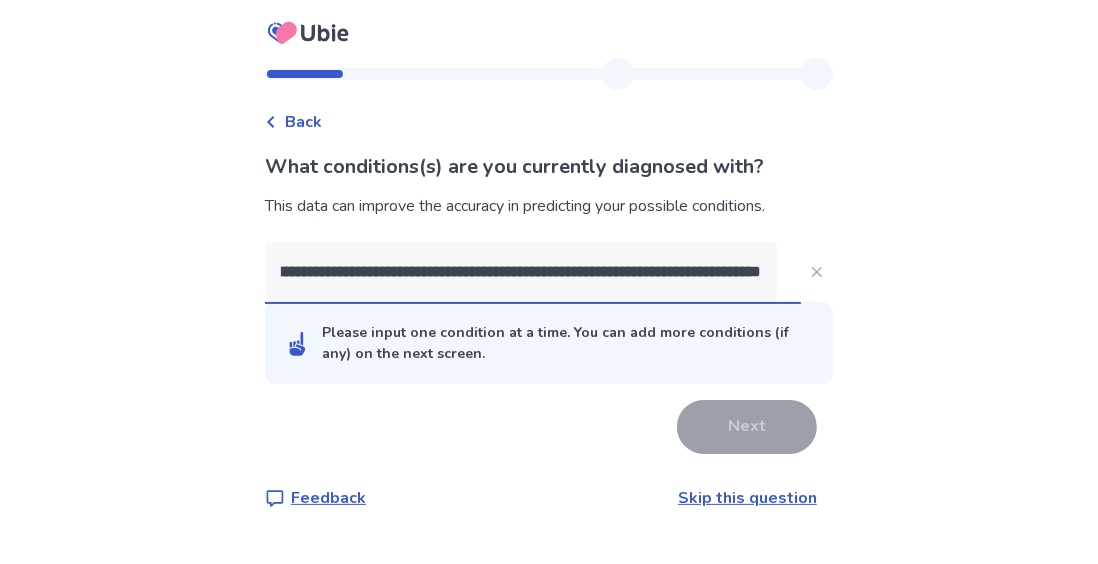 scroll, scrollTop: 0, scrollLeft: 0, axis: both 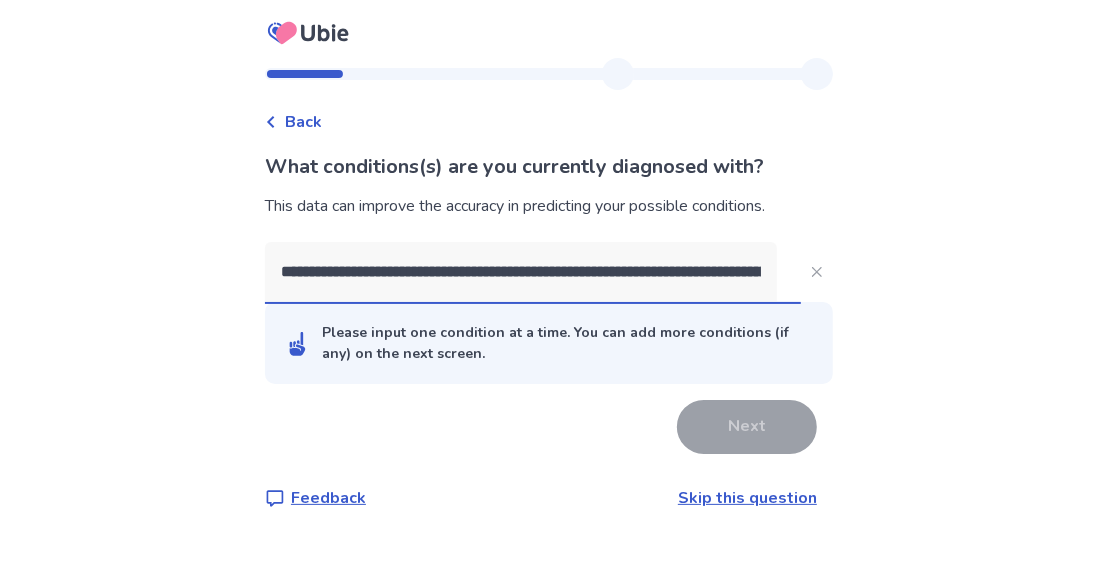 click on "**********" at bounding box center [521, 272] 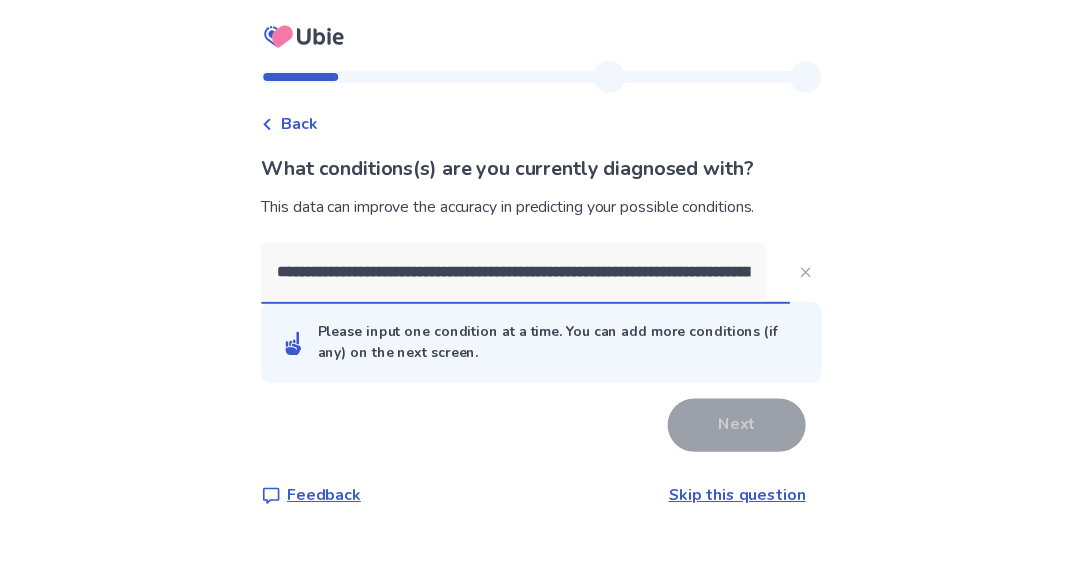 scroll, scrollTop: 0, scrollLeft: 248, axis: horizontal 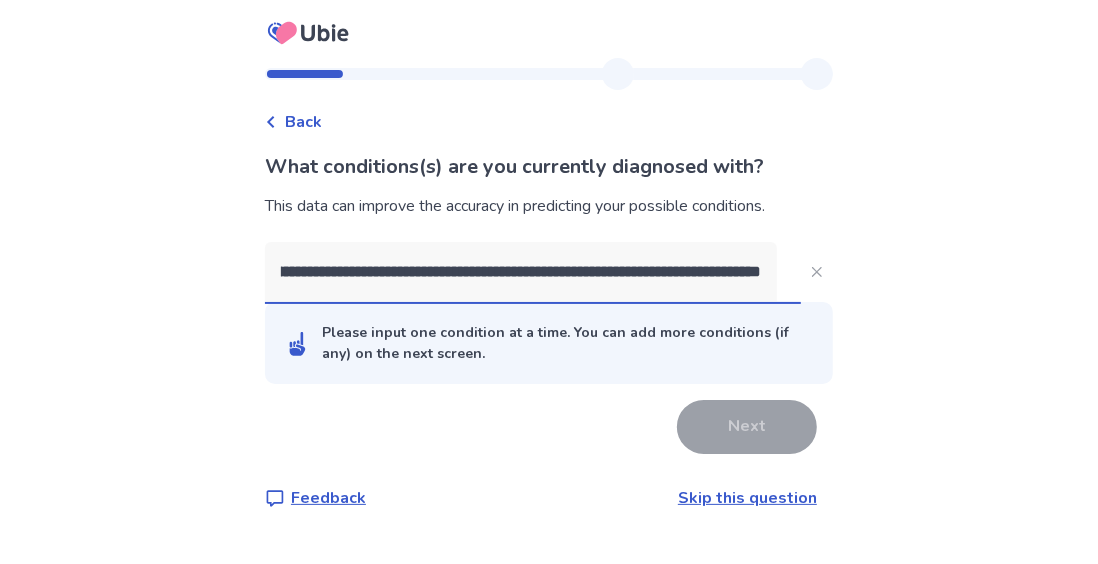drag, startPoint x: 736, startPoint y: 271, endPoint x: 870, endPoint y: 264, distance: 134.18271 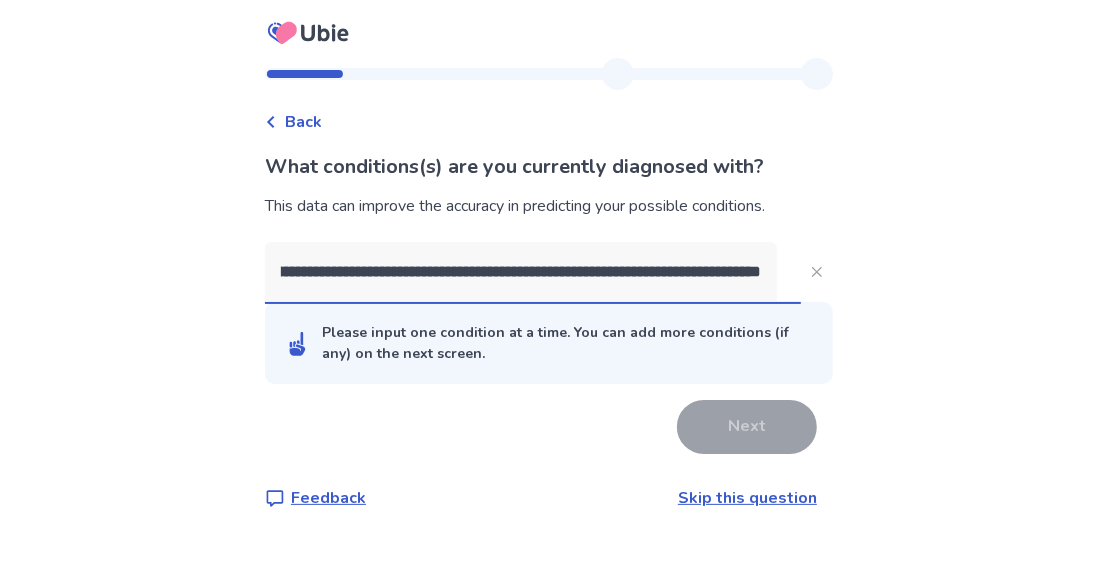 click on "**********" at bounding box center (549, 282) 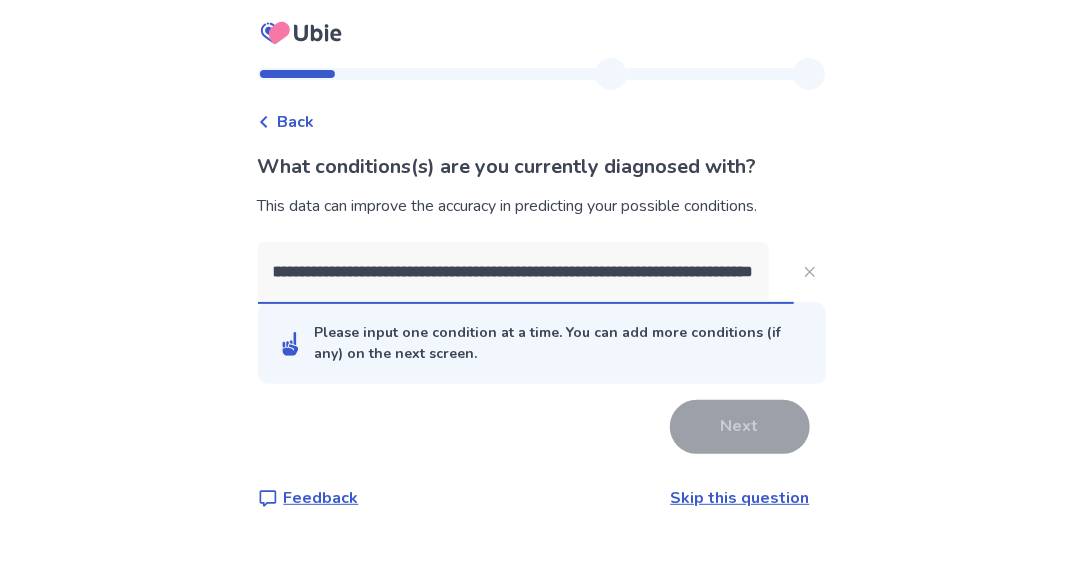 scroll, scrollTop: 0, scrollLeft: 248, axis: horizontal 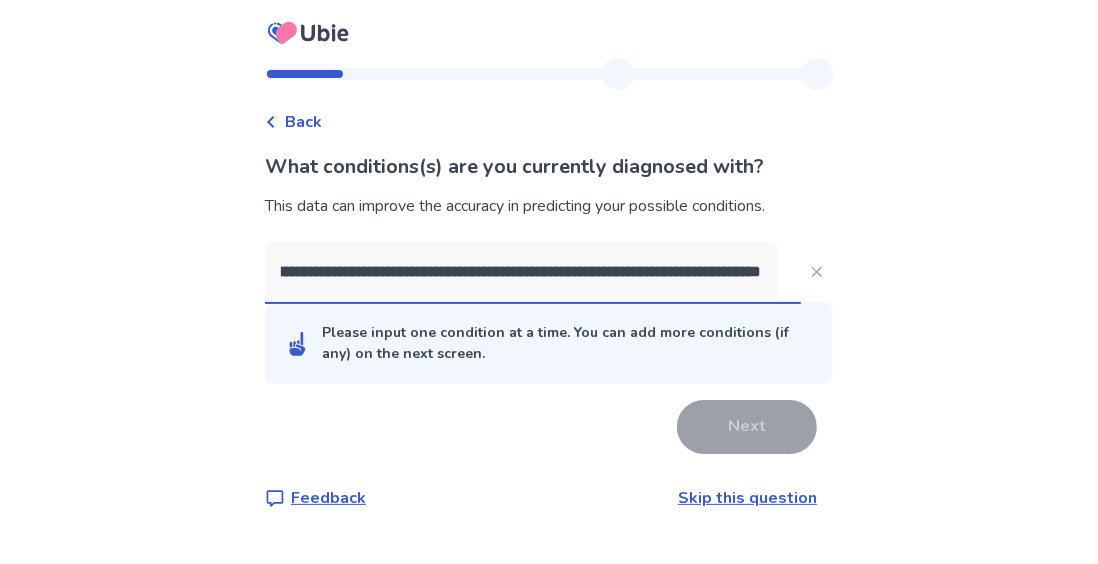 paste on "**********" 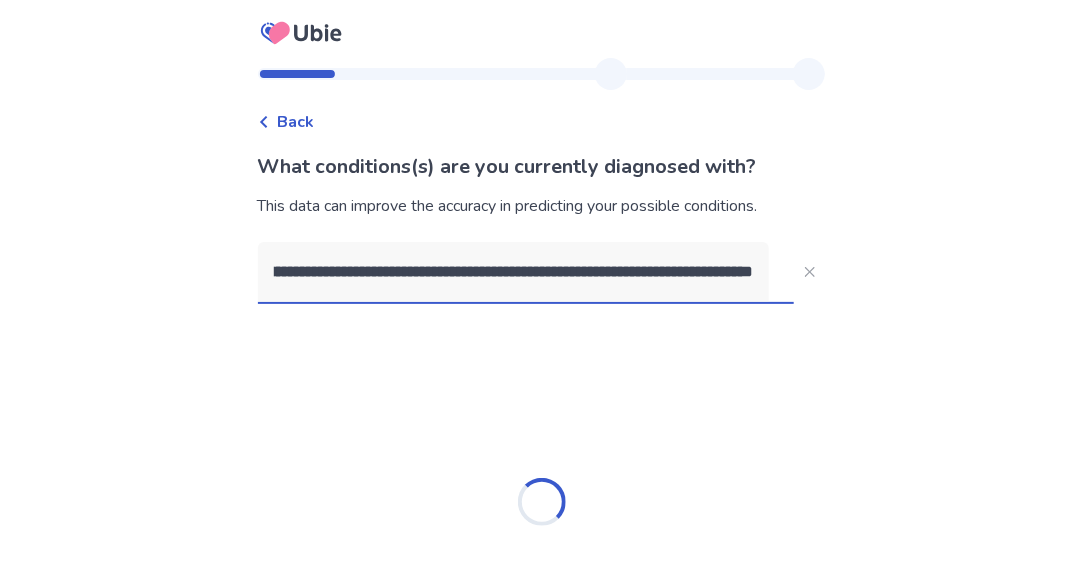 scroll, scrollTop: 0, scrollLeft: 561, axis: horizontal 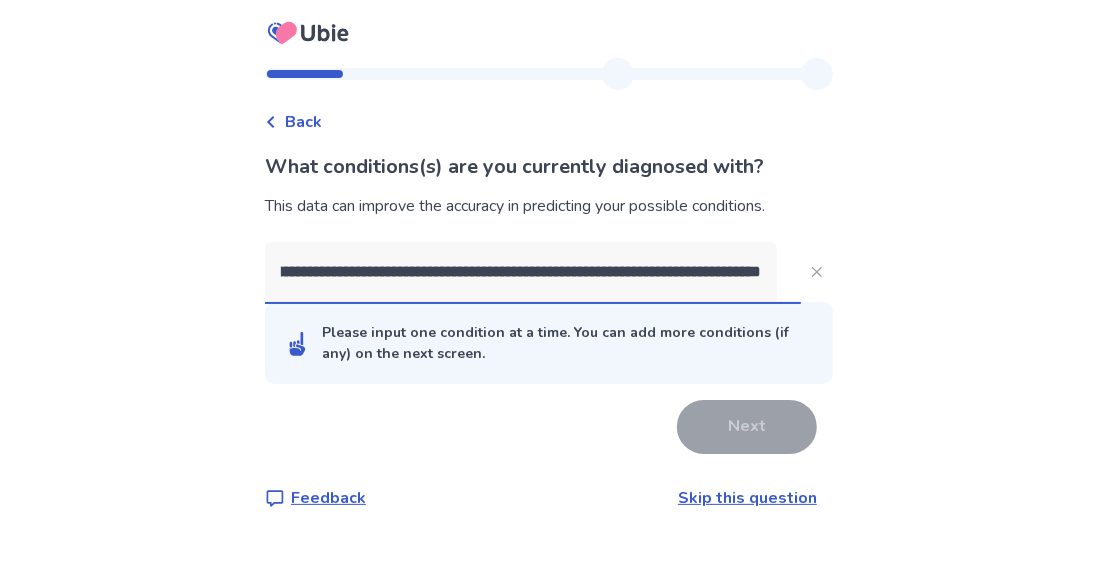 paste on "**********" 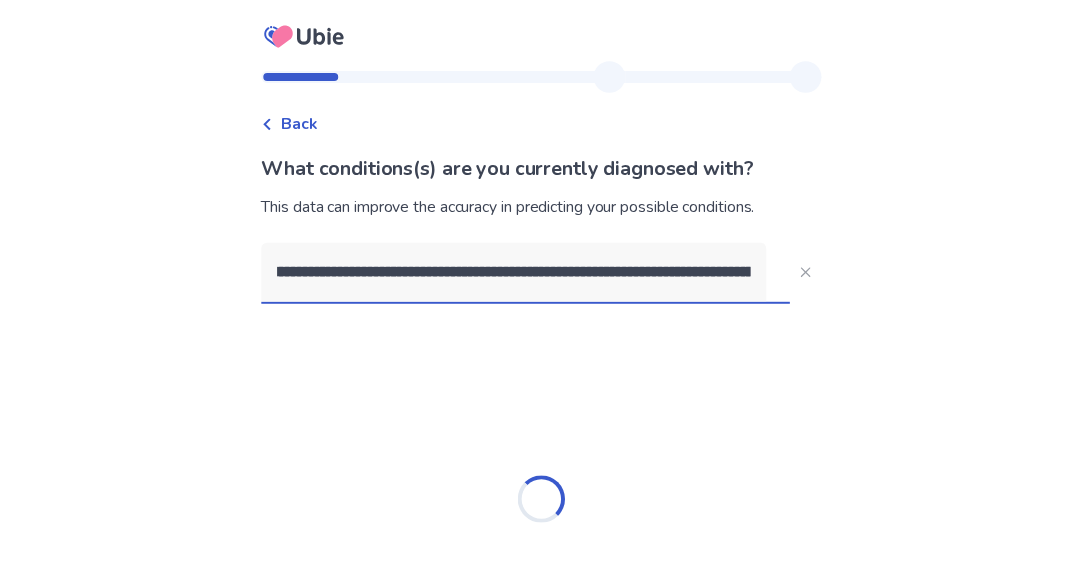 scroll, scrollTop: 0, scrollLeft: 866, axis: horizontal 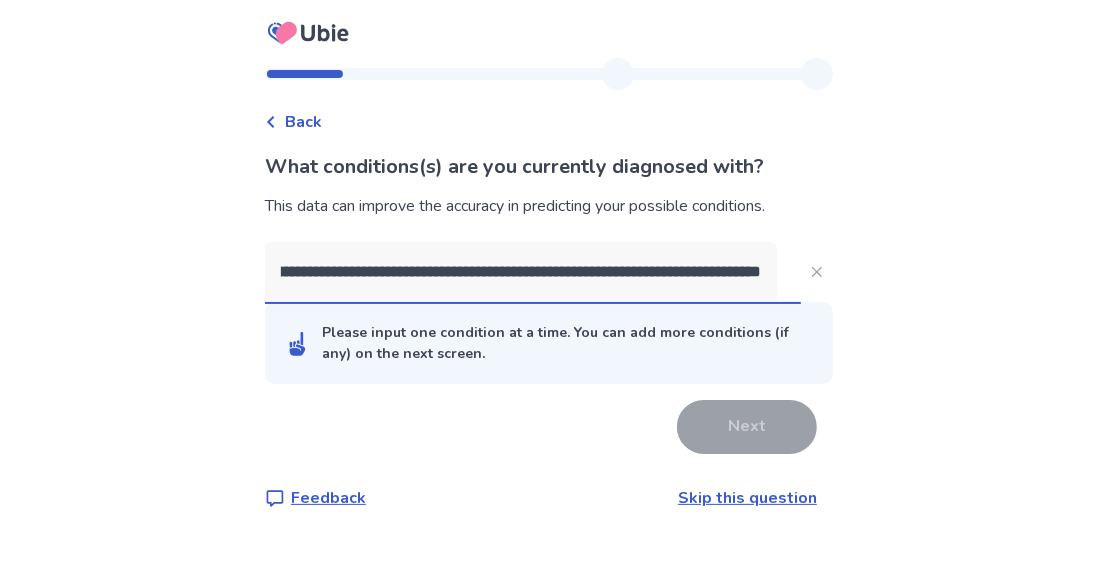 click on "**********" at bounding box center (521, 272) 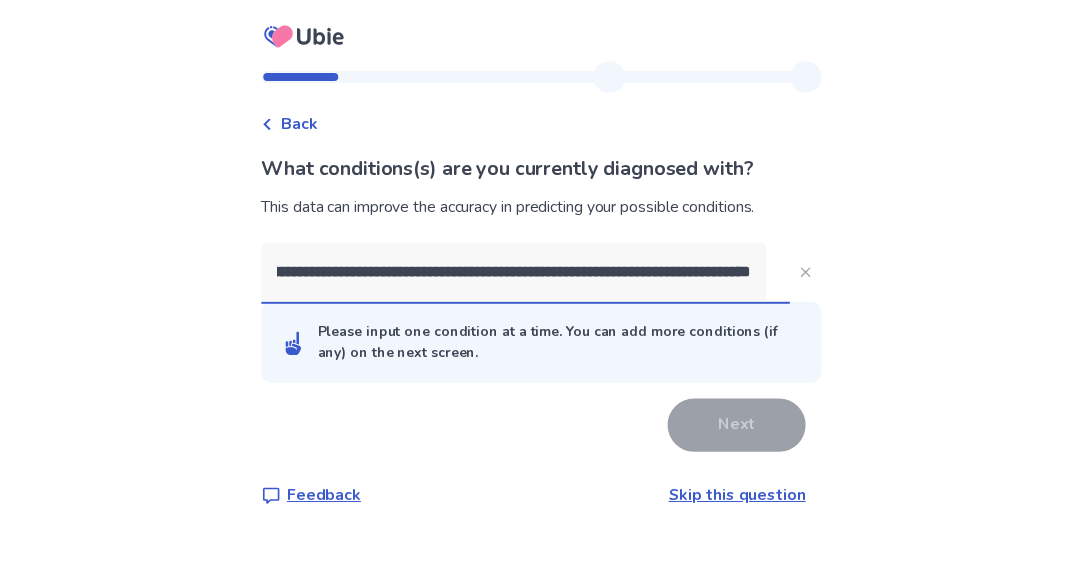 scroll, scrollTop: 0, scrollLeft: 880, axis: horizontal 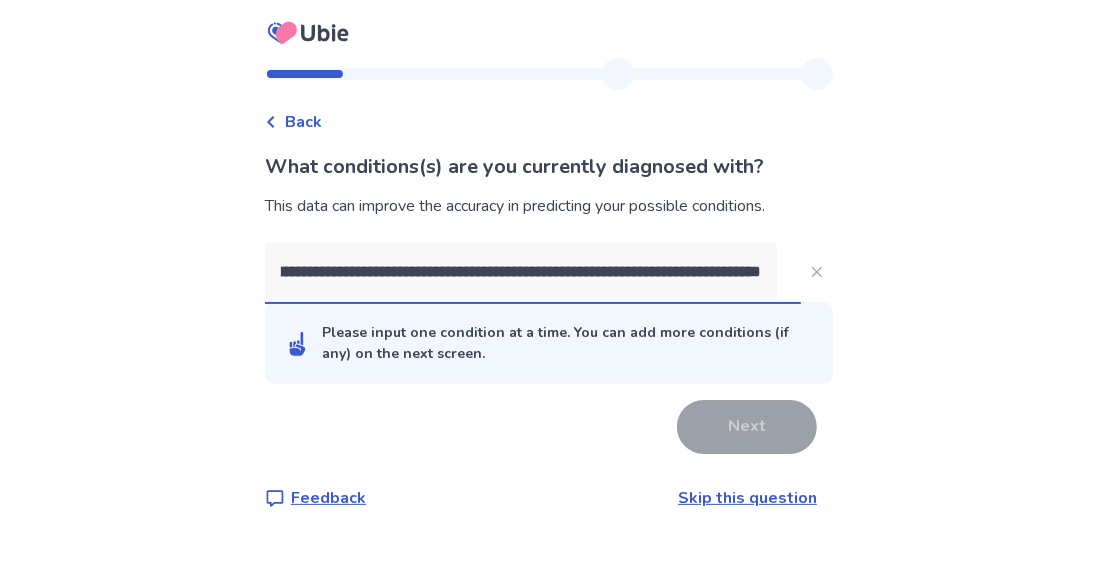 click on "**********" at bounding box center (521, 272) 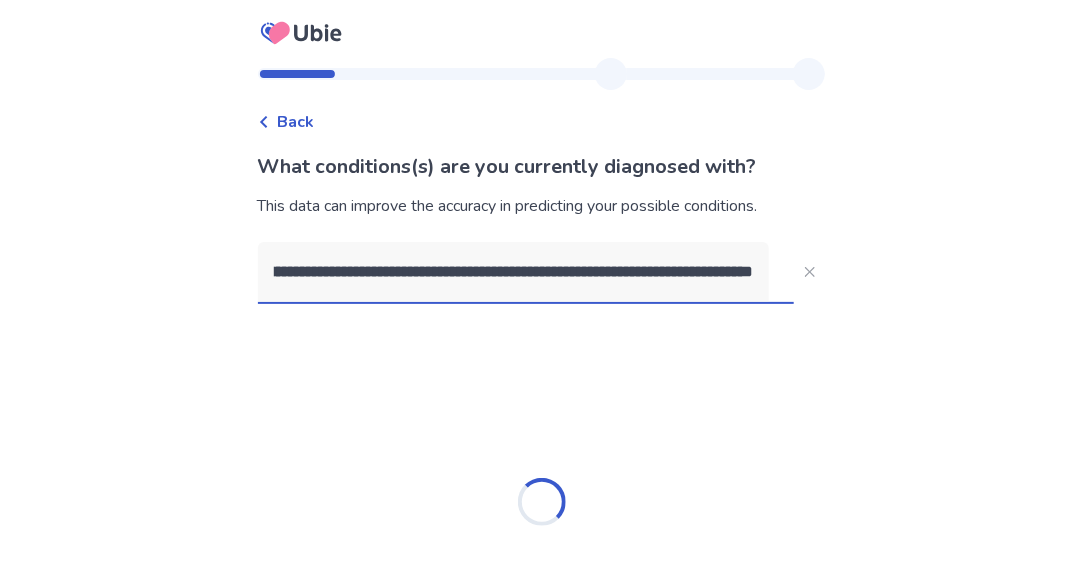 scroll, scrollTop: 0, scrollLeft: 885, axis: horizontal 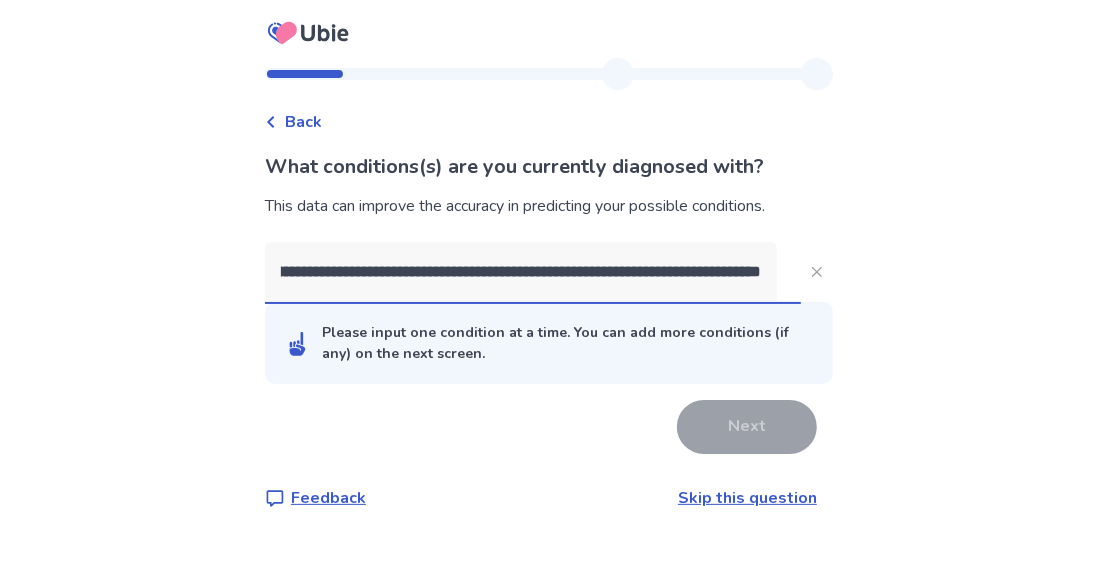 paste on "**********" 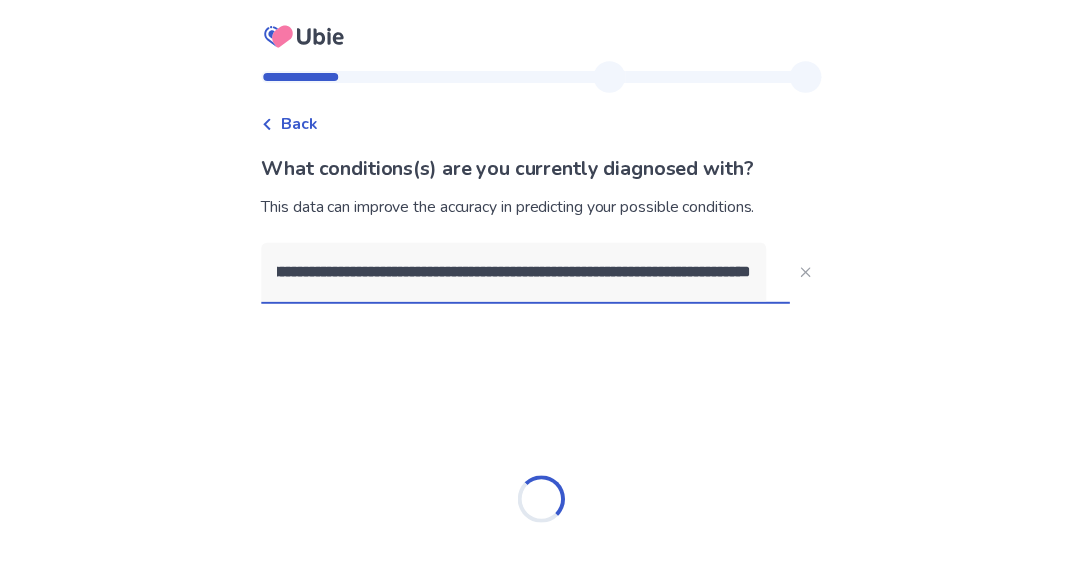 scroll, scrollTop: 0, scrollLeft: 1205, axis: horizontal 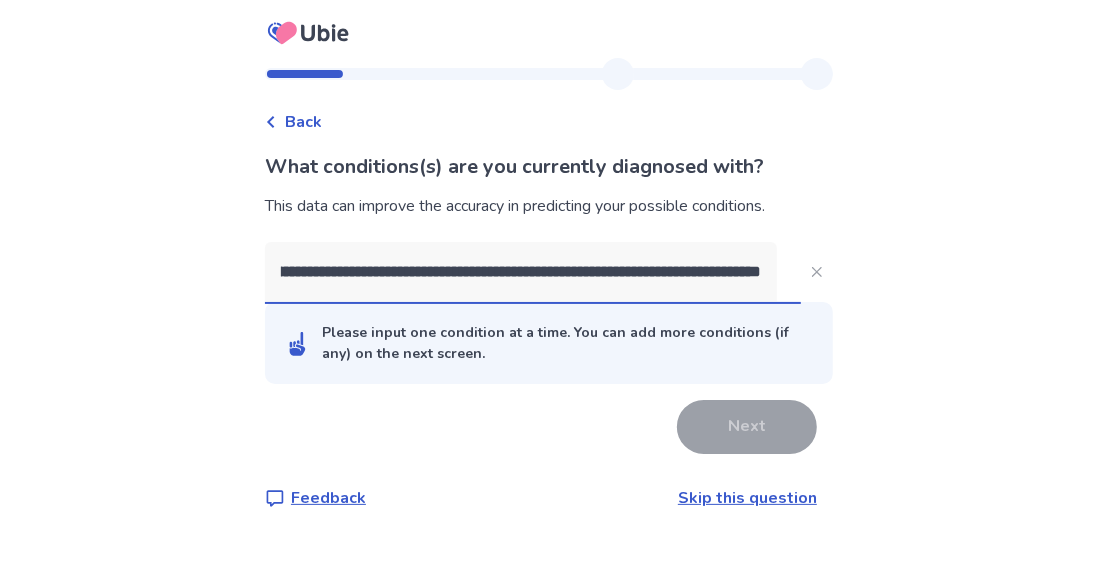 paste on "**********" 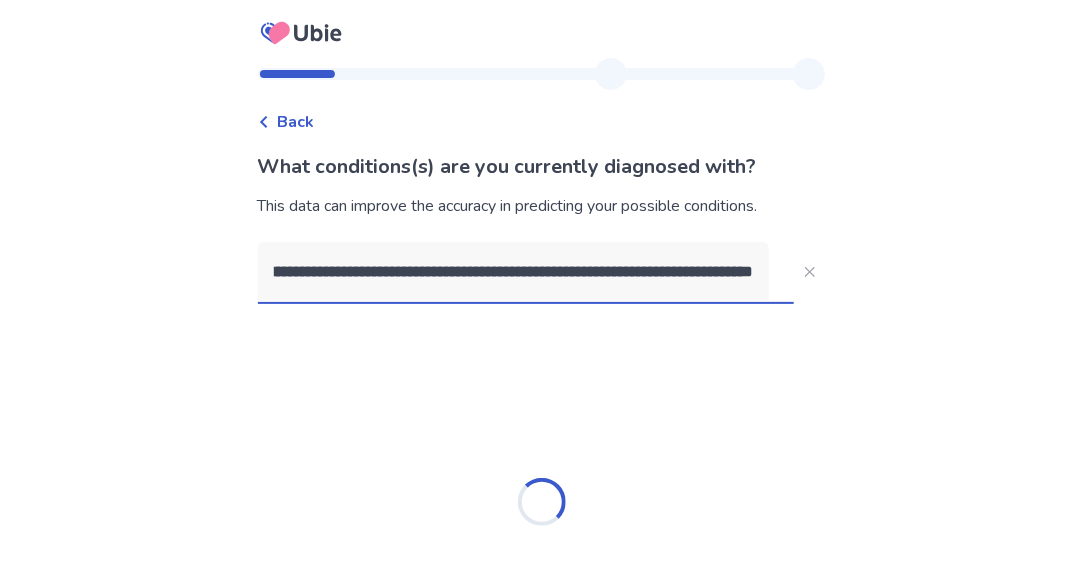 scroll, scrollTop: 0, scrollLeft: 1509, axis: horizontal 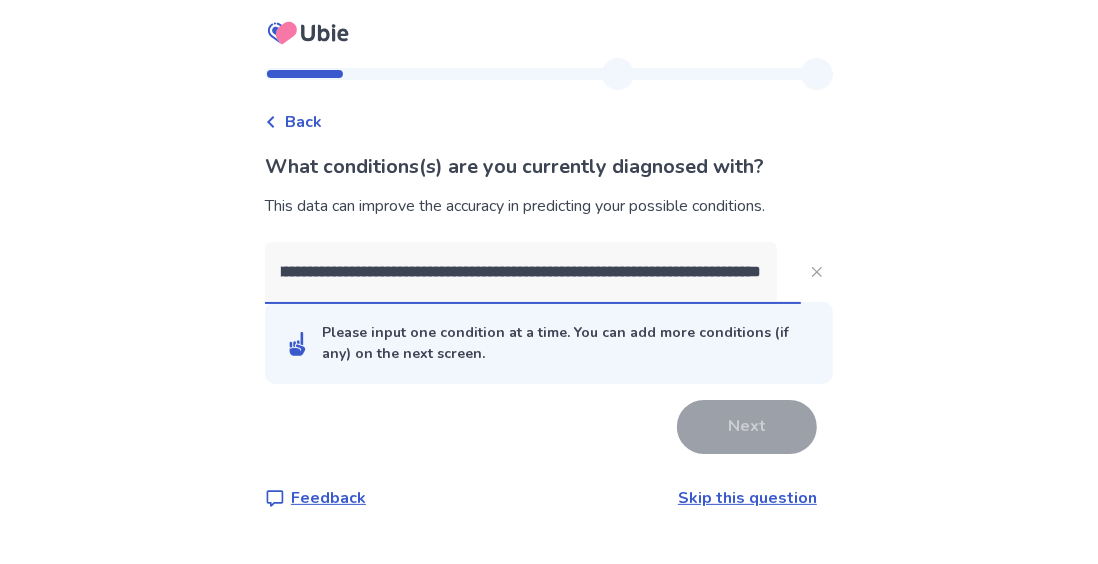 click on "**********" at bounding box center [521, 272] 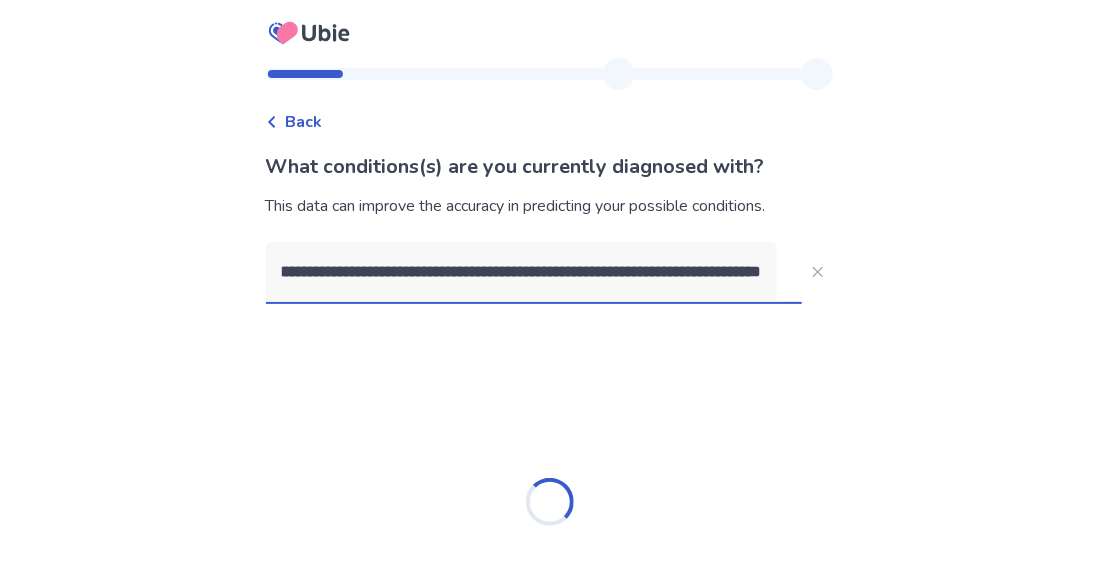scroll, scrollTop: 0, scrollLeft: 1492, axis: horizontal 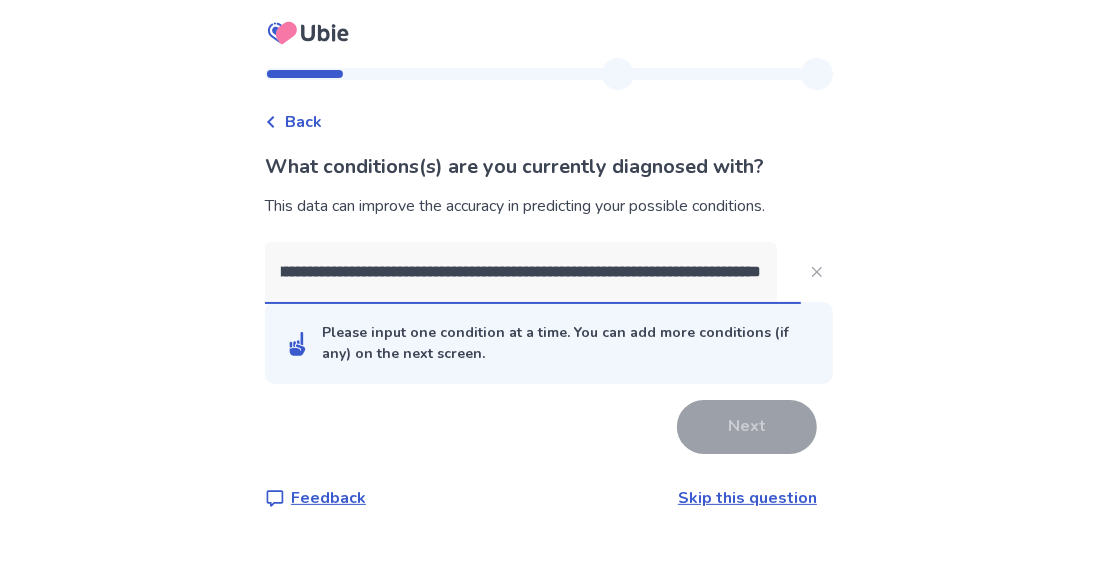 drag, startPoint x: 758, startPoint y: 272, endPoint x: 830, endPoint y: 279, distance: 72.33948 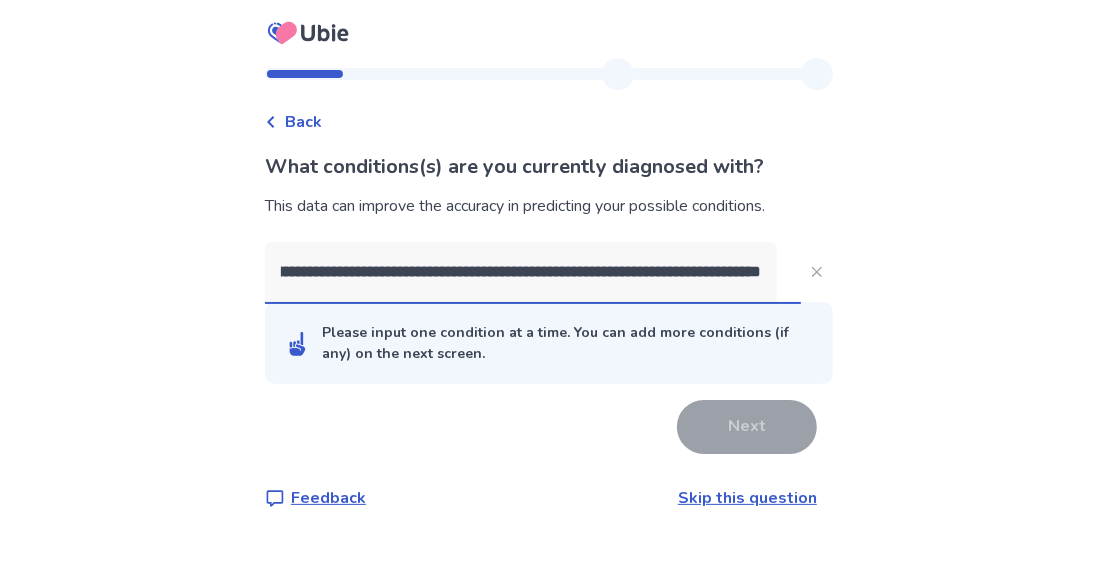 click on "**********" at bounding box center (549, 300) 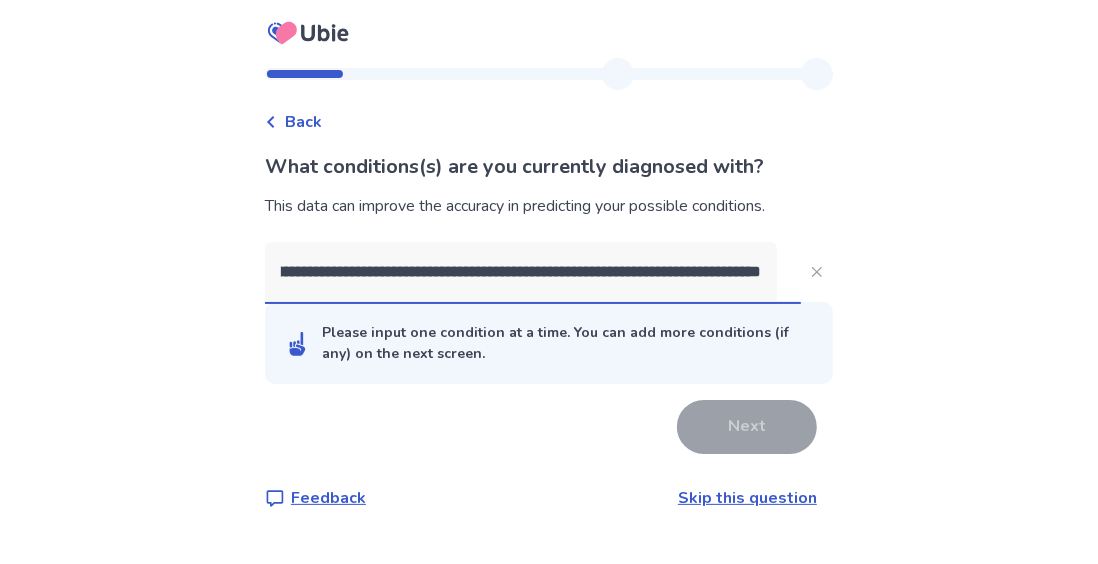 scroll, scrollTop: 0, scrollLeft: 1534, axis: horizontal 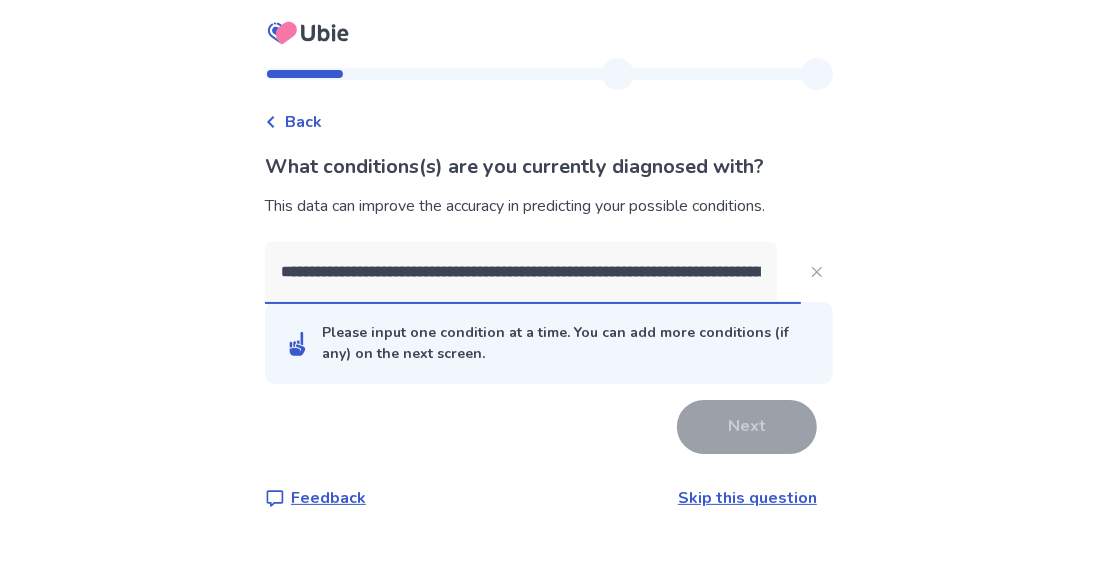 drag, startPoint x: 770, startPoint y: 275, endPoint x: 592, endPoint y: 259, distance: 178.71765 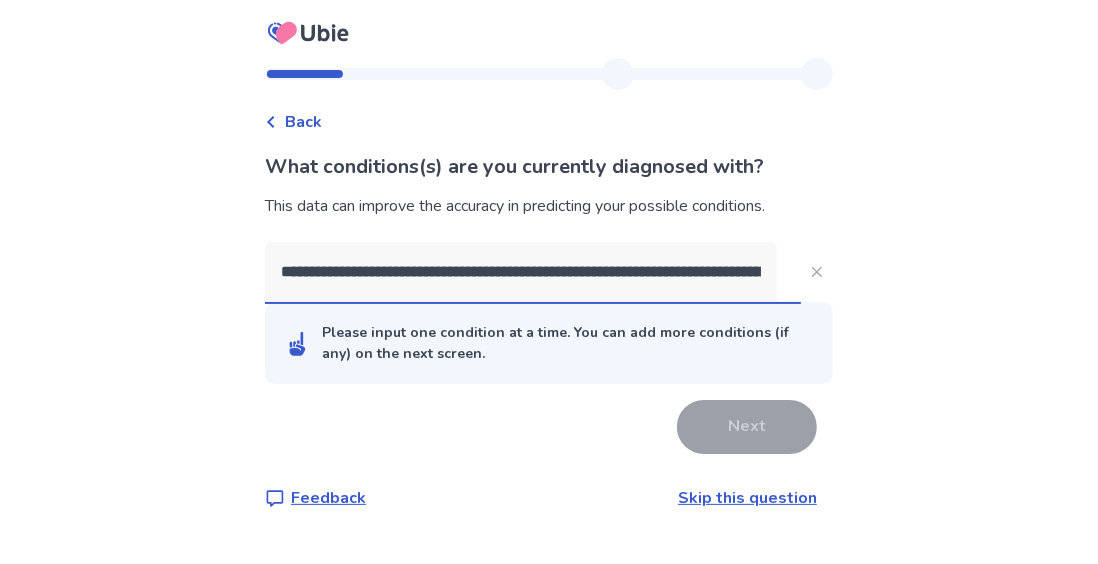 click on "**********" at bounding box center (521, 272) 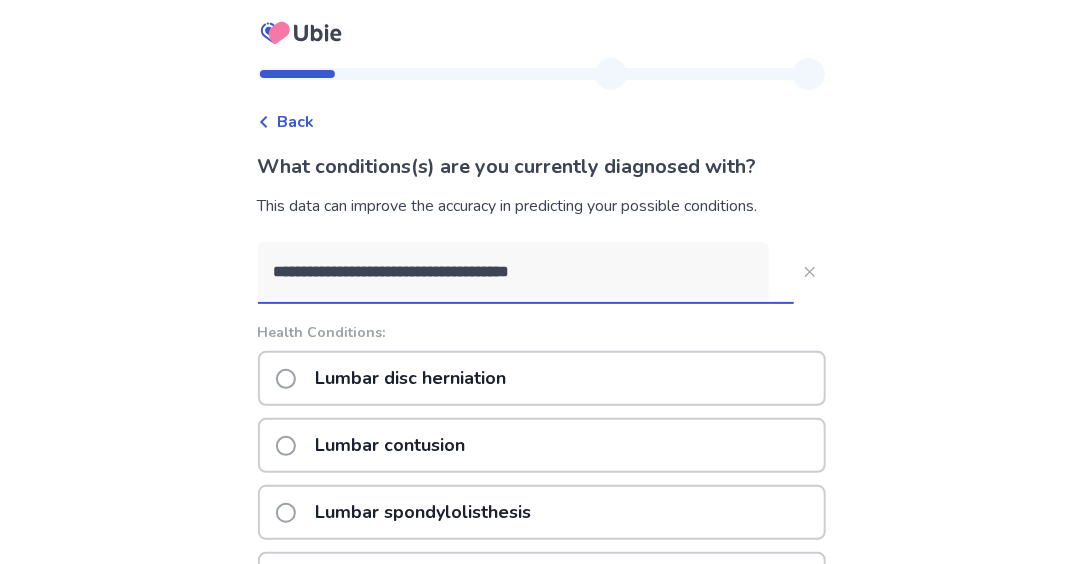 type on "**********" 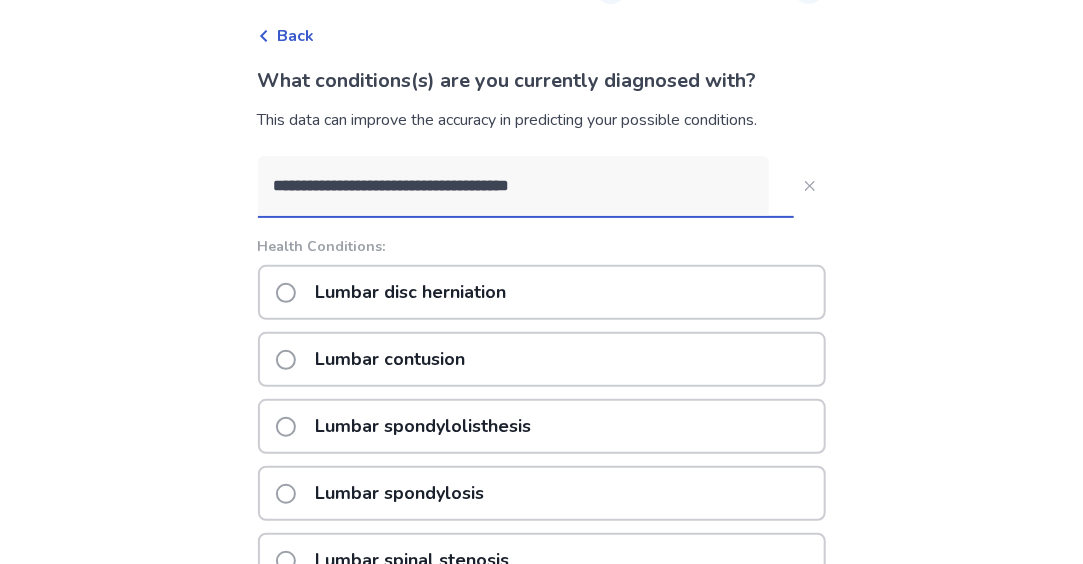 scroll, scrollTop: 85, scrollLeft: 0, axis: vertical 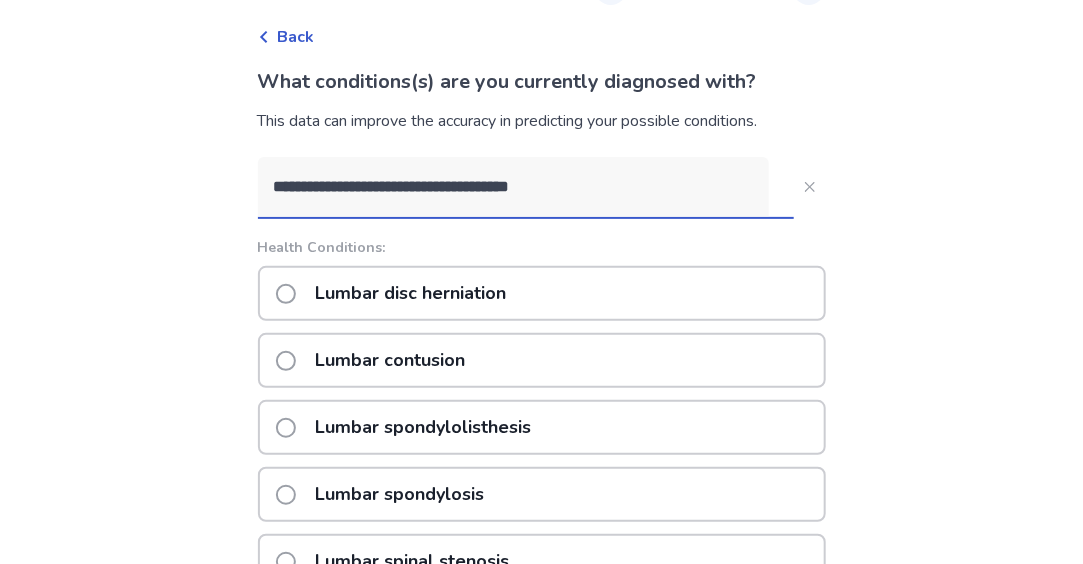 click on "Lumbar disc herniation" at bounding box center (411, 293) 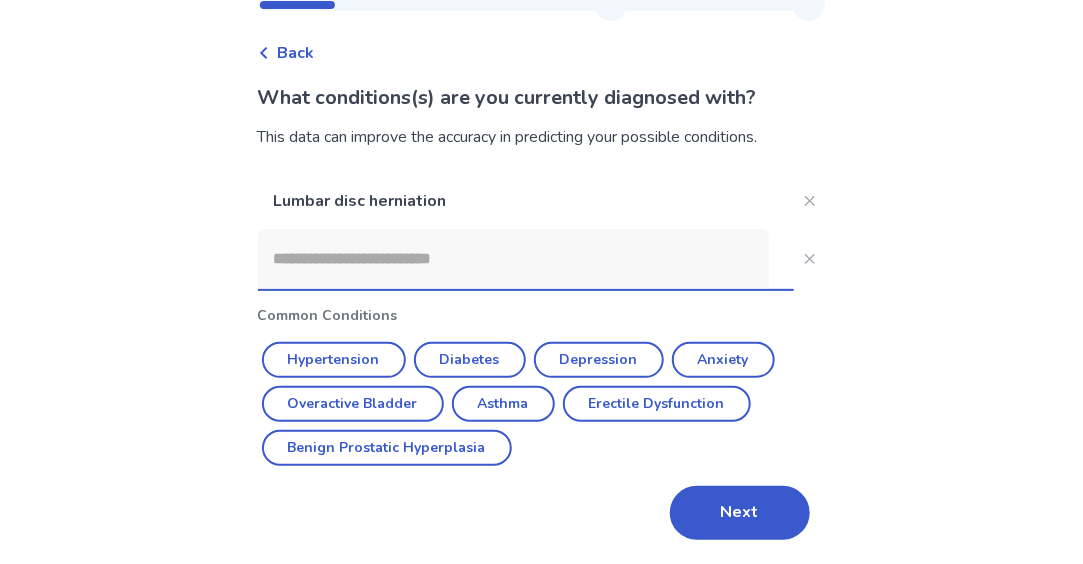 scroll, scrollTop: 69, scrollLeft: 0, axis: vertical 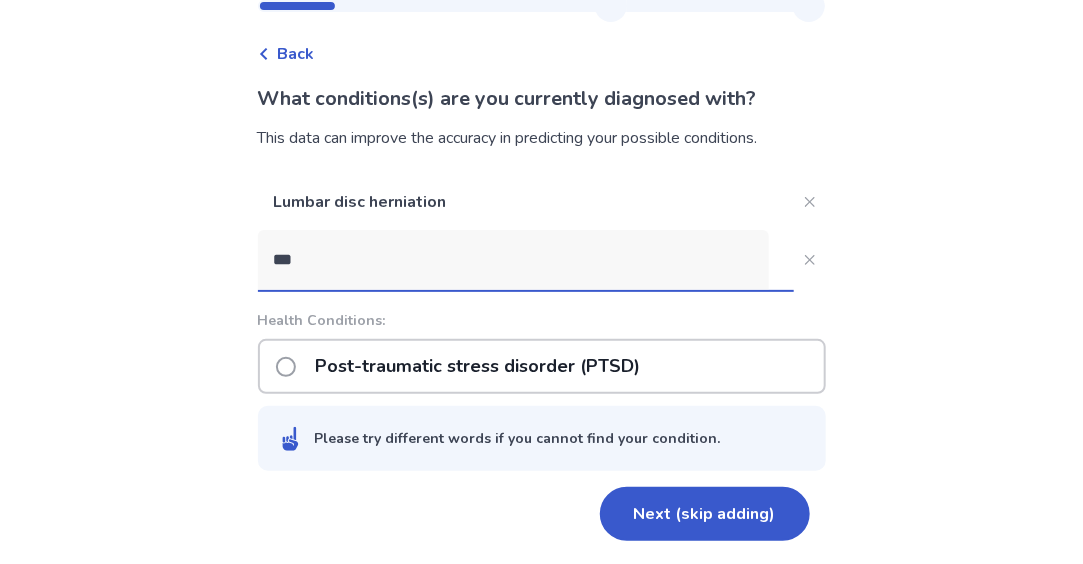 type on "****" 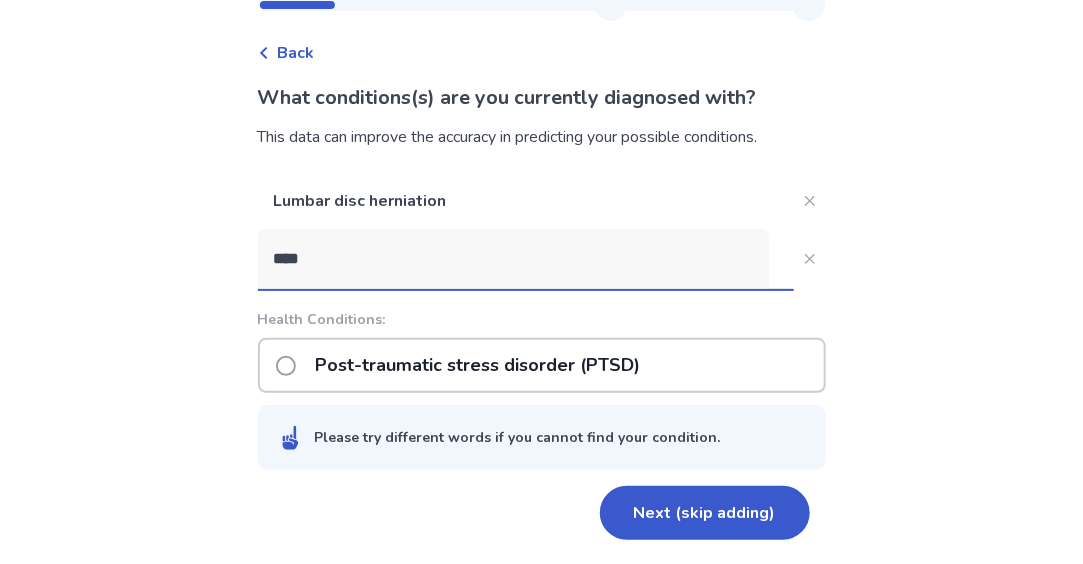 scroll, scrollTop: 68, scrollLeft: 0, axis: vertical 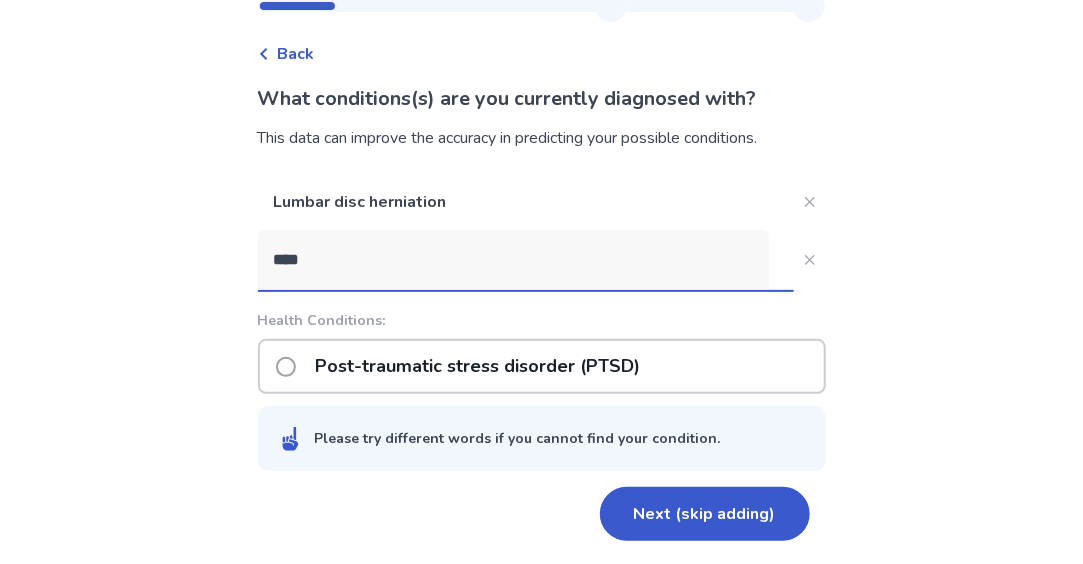 click on "Post-traumatic stress disorder (PTSD)" at bounding box center (478, 366) 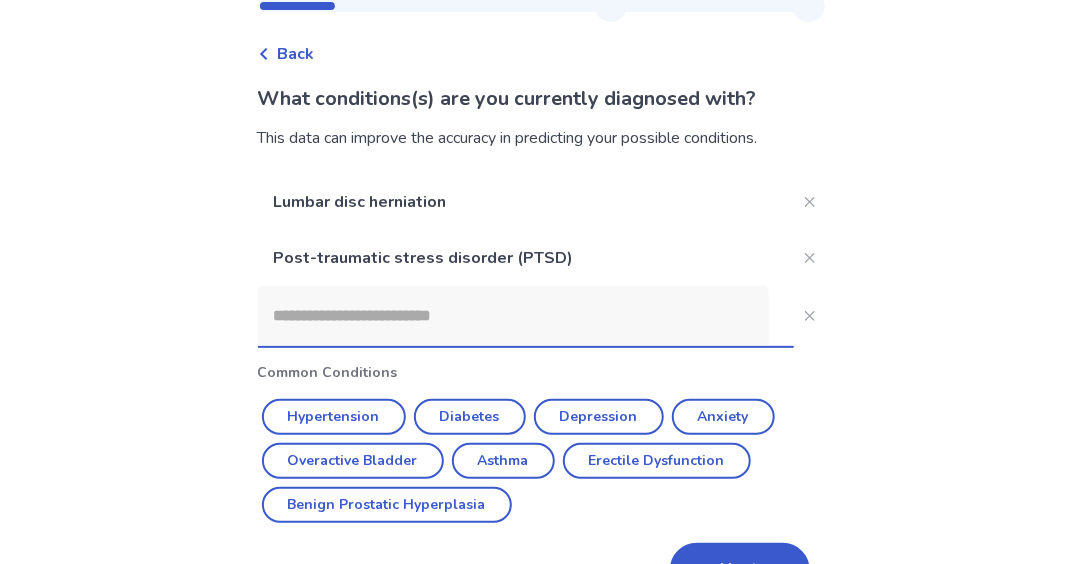 scroll, scrollTop: 85, scrollLeft: 0, axis: vertical 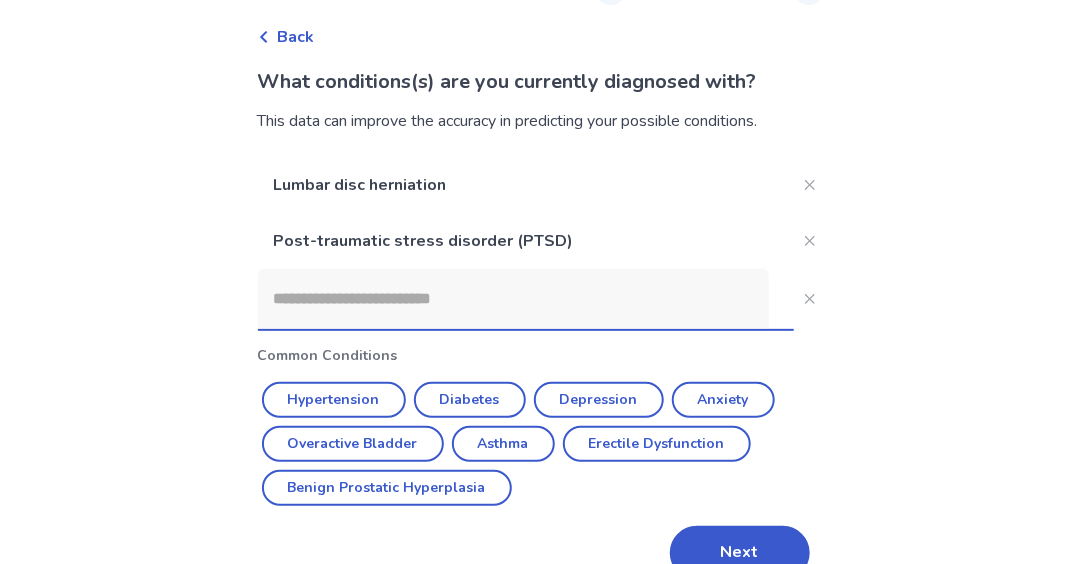 click at bounding box center (514, 299) 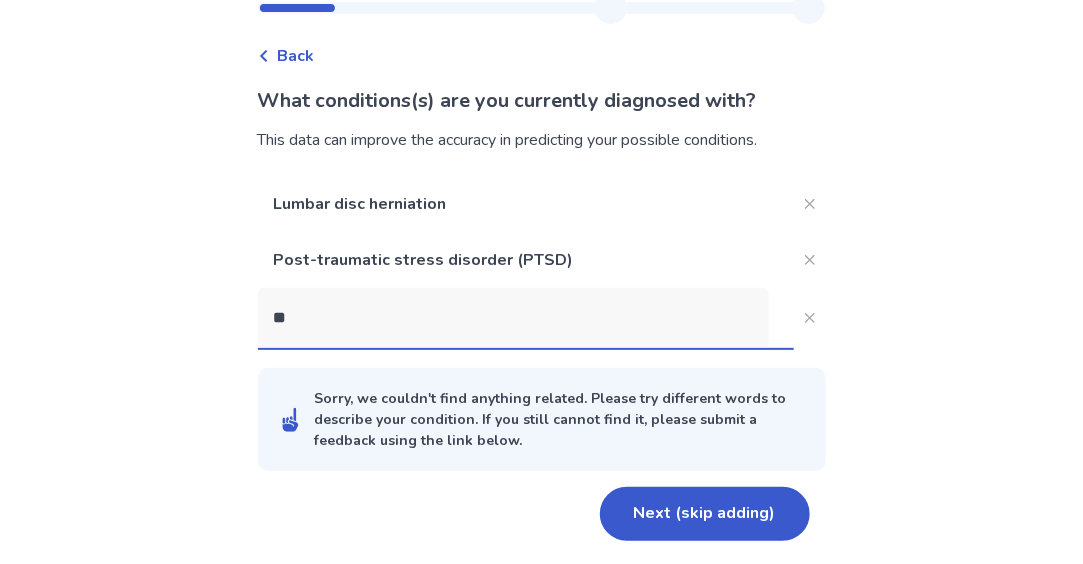scroll, scrollTop: 85, scrollLeft: 0, axis: vertical 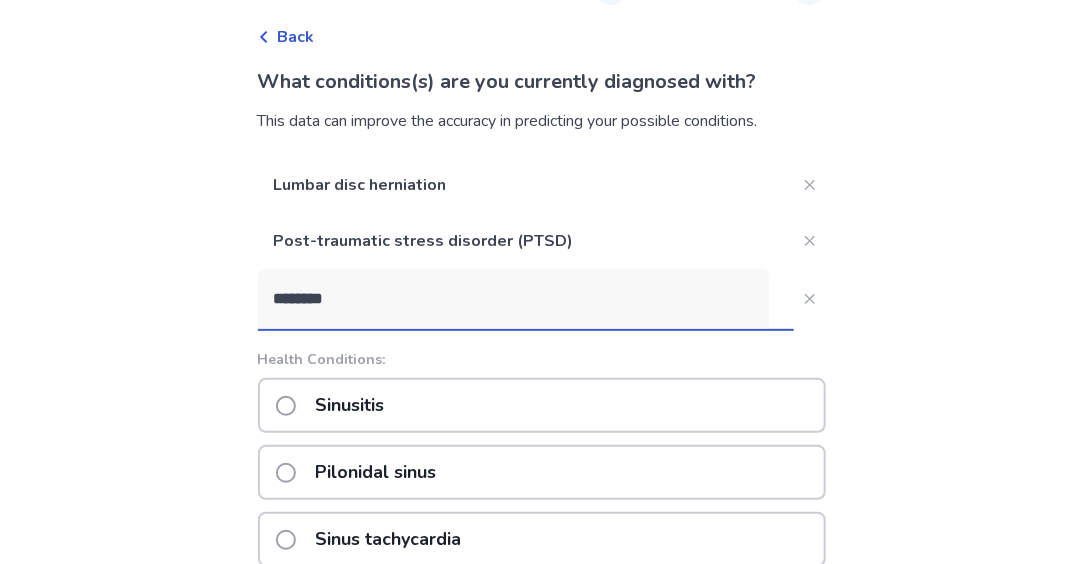 type on "*********" 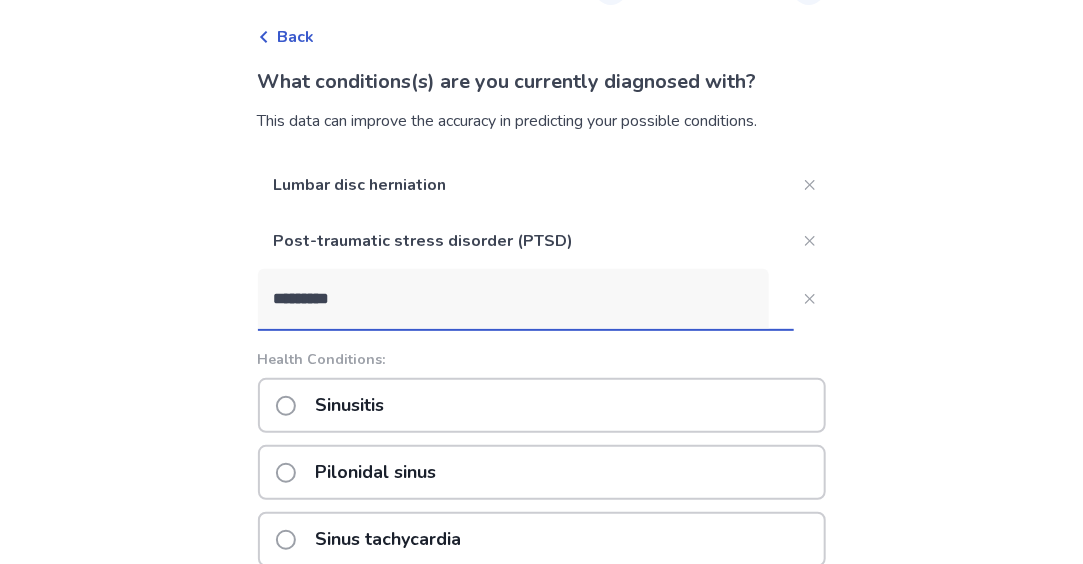 click on "Sinusitis" at bounding box center (350, 405) 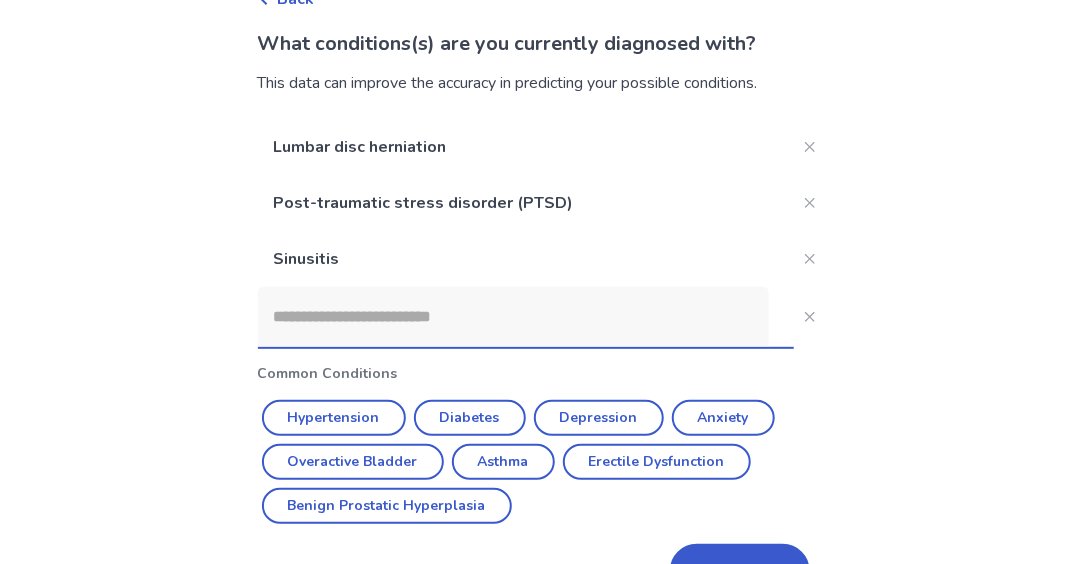 scroll, scrollTop: 122, scrollLeft: 0, axis: vertical 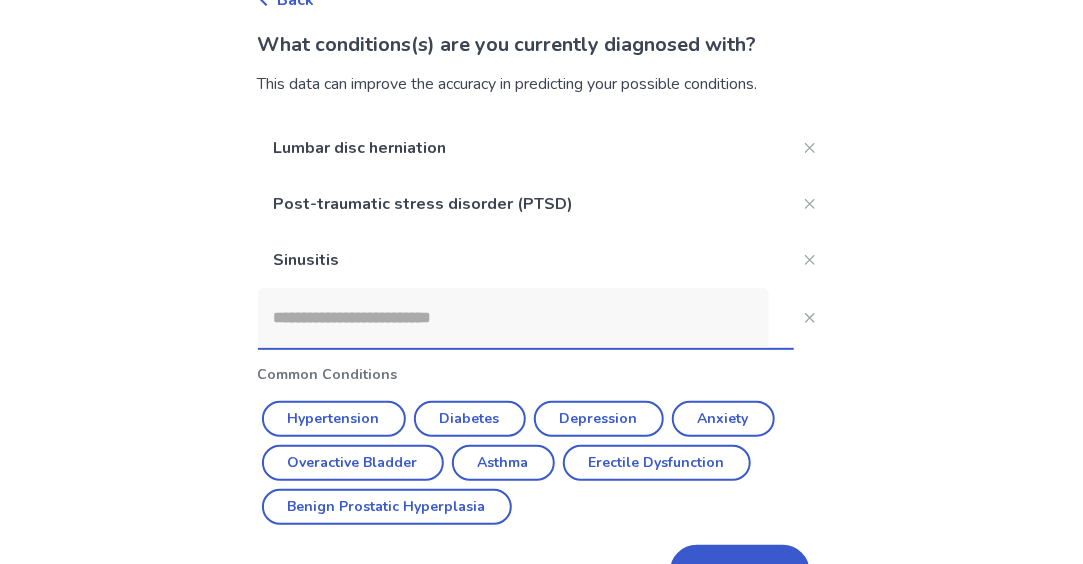 click at bounding box center (514, 318) 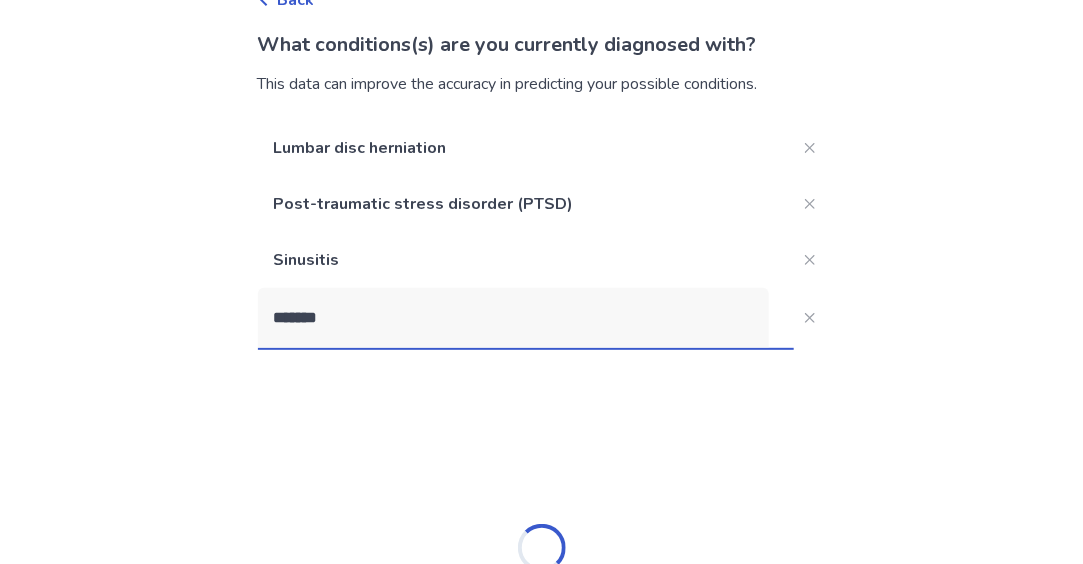 type on "********" 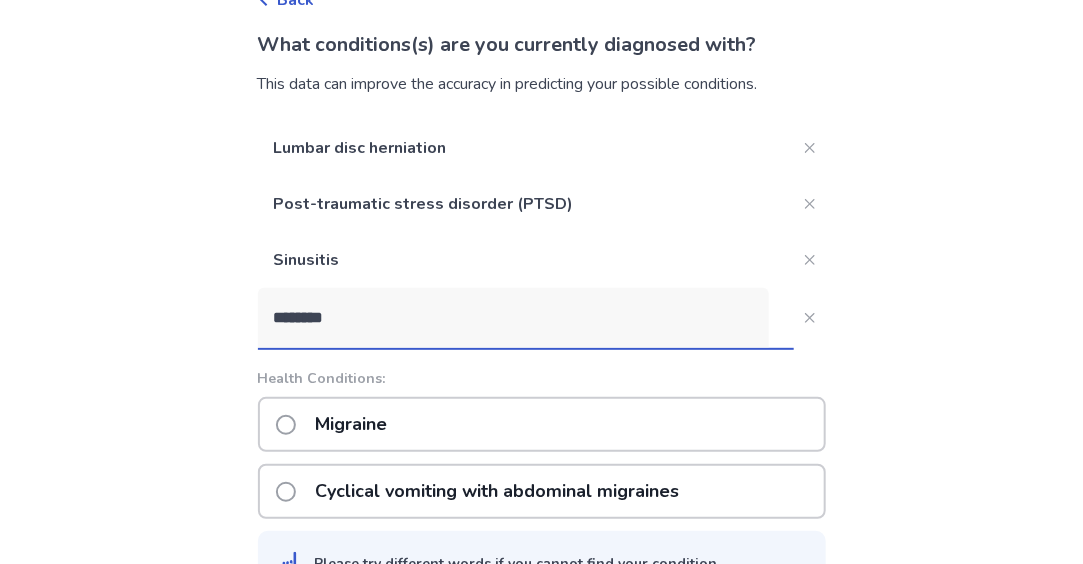 click on "Migraine" at bounding box center [352, 424] 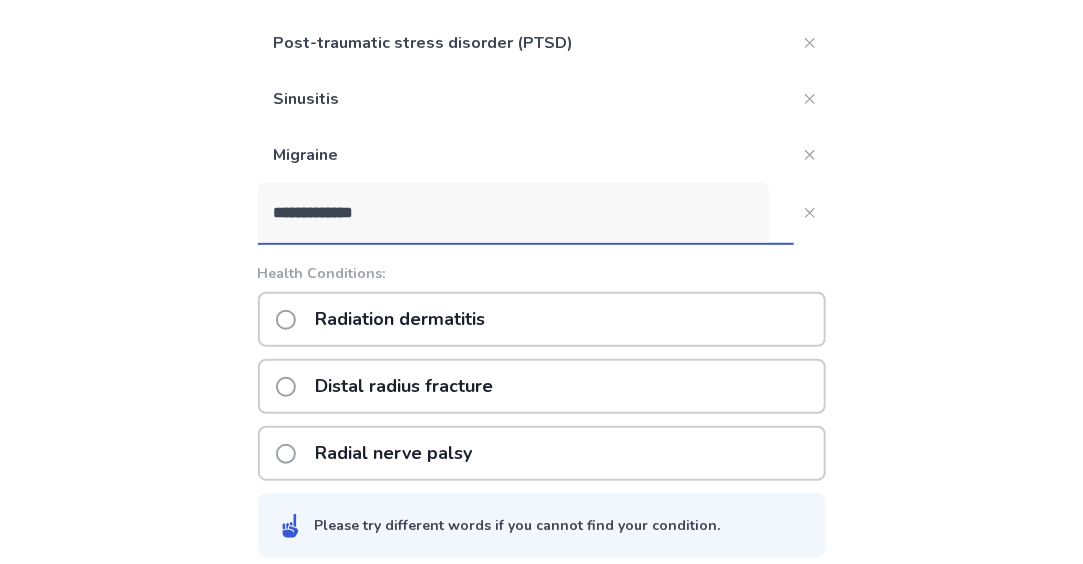 scroll, scrollTop: 369, scrollLeft: 0, axis: vertical 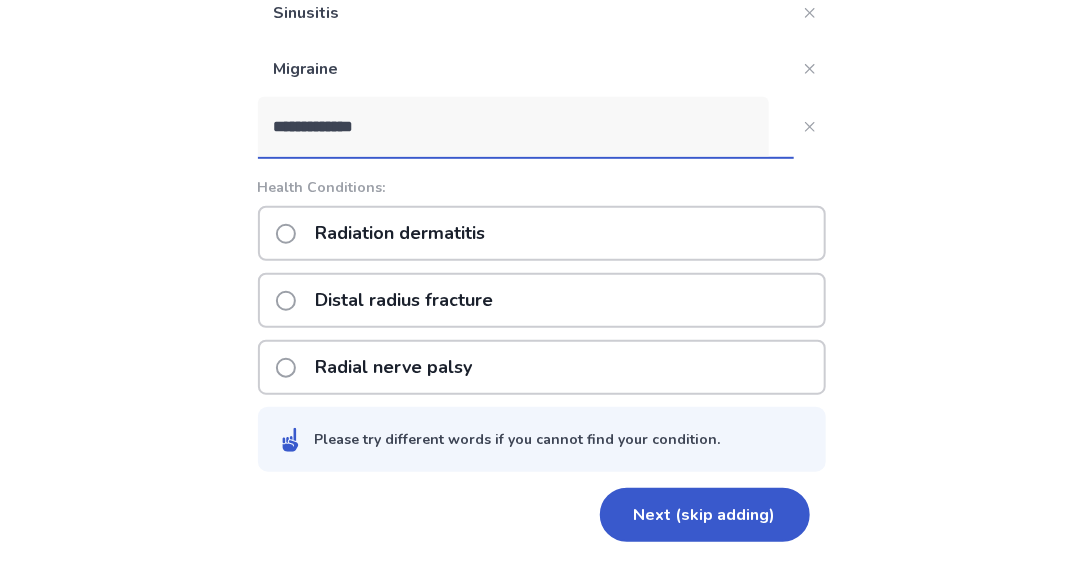 click on "**********" at bounding box center [514, 127] 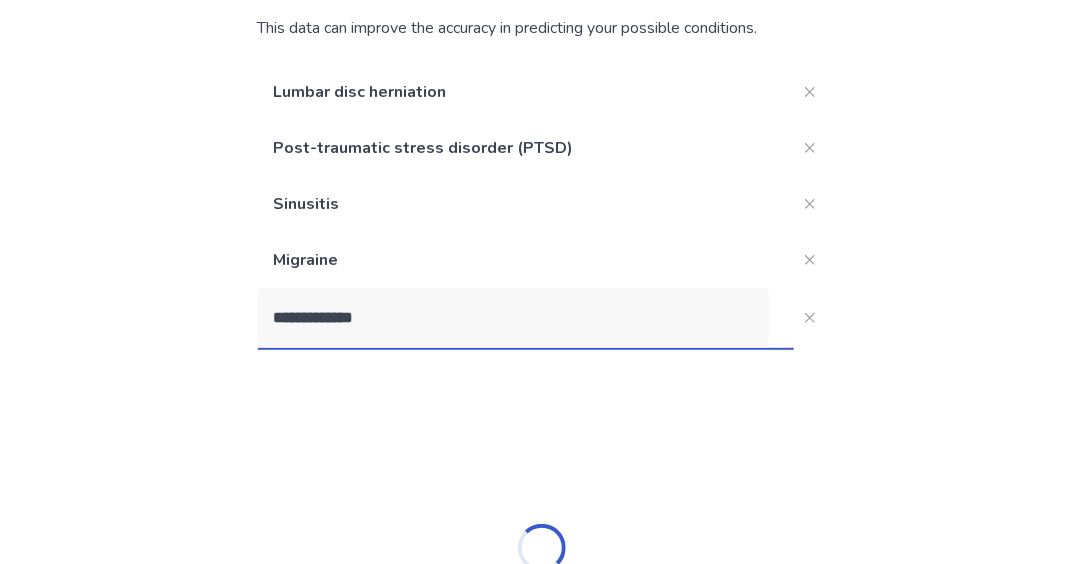 scroll, scrollTop: 369, scrollLeft: 0, axis: vertical 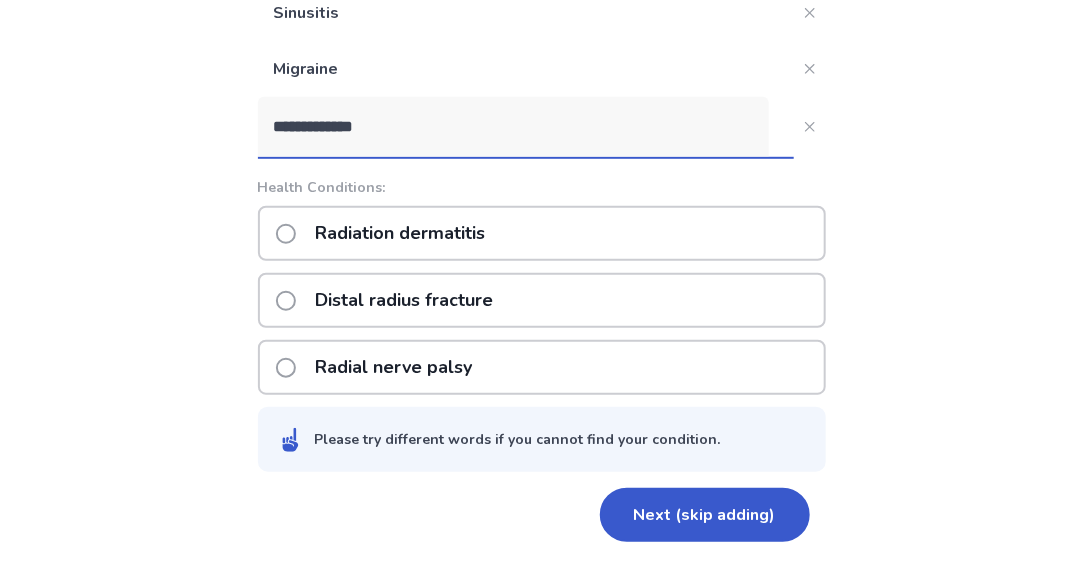 click on "**********" at bounding box center [514, 127] 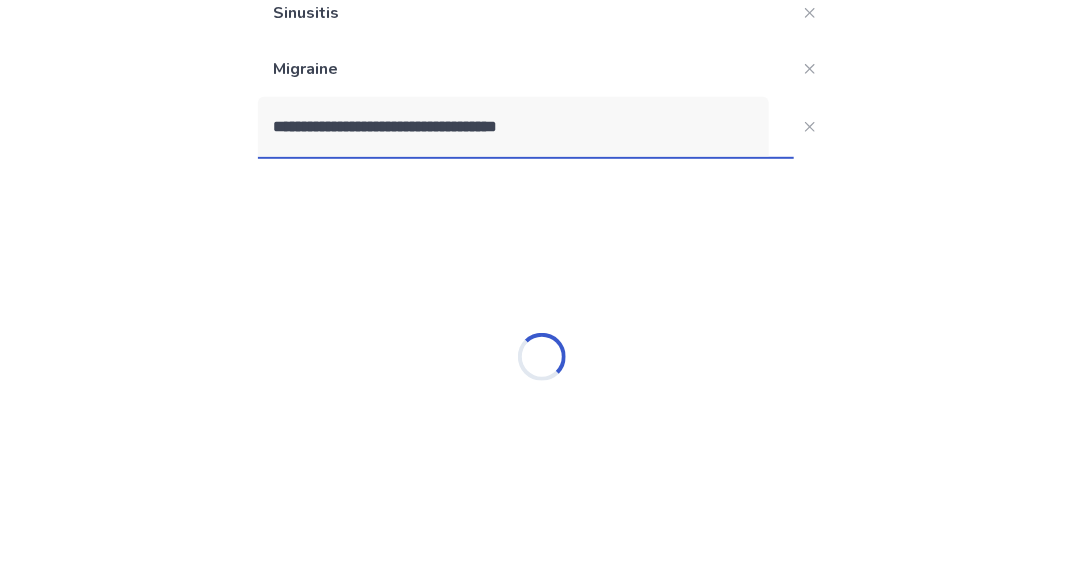 scroll, scrollTop: 302, scrollLeft: 0, axis: vertical 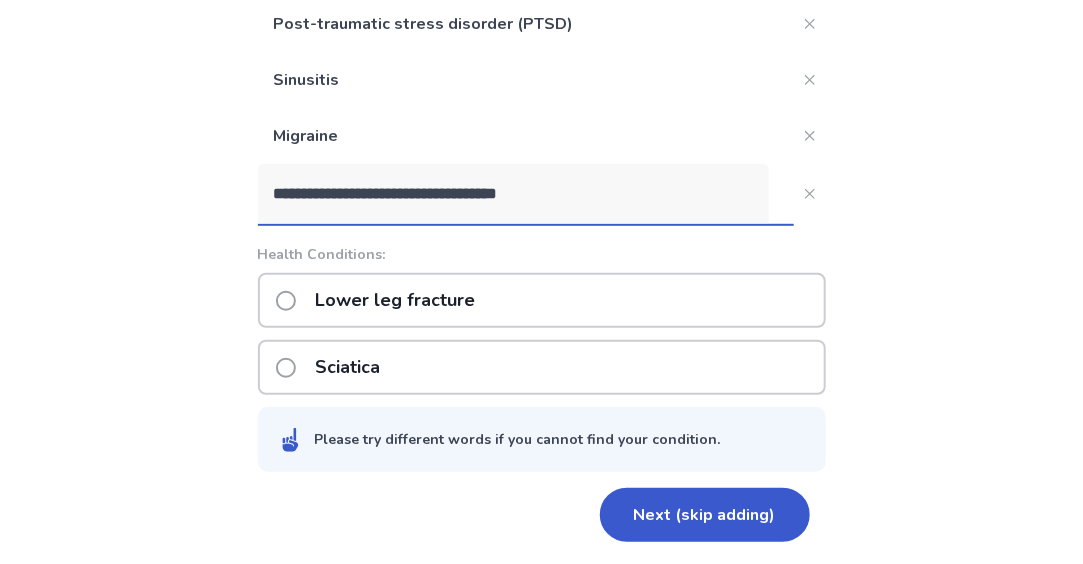 type on "**********" 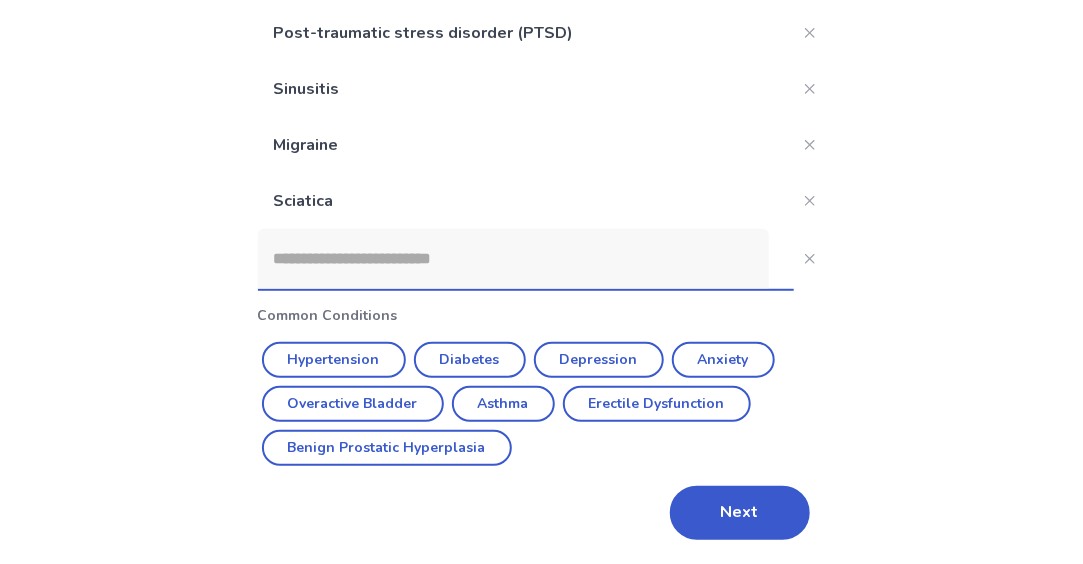 scroll, scrollTop: 293, scrollLeft: 0, axis: vertical 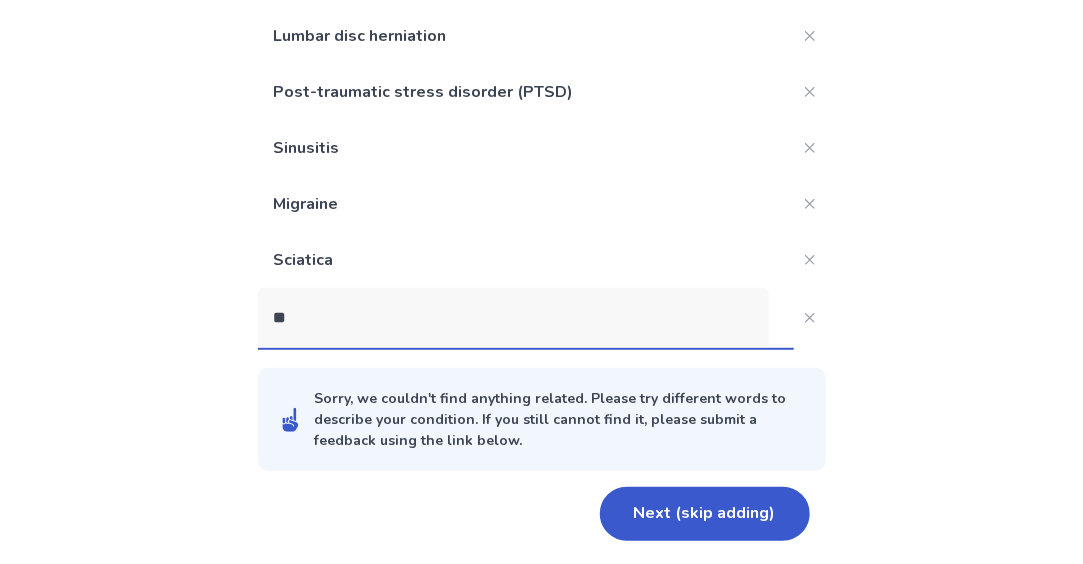 type on "***" 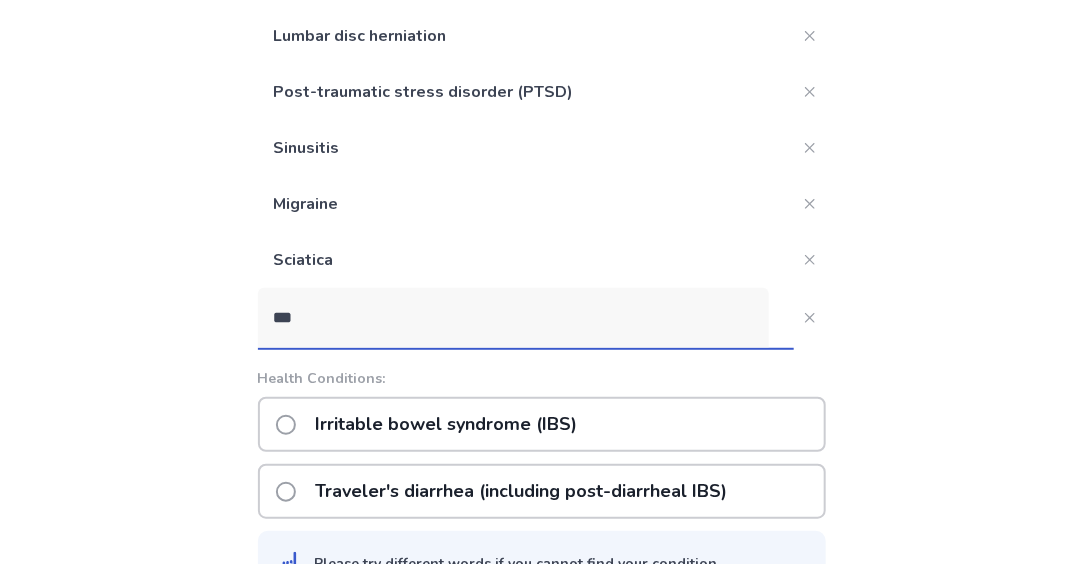scroll, scrollTop: 293, scrollLeft: 0, axis: vertical 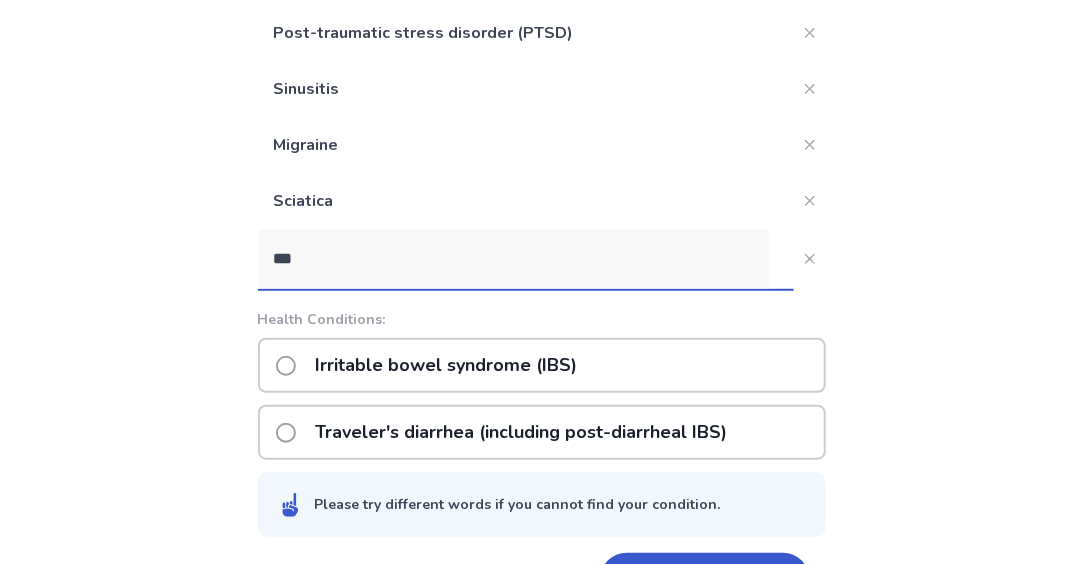 click on "Irritable bowel syndrome (IBS)" at bounding box center [447, 365] 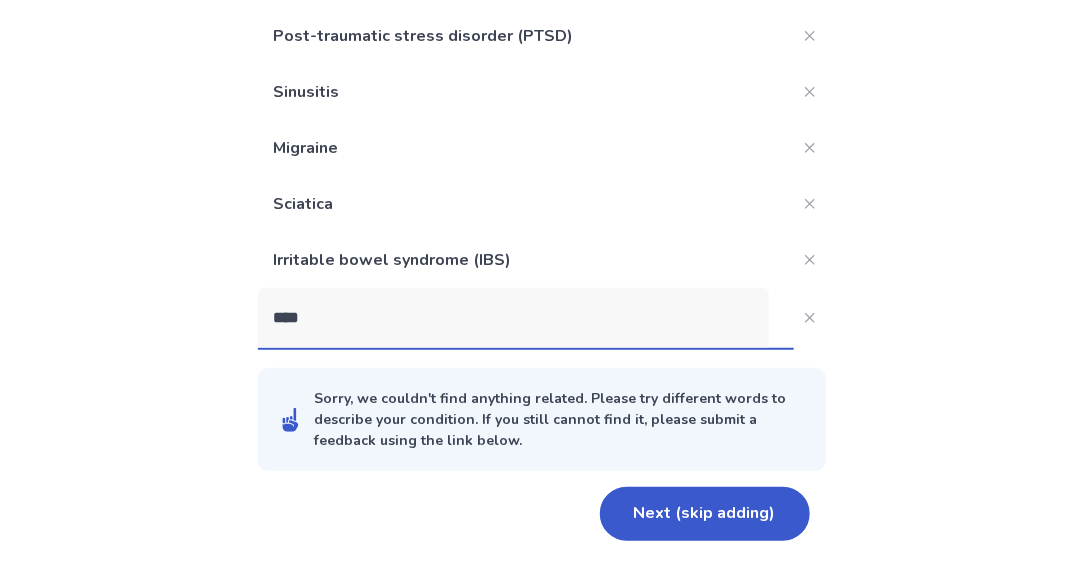 scroll, scrollTop: 293, scrollLeft: 0, axis: vertical 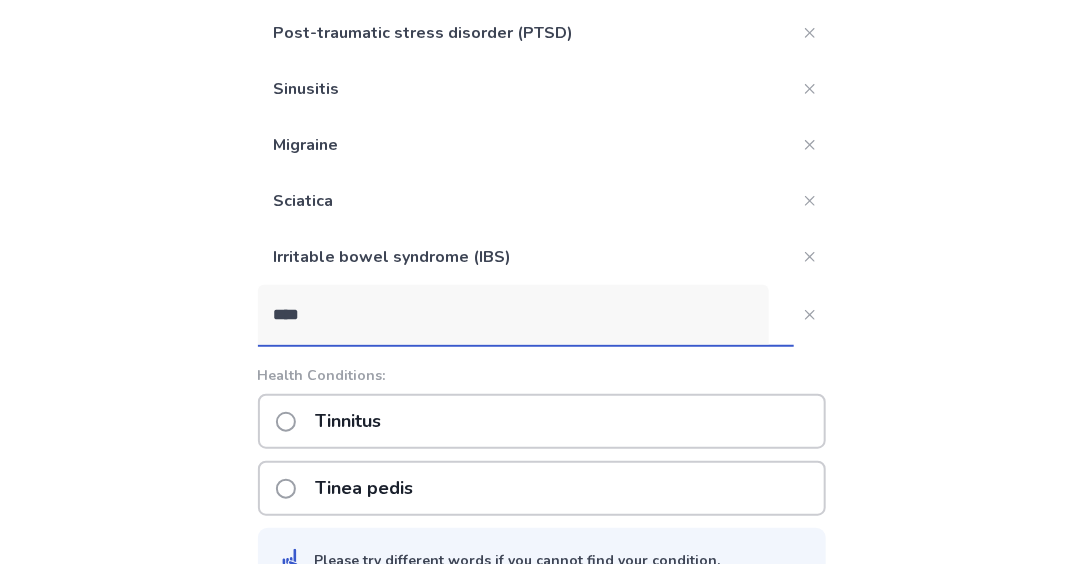 type on "****" 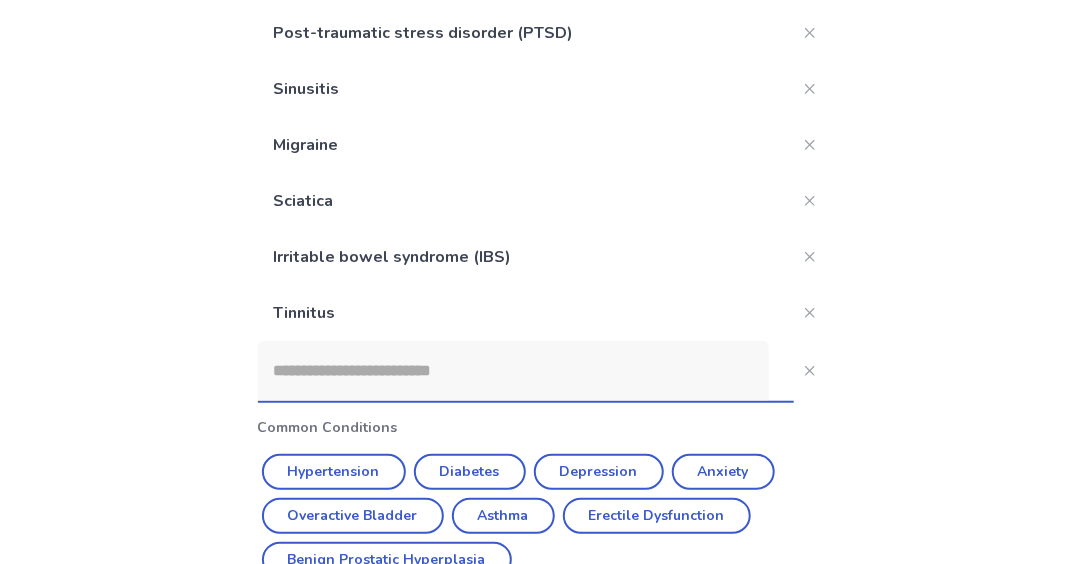 click at bounding box center [514, 371] 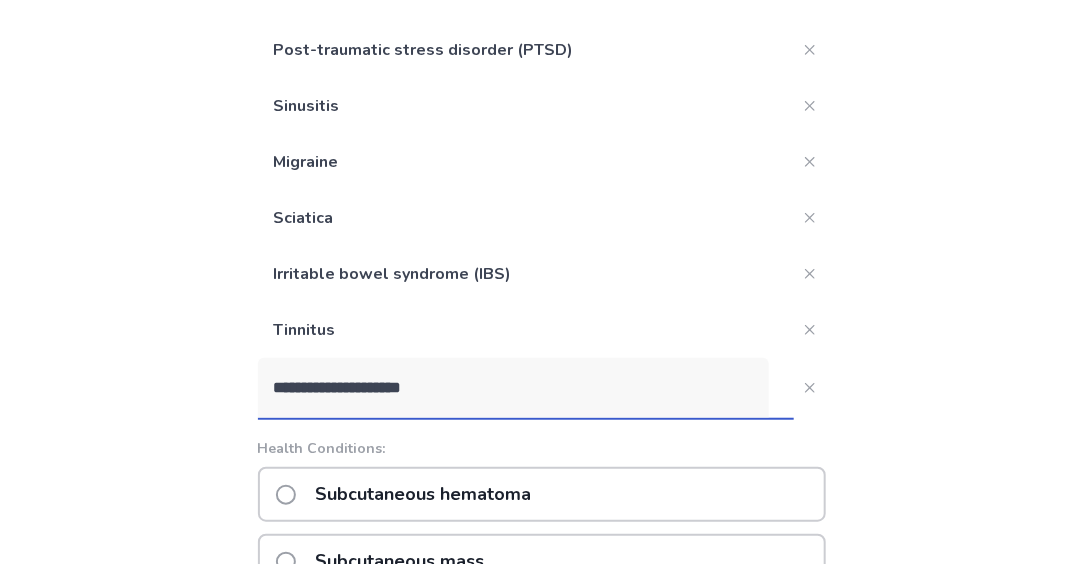 scroll, scrollTop: 354, scrollLeft: 0, axis: vertical 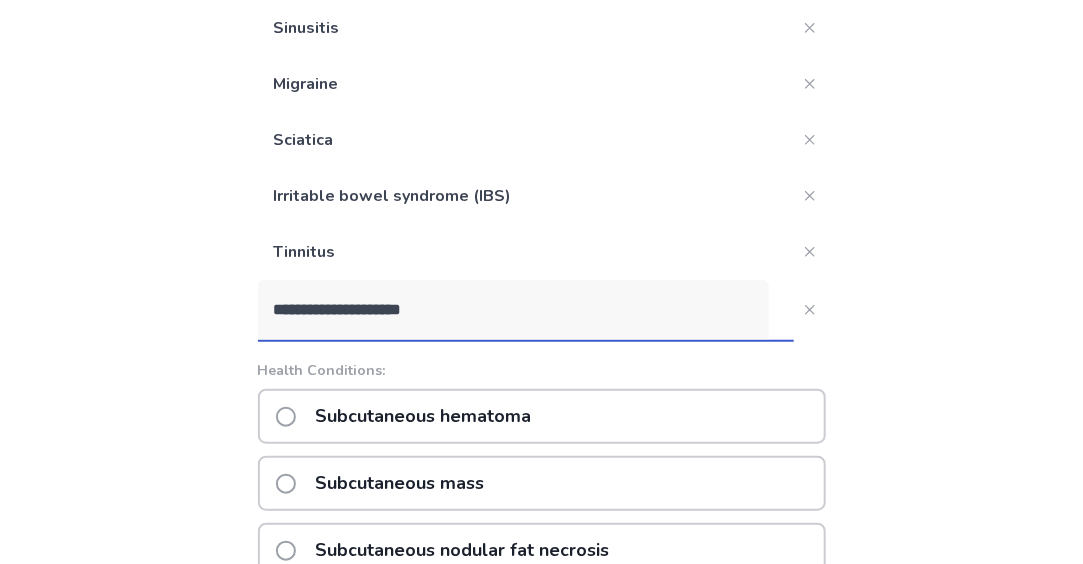 click on "**********" at bounding box center [514, 310] 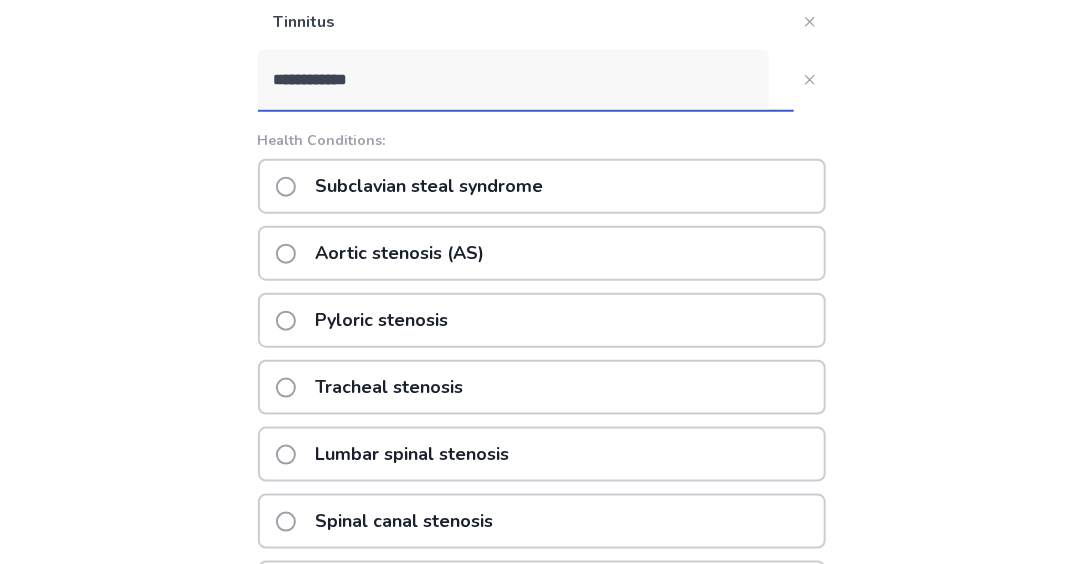 scroll, scrollTop: 580, scrollLeft: 0, axis: vertical 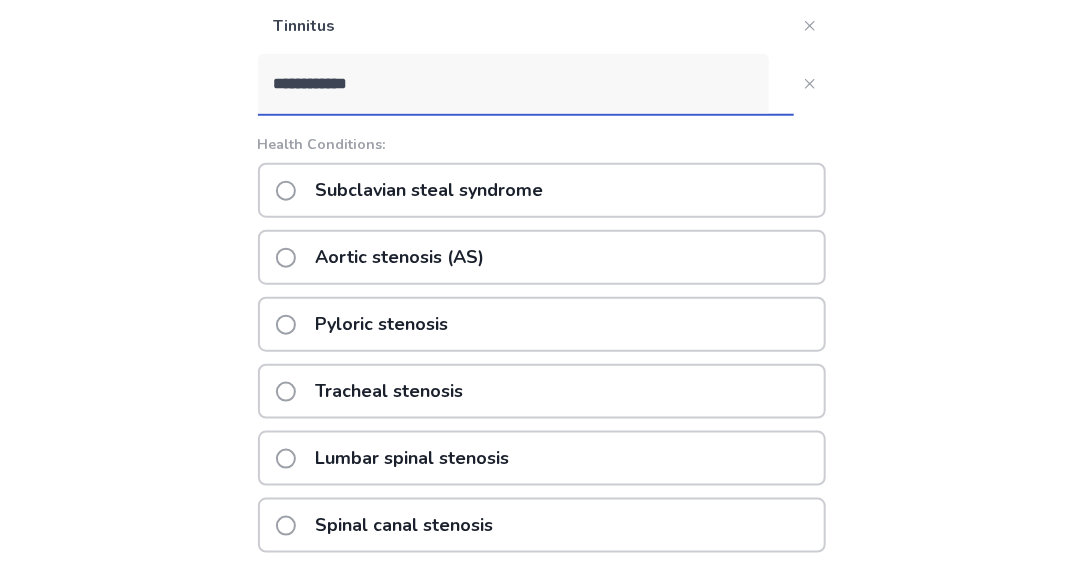 click on "**********" at bounding box center (514, 84) 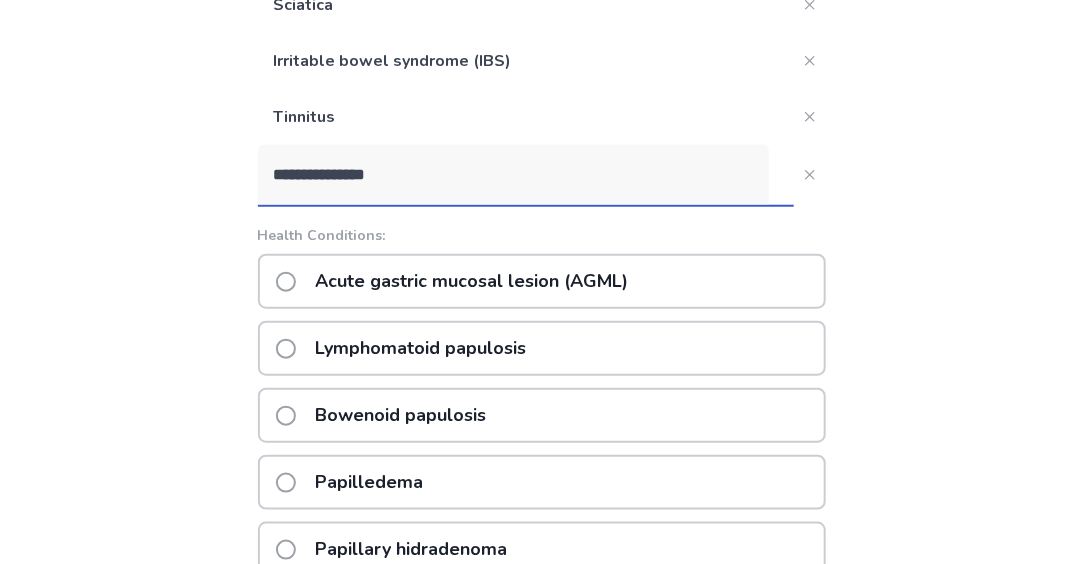 scroll, scrollTop: 488, scrollLeft: 0, axis: vertical 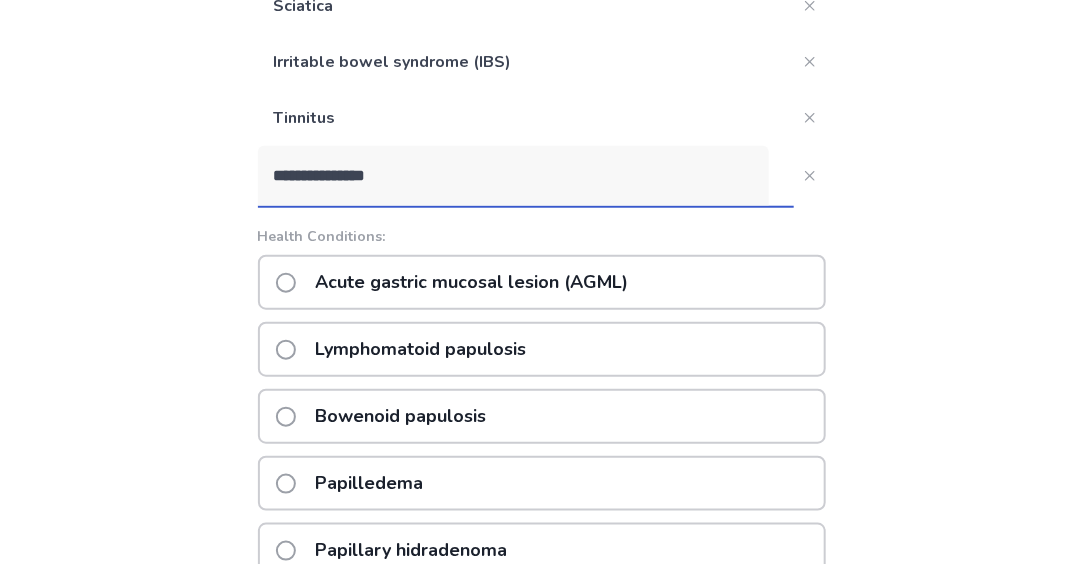 click on "**********" at bounding box center (514, 176) 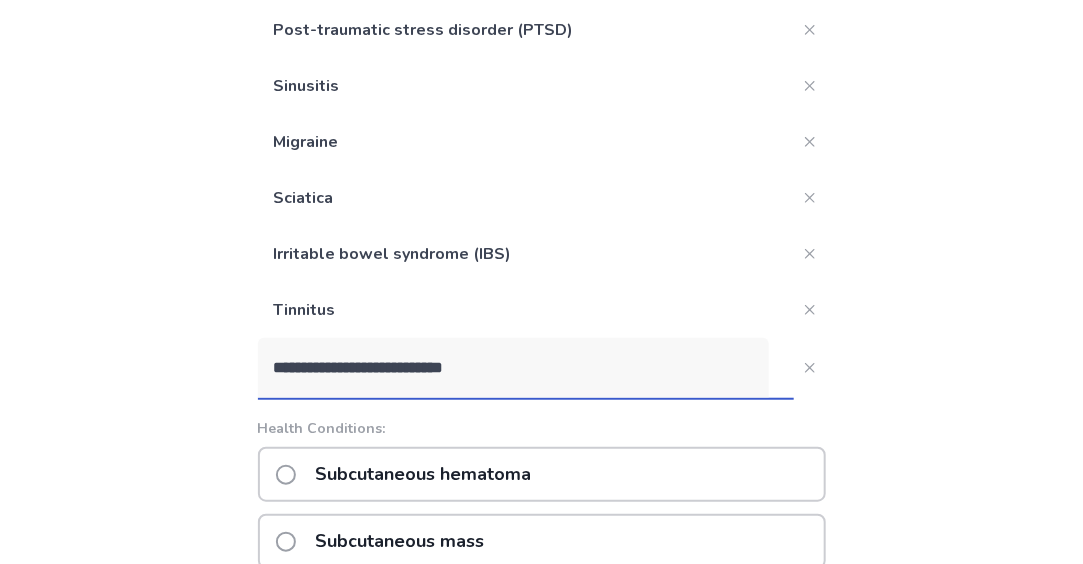 scroll, scrollTop: 317, scrollLeft: 0, axis: vertical 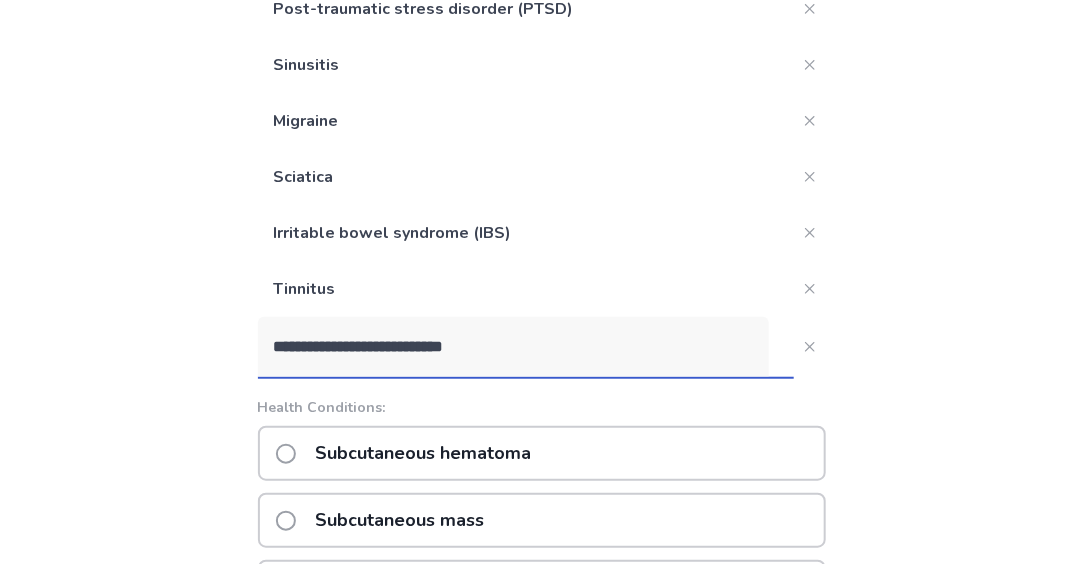 click on "**********" at bounding box center [514, 347] 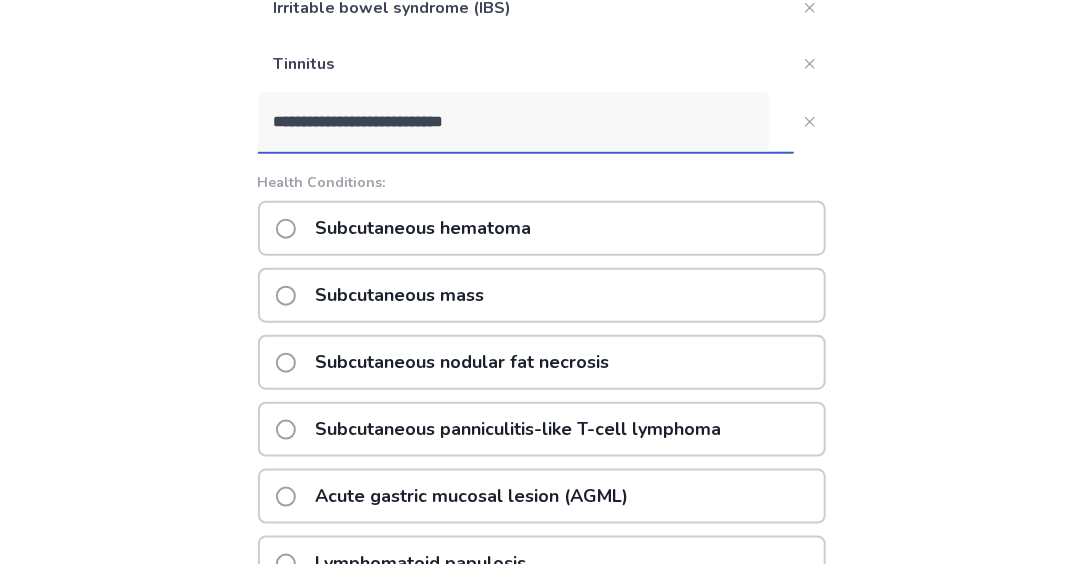 scroll, scrollTop: 556, scrollLeft: 0, axis: vertical 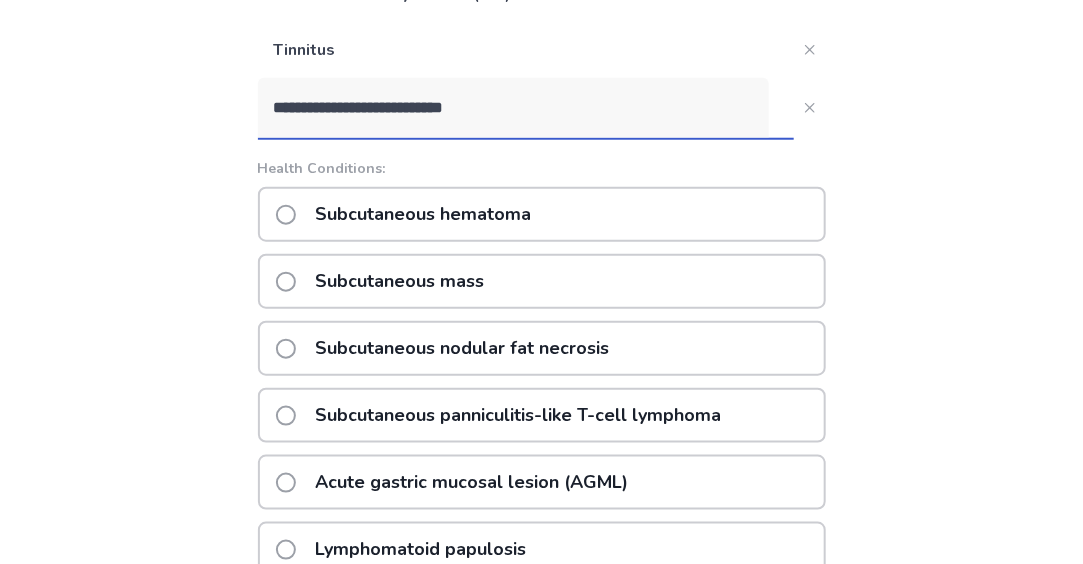 click on "Subcutaneous mass" at bounding box center (400, 281) 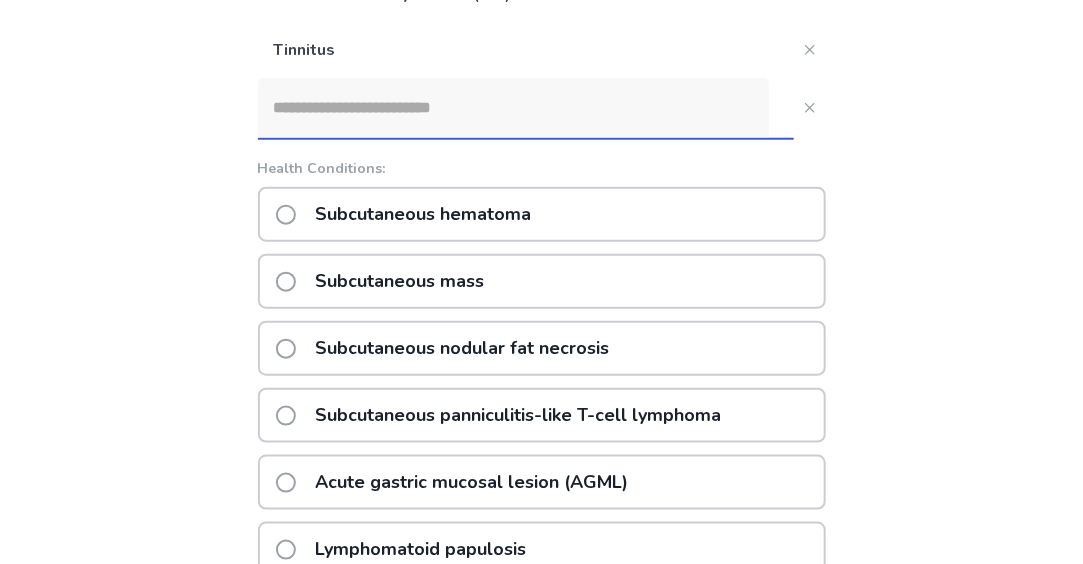 scroll, scrollTop: 461, scrollLeft: 0, axis: vertical 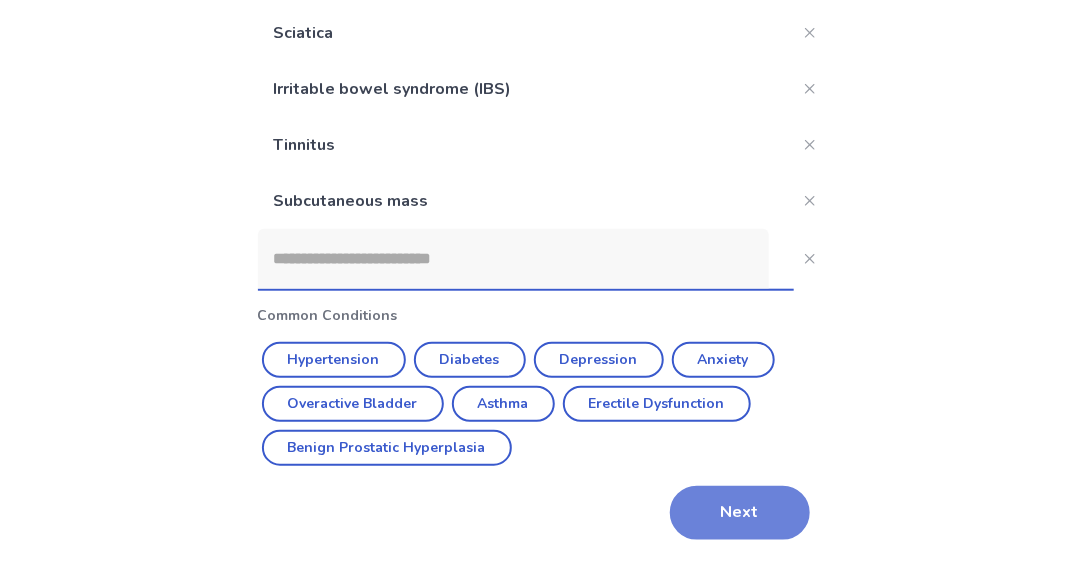 click on "Next" at bounding box center (740, 513) 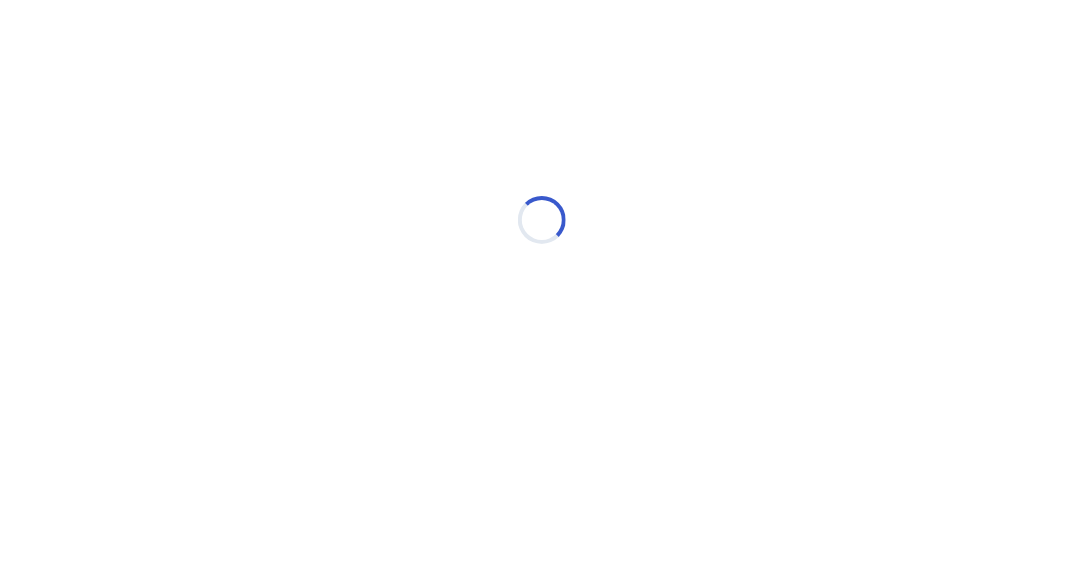 scroll, scrollTop: 0, scrollLeft: 0, axis: both 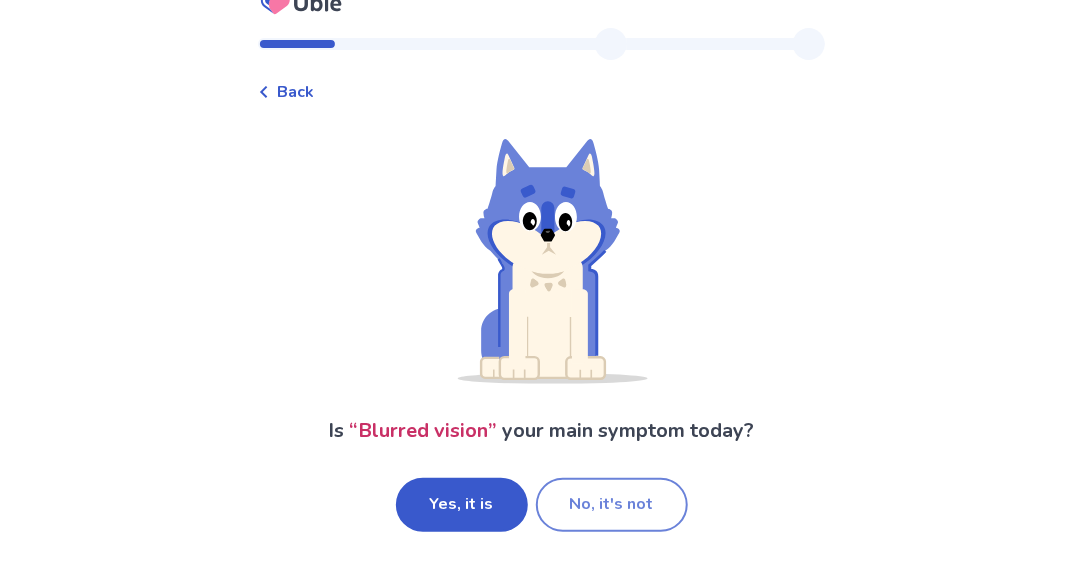 click on "No, it's not" at bounding box center [612, 505] 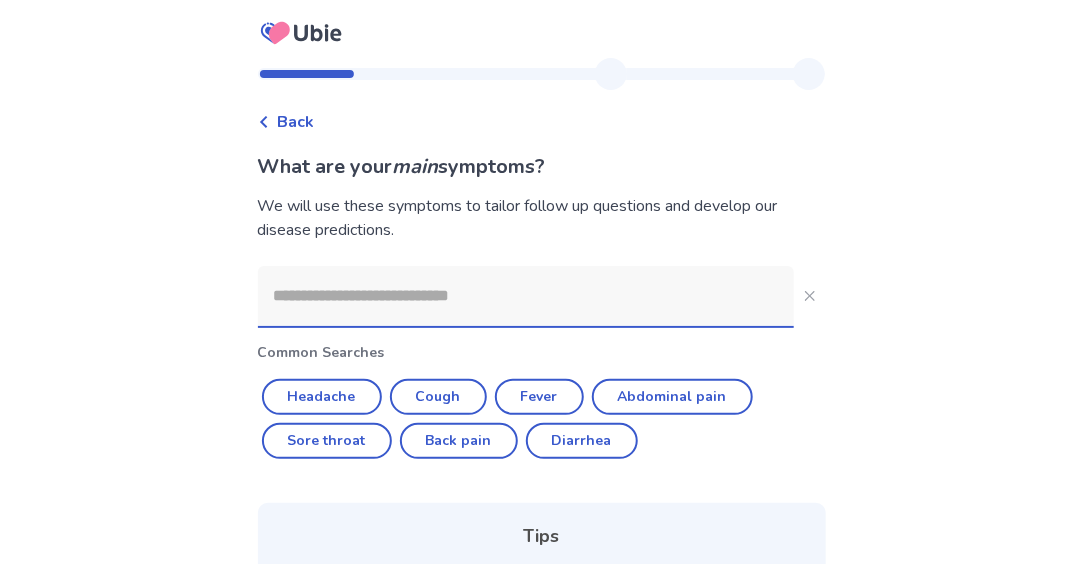 click 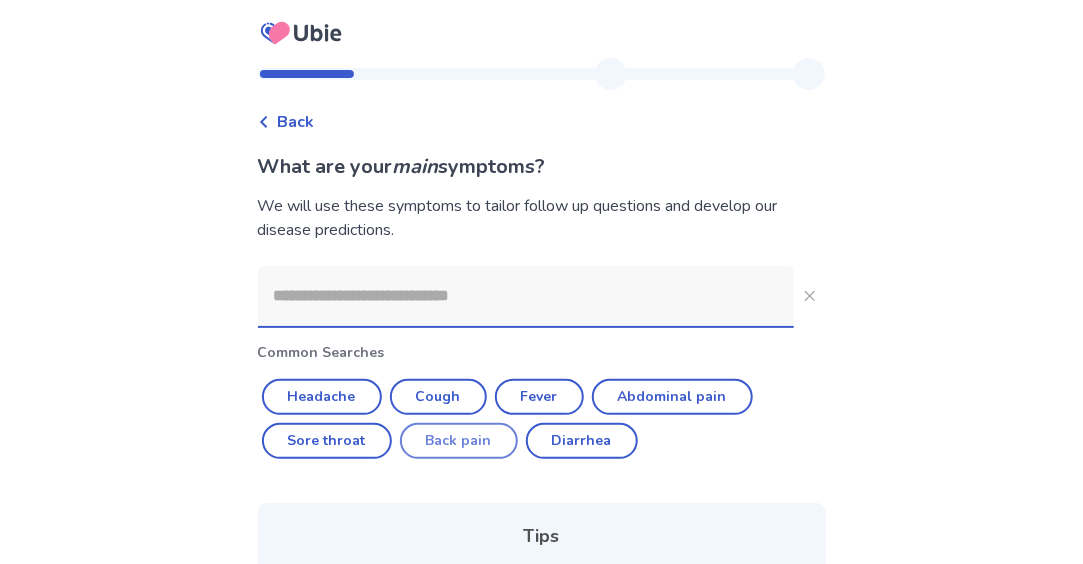 click on "Back pain" 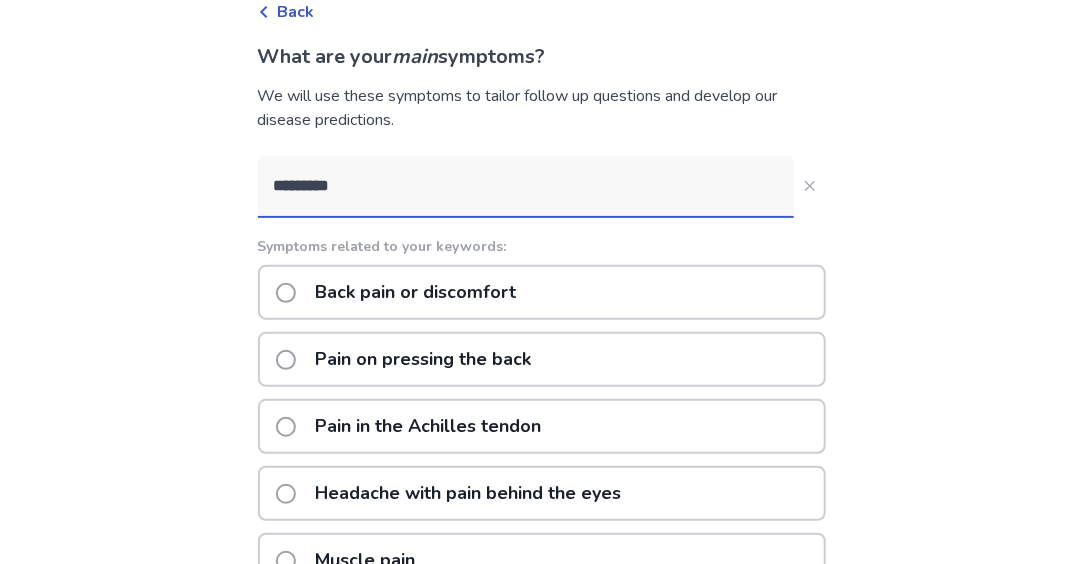 scroll, scrollTop: 112, scrollLeft: 0, axis: vertical 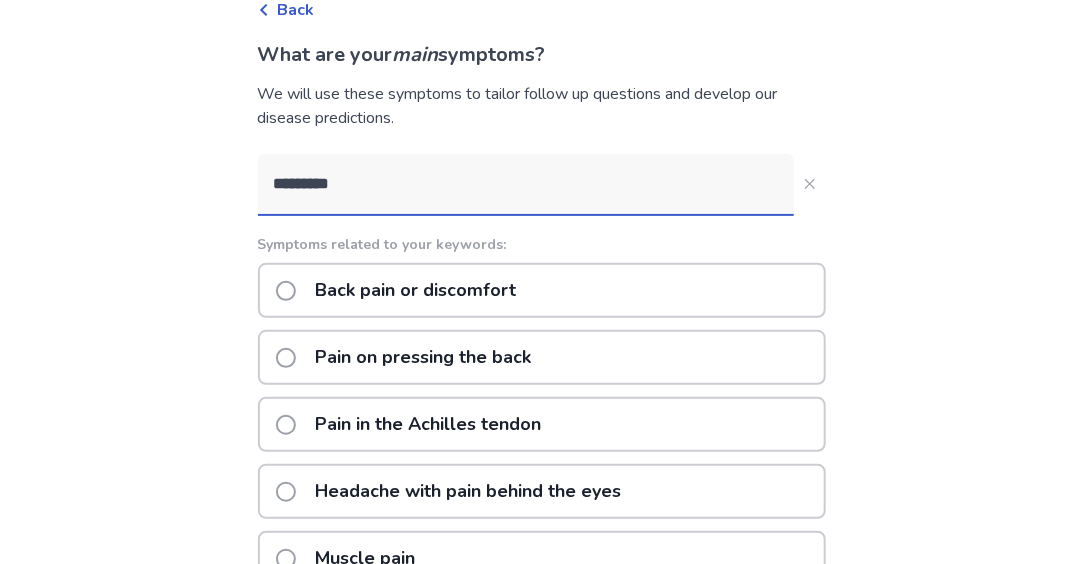click on "Back pain or discomfort" 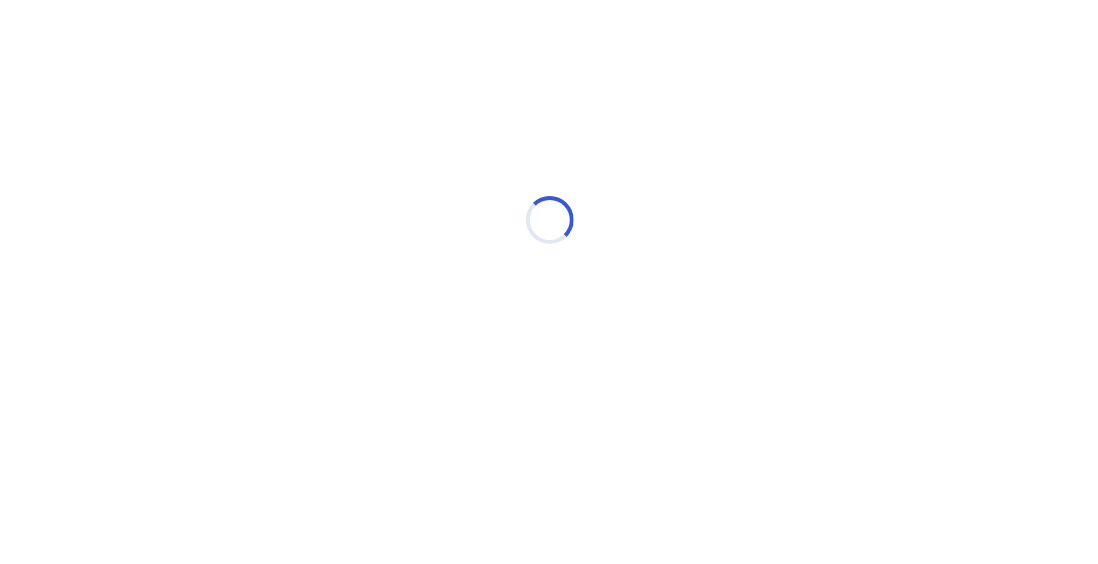scroll, scrollTop: 0, scrollLeft: 0, axis: both 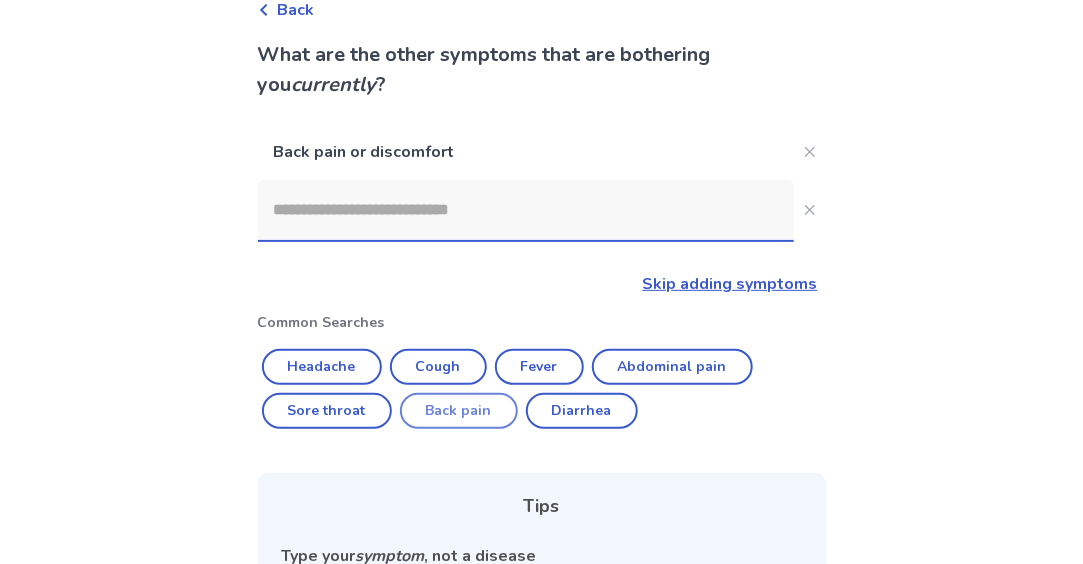click on "Back pain" 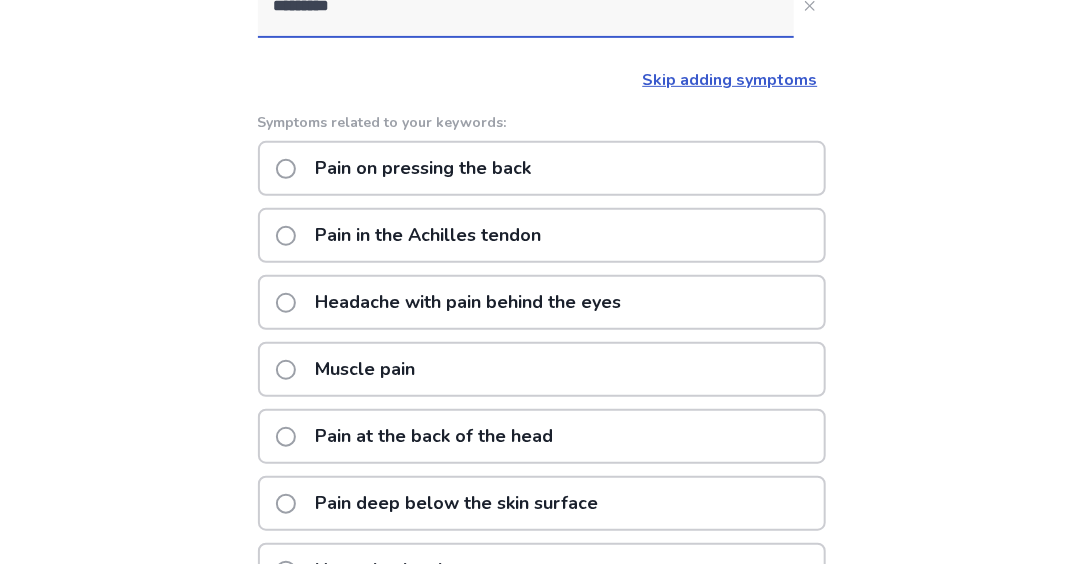 scroll, scrollTop: 317, scrollLeft: 0, axis: vertical 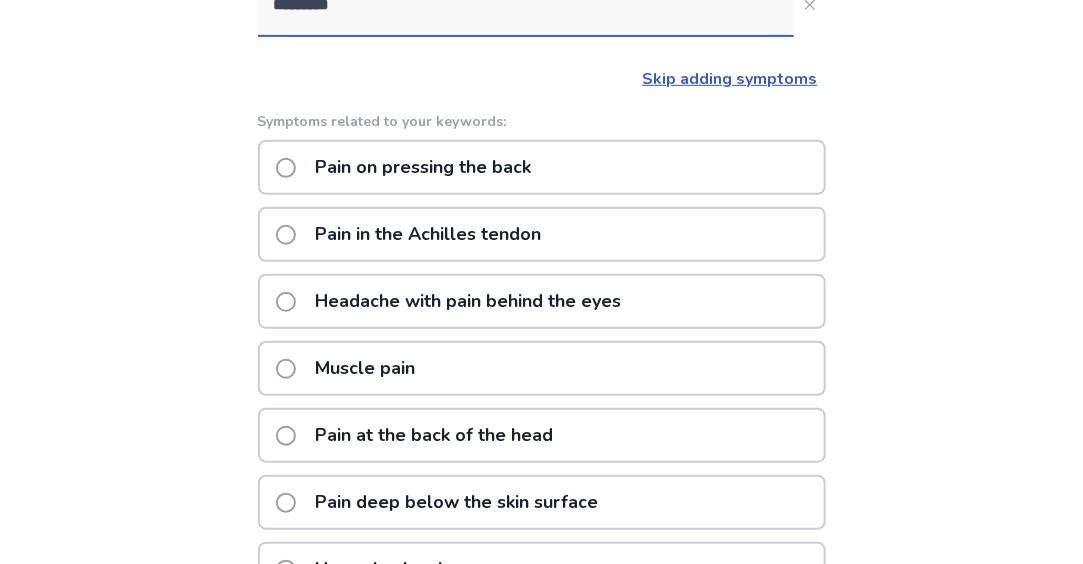 click on "Headache with pain behind the eyes" 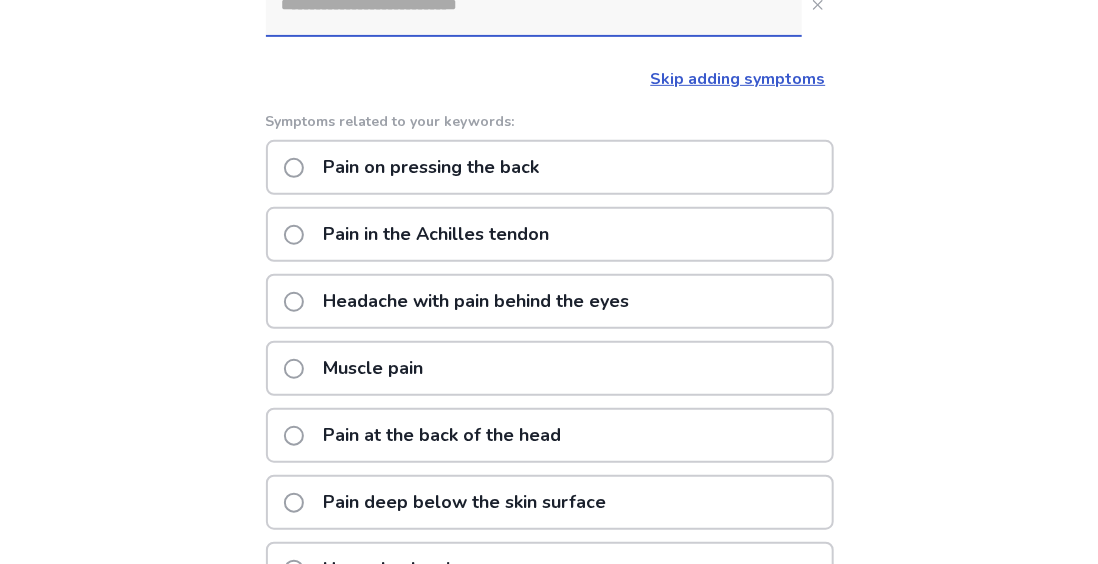 scroll, scrollTop: 0, scrollLeft: 0, axis: both 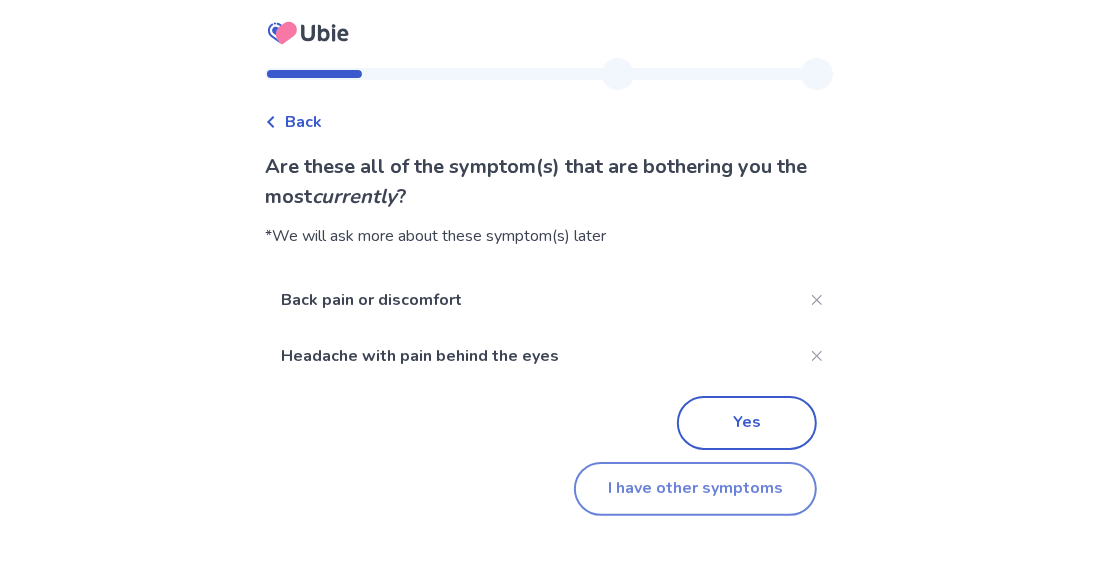 click on "I have other symptoms" 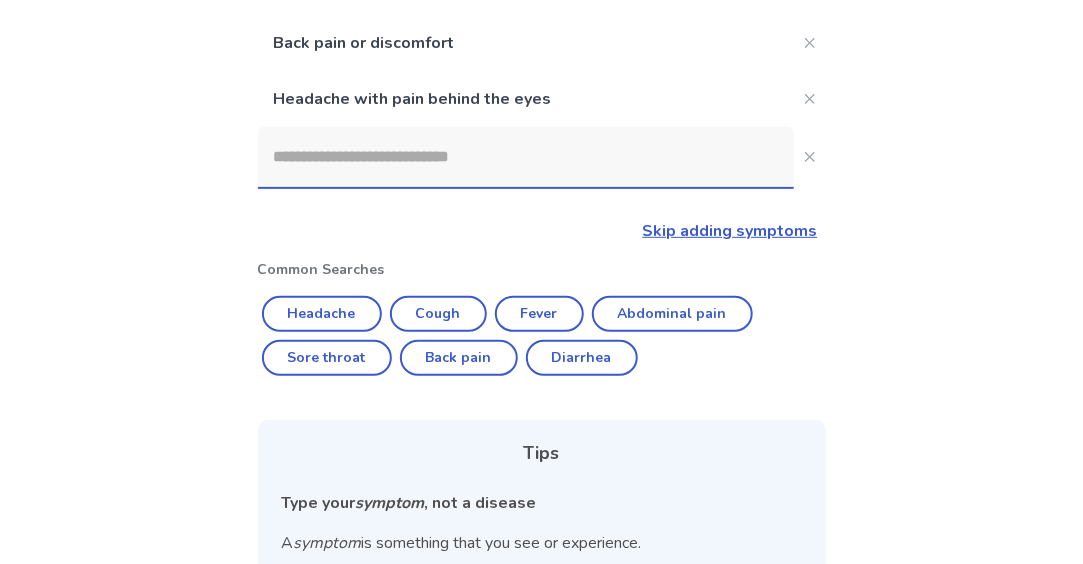 scroll, scrollTop: 218, scrollLeft: 0, axis: vertical 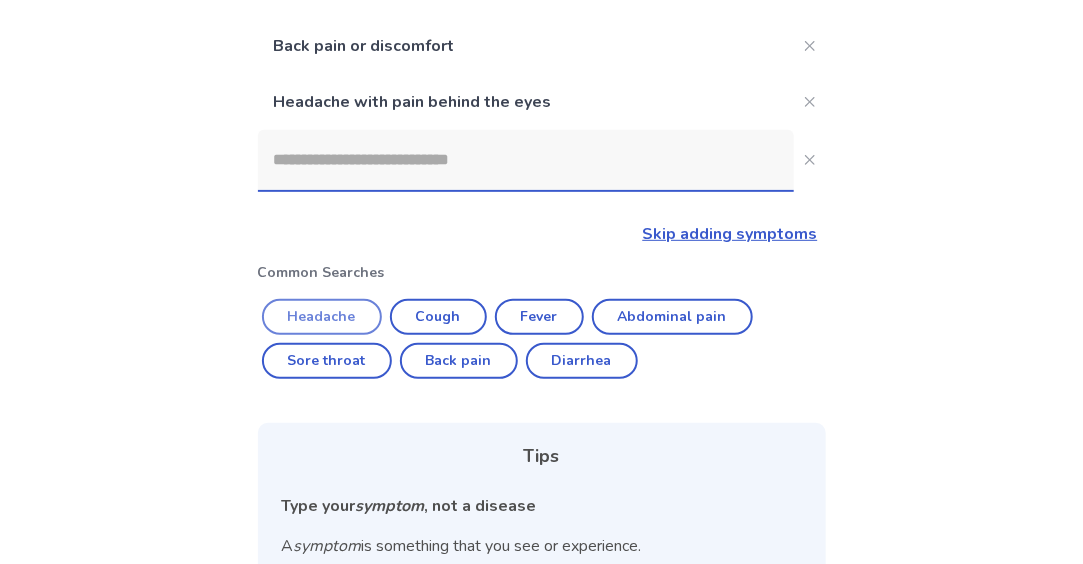 click on "Headache" 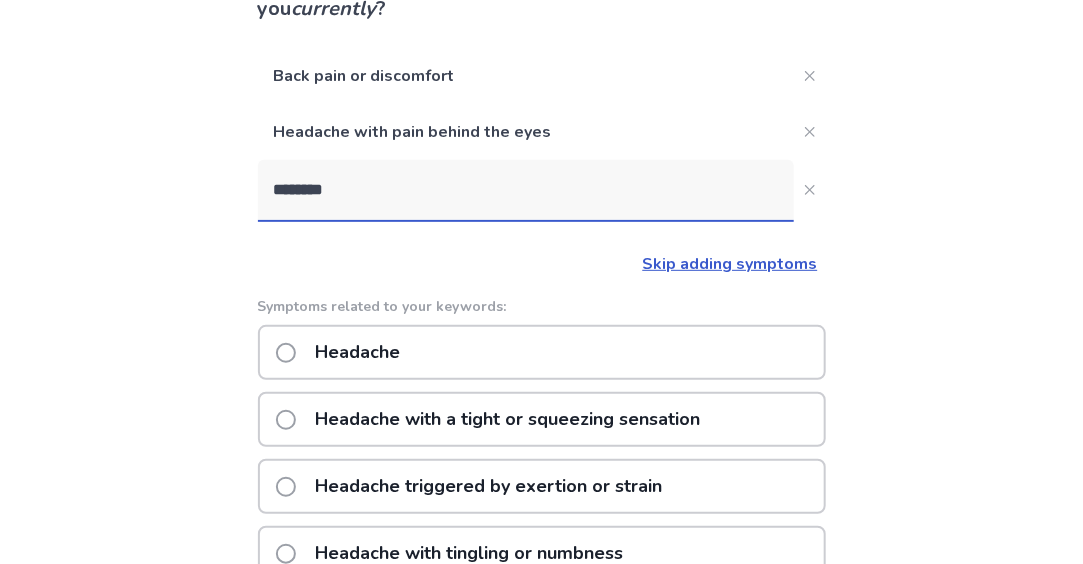 scroll, scrollTop: 168, scrollLeft: 0, axis: vertical 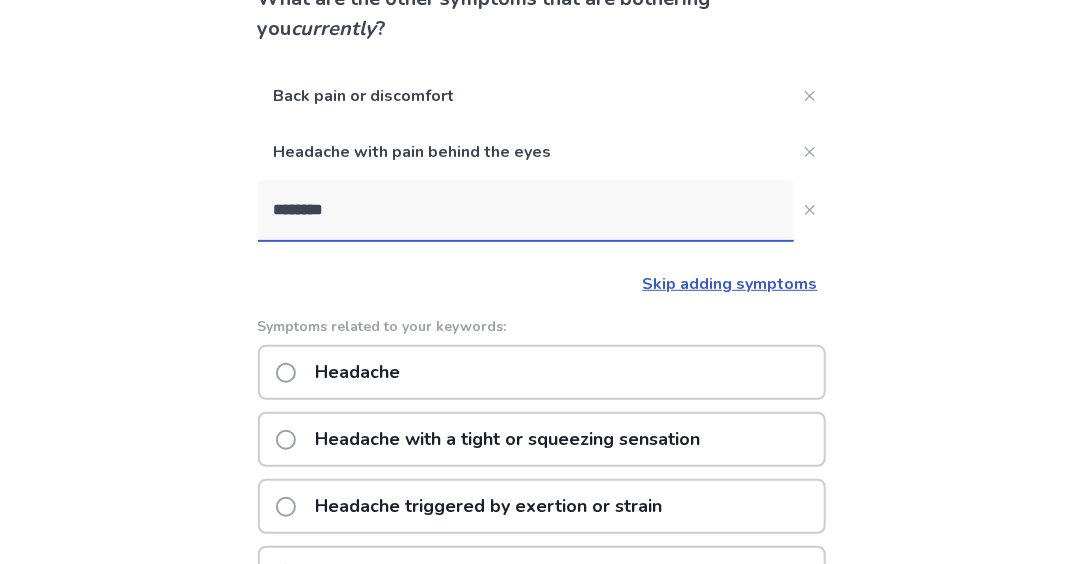 click on "Skip adding symptoms" 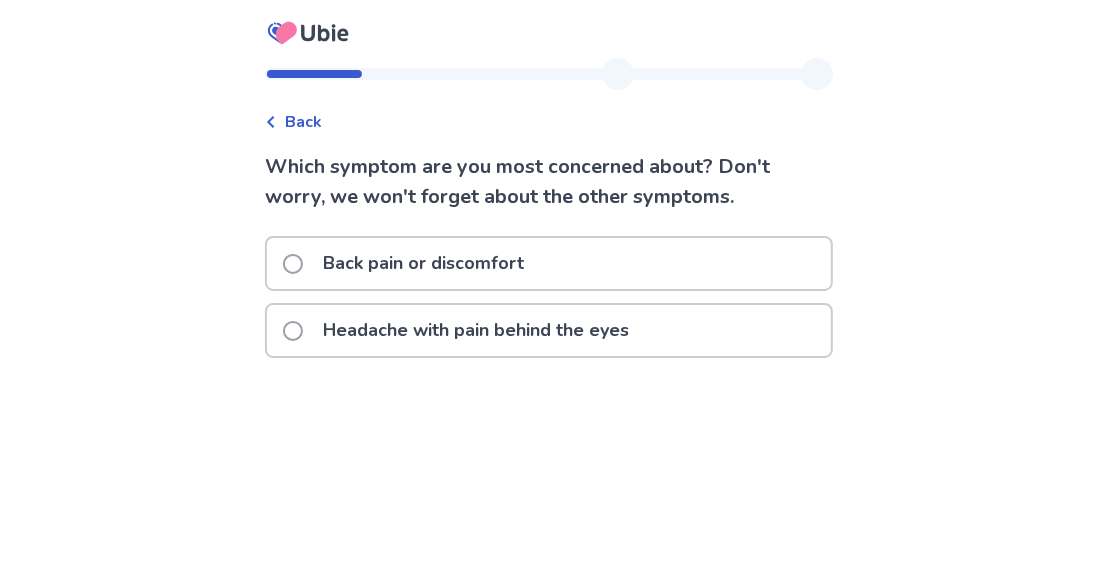 click 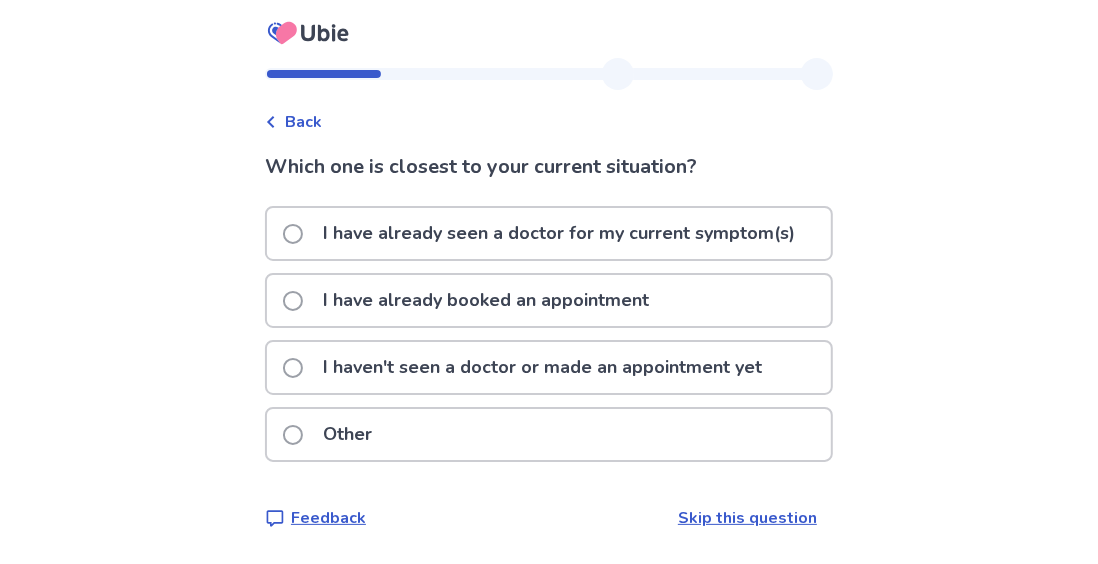 click at bounding box center (293, 368) 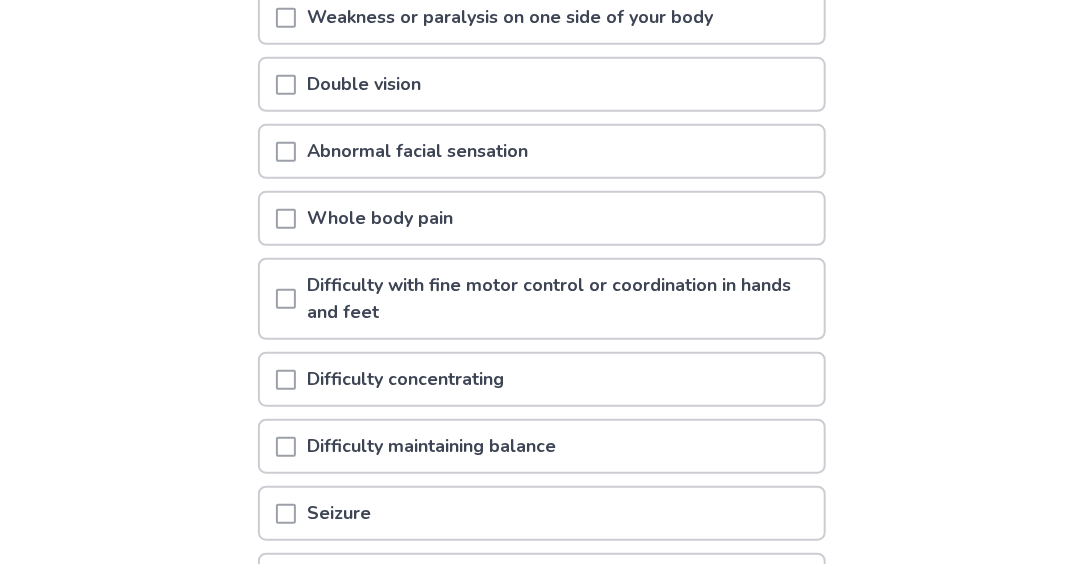 scroll, scrollTop: 348, scrollLeft: 0, axis: vertical 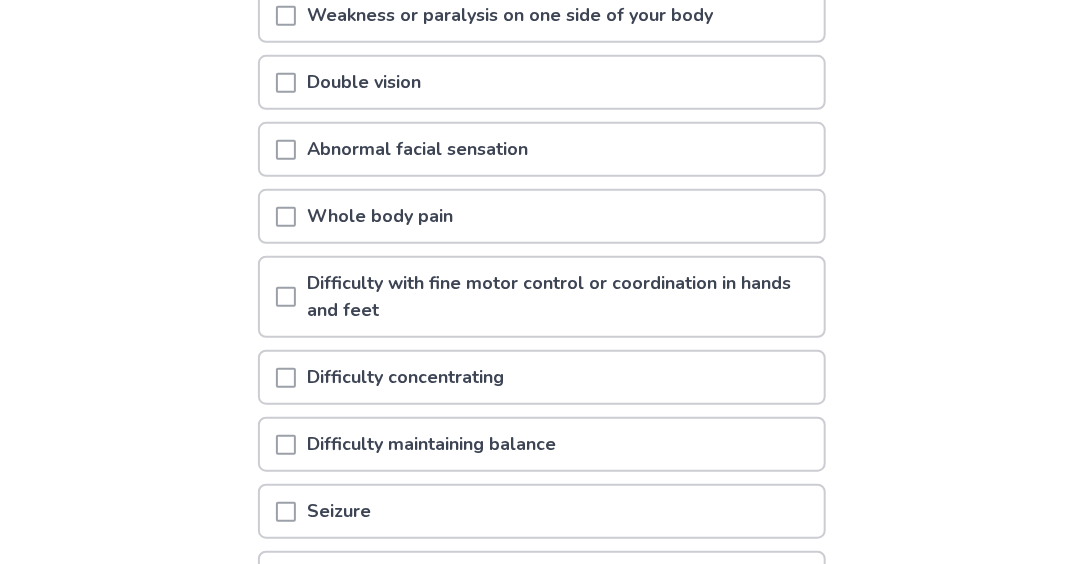 click at bounding box center (286, 378) 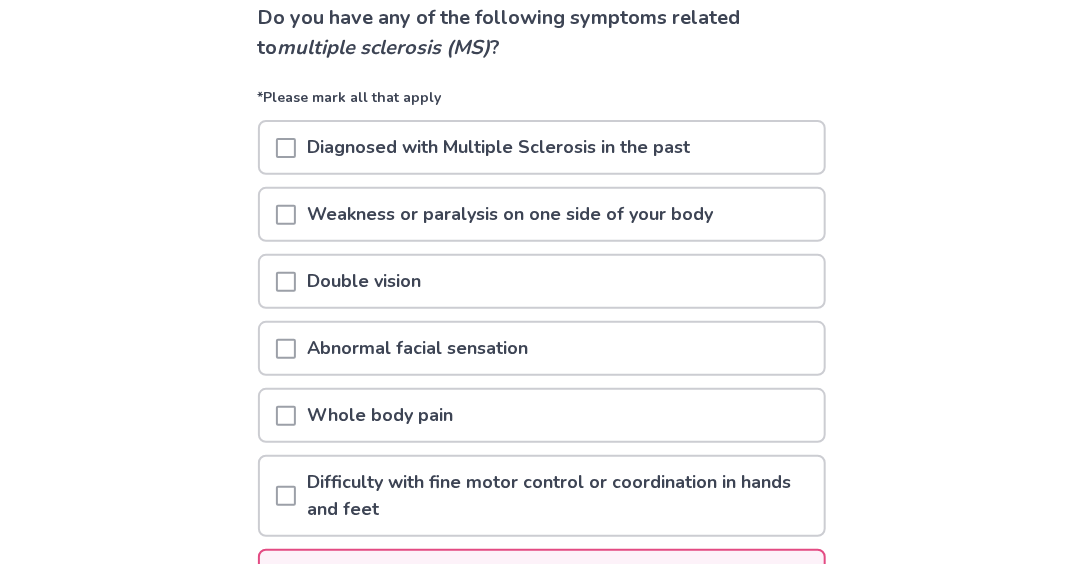 scroll, scrollTop: 151, scrollLeft: 0, axis: vertical 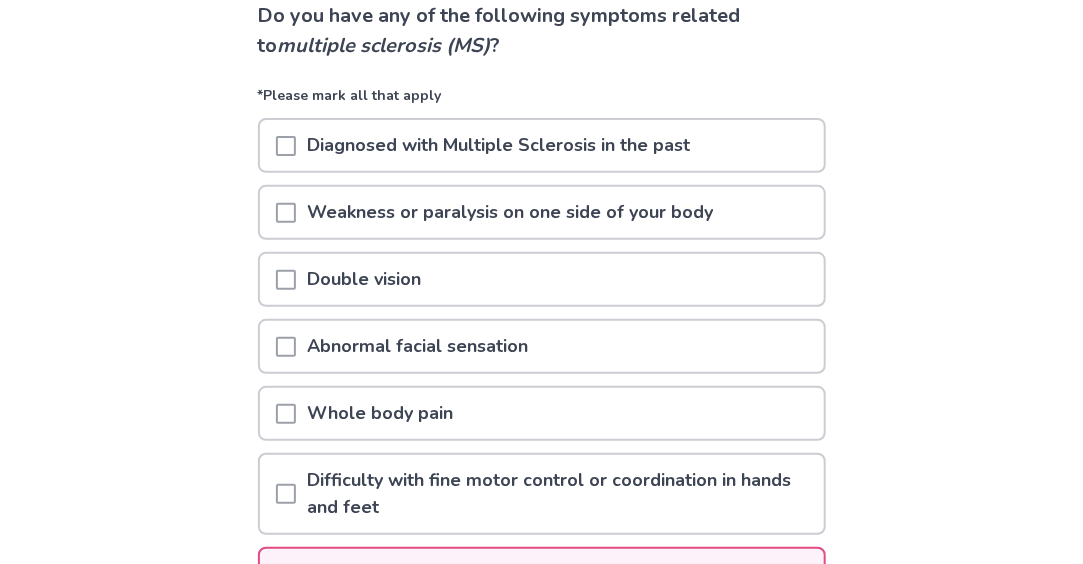 click on "Weakness or paralysis on one side of your body" at bounding box center [511, 212] 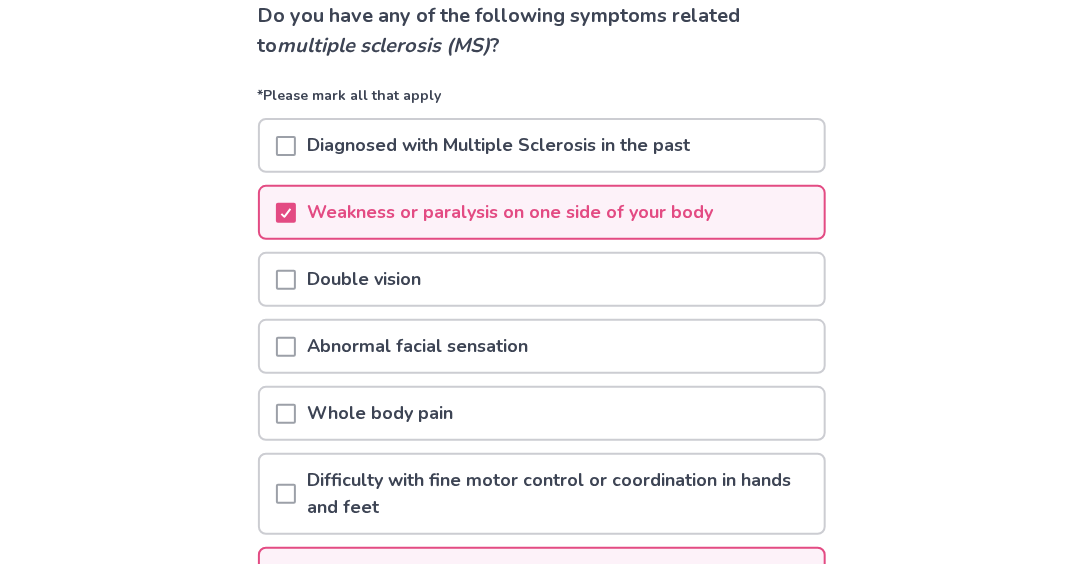 click on "Double vision" at bounding box center [542, 279] 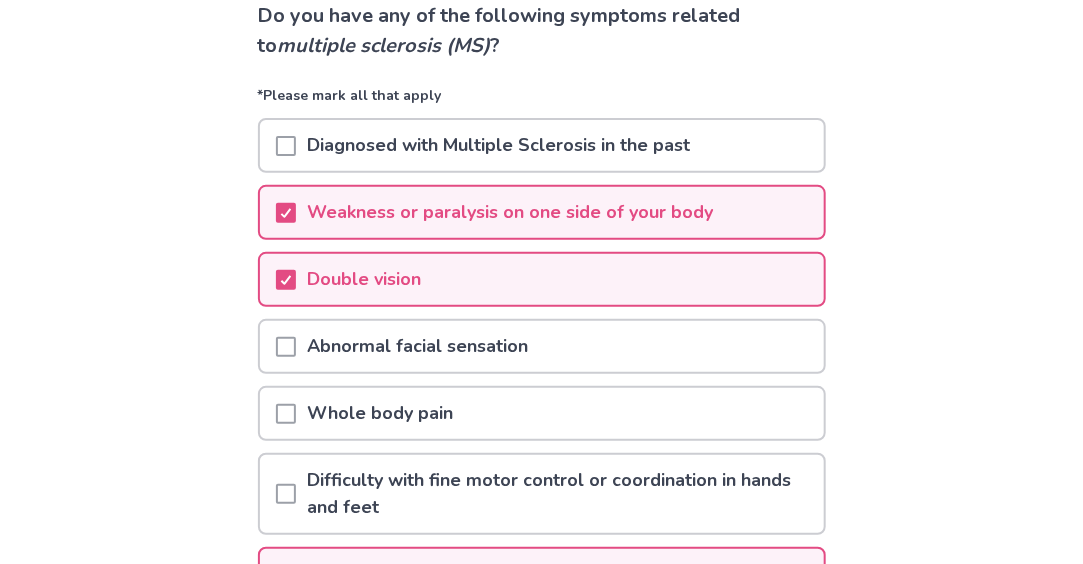 click on "Double vision" at bounding box center (542, 279) 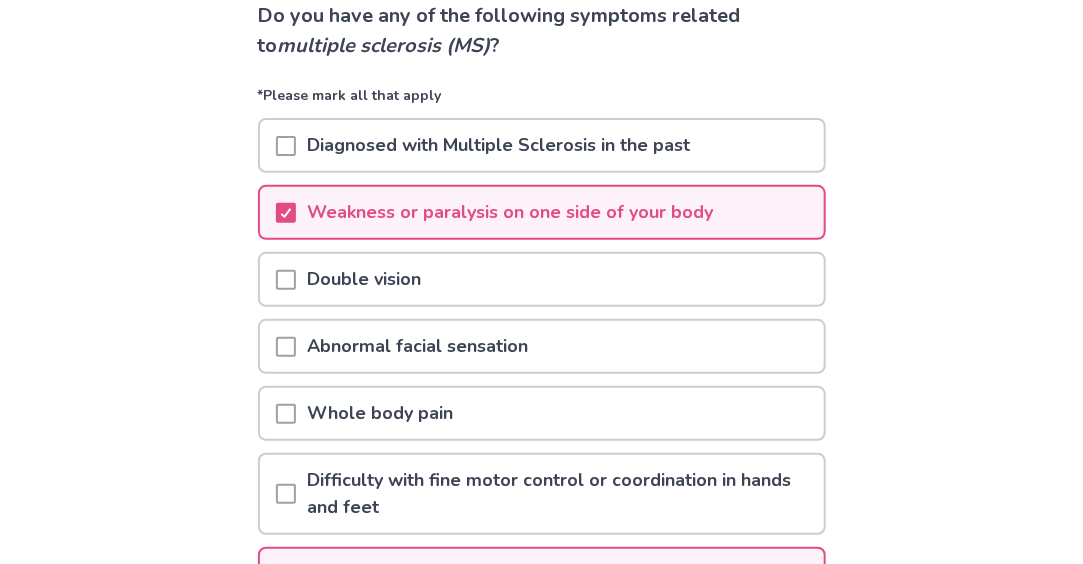 click on "Whole body pain" at bounding box center (381, 413) 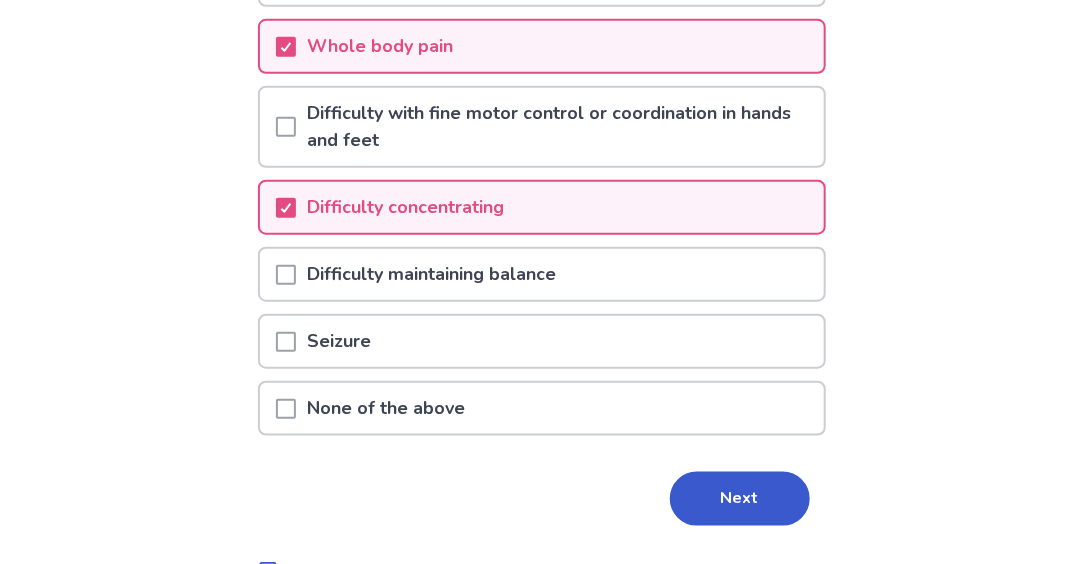 scroll, scrollTop: 517, scrollLeft: 0, axis: vertical 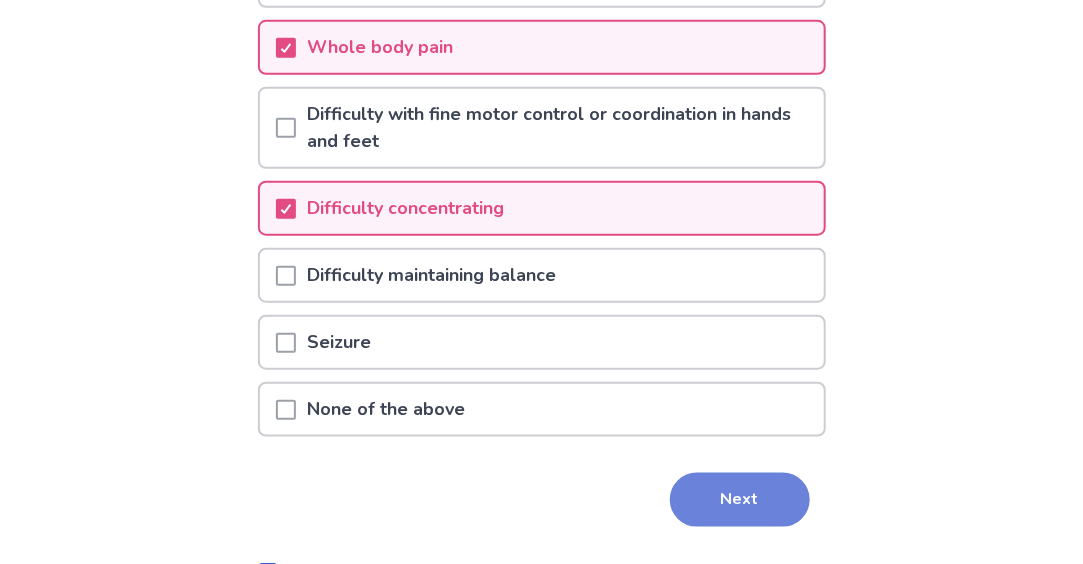 click on "Next" at bounding box center (740, 500) 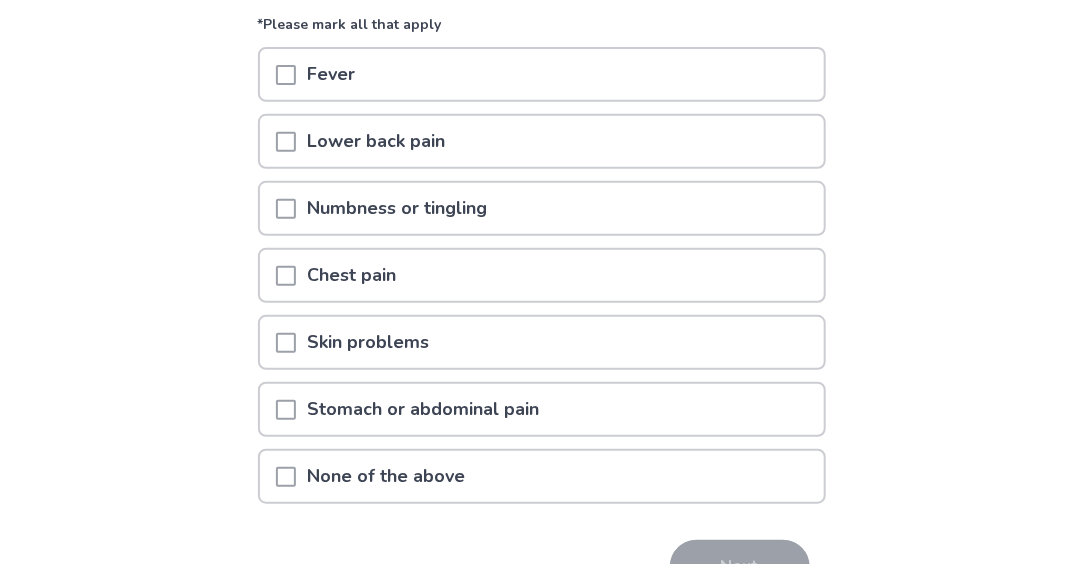 scroll, scrollTop: 224, scrollLeft: 0, axis: vertical 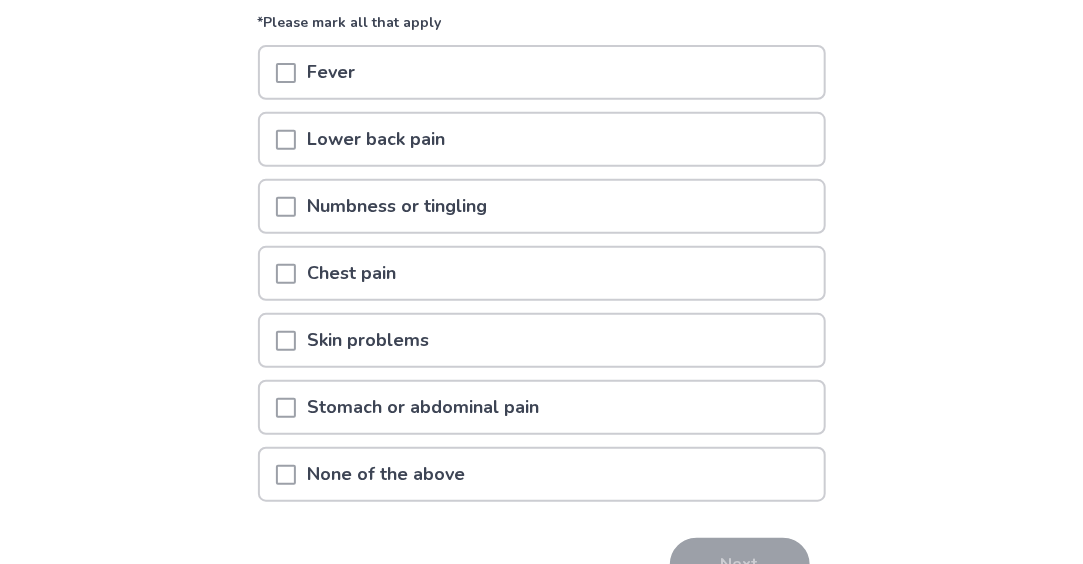 click on "Lower back pain" at bounding box center [542, 139] 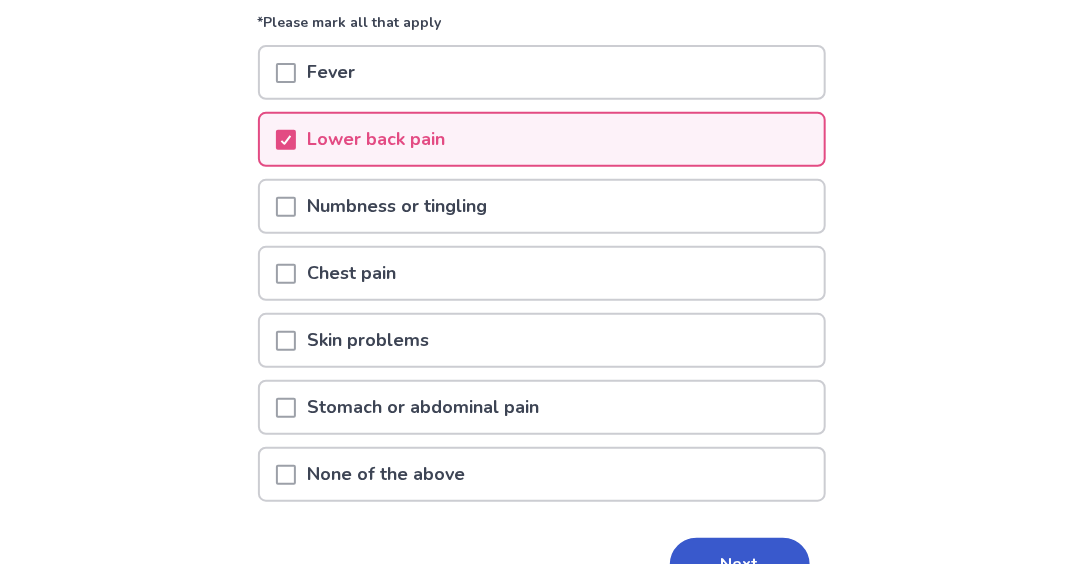 click on "Stomach or abdominal pain" at bounding box center [424, 407] 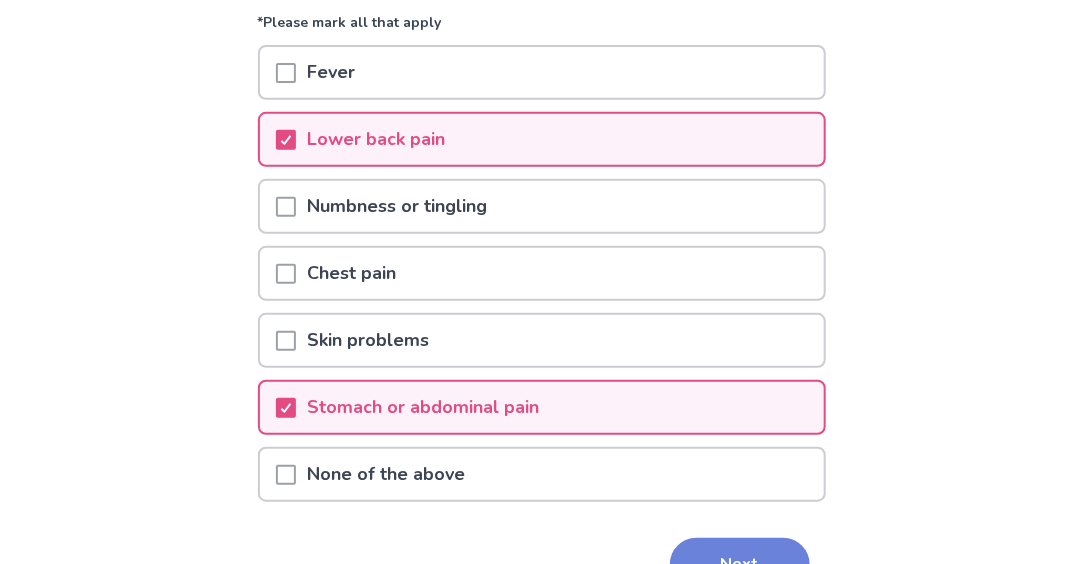 click on "Next" at bounding box center (740, 565) 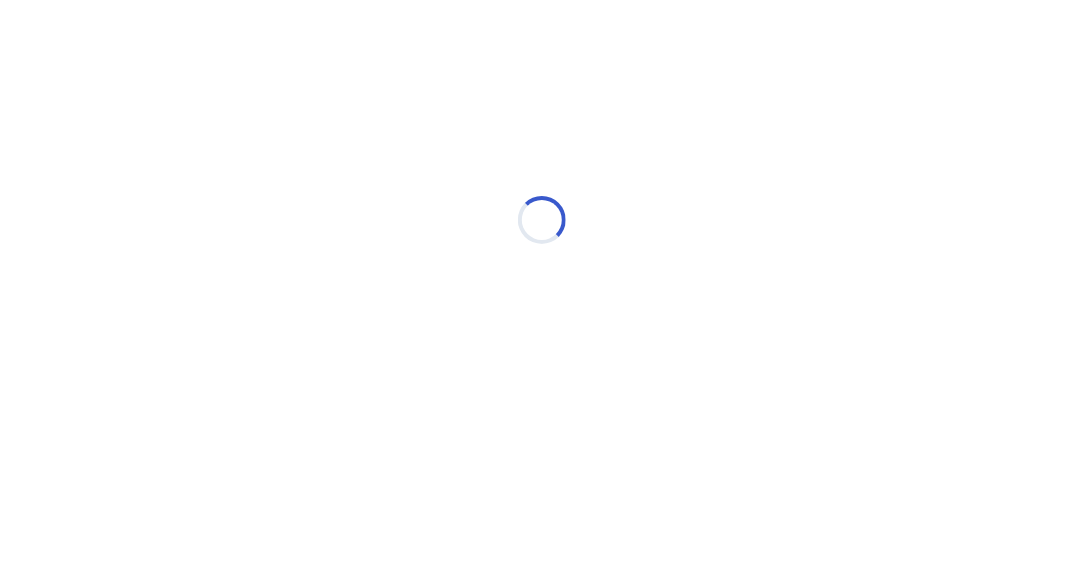 scroll, scrollTop: 0, scrollLeft: 0, axis: both 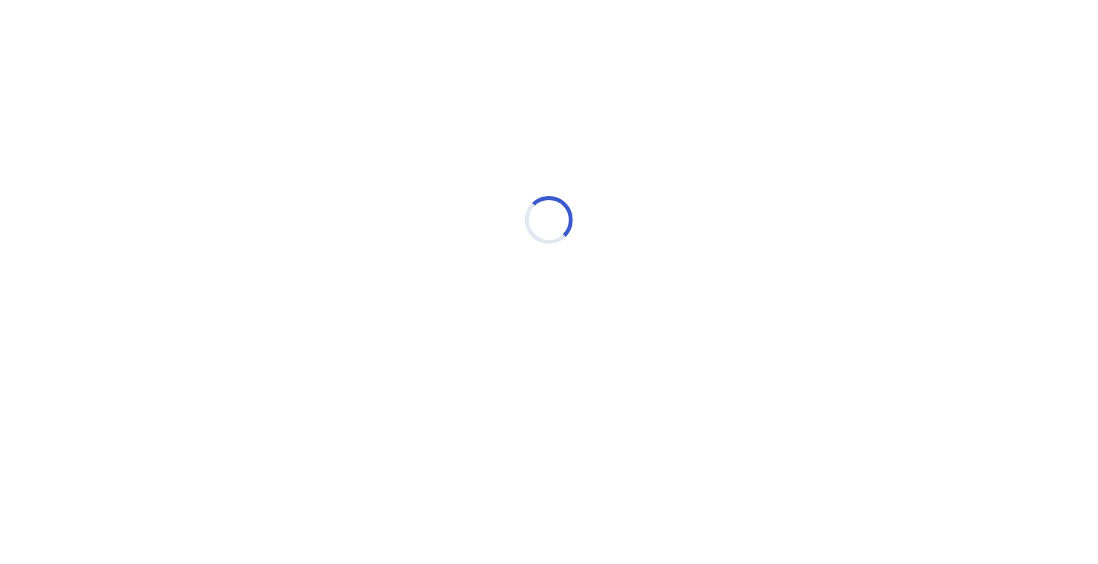 select on "*" 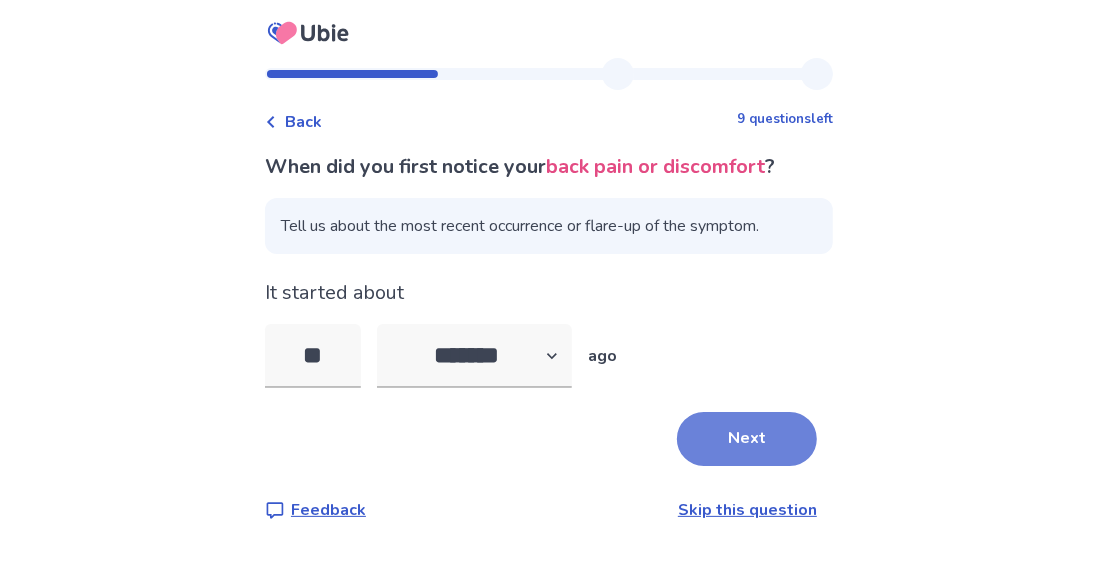 type on "**" 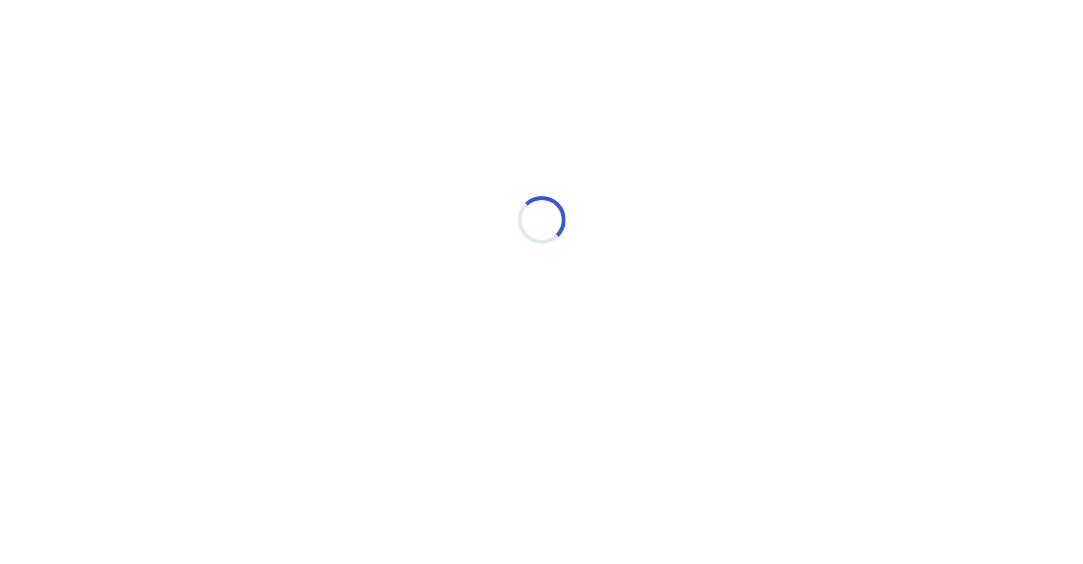 select on "*" 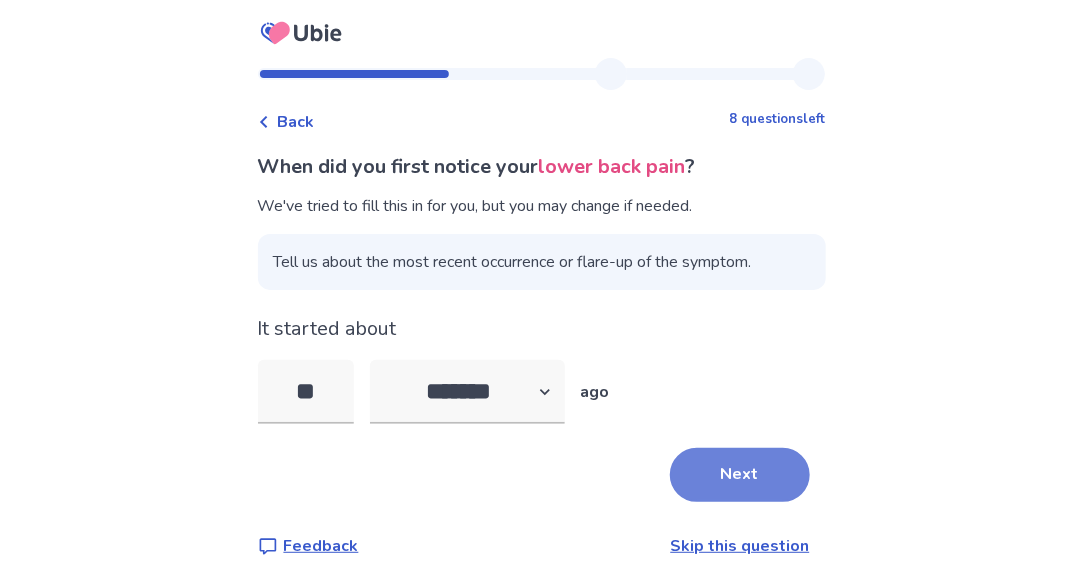 click on "Next" at bounding box center [740, 475] 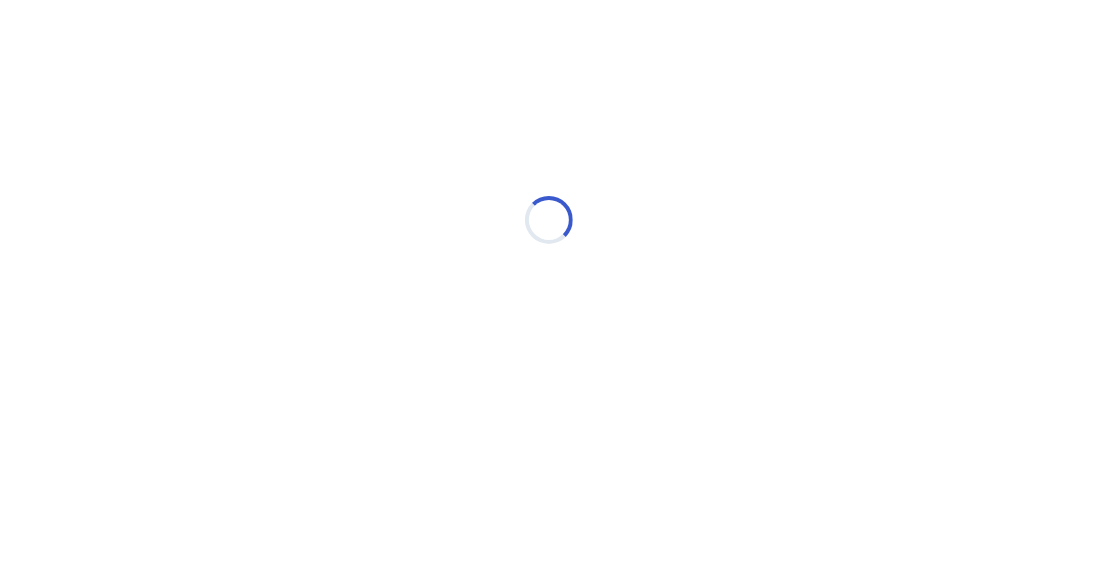 select on "*" 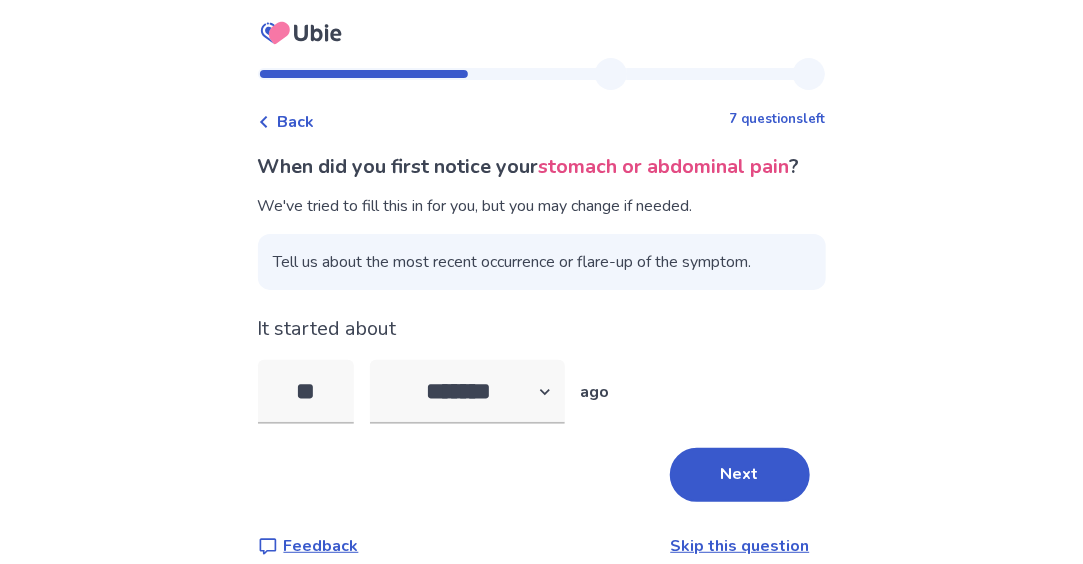 click on "When did you first notice your  stomach or abdominal pain ? We've tried to fill this in for you, but you may change if needed.
Tell us about the most recent occurrence or flare-up of the symptom. It started about  ** ******* ****** ******* ******** *******  ago Next Feedback Skip this question" at bounding box center (542, 355) 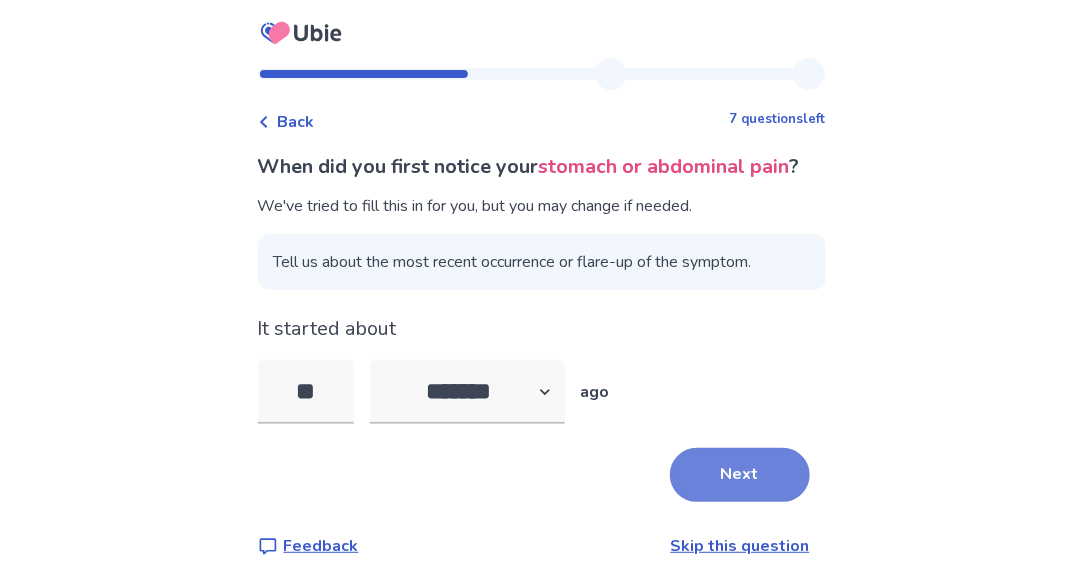 click on "Next" at bounding box center [740, 475] 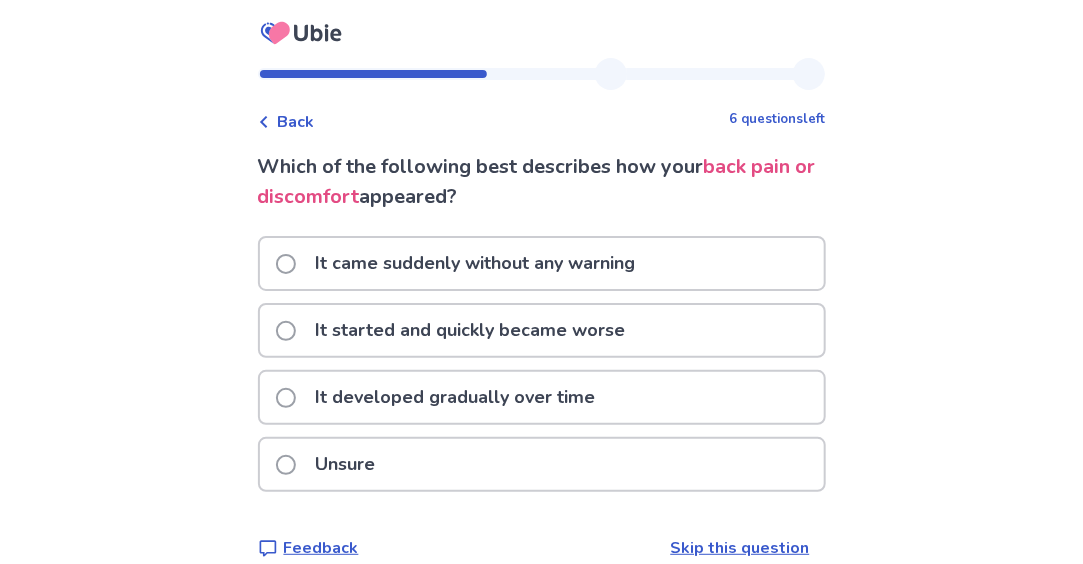 click at bounding box center (286, 331) 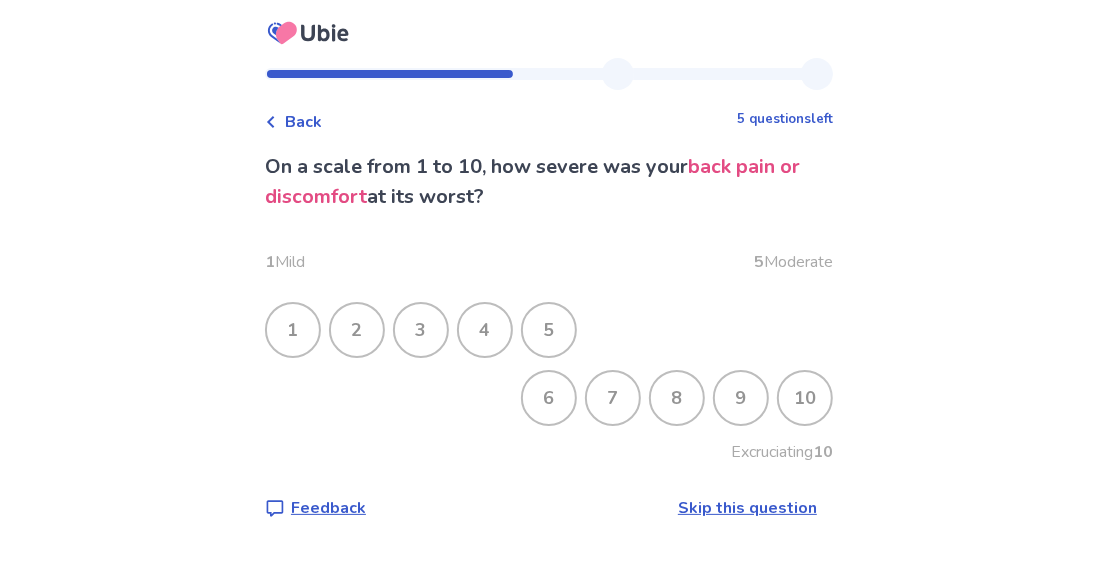 click on "7" at bounding box center [613, 398] 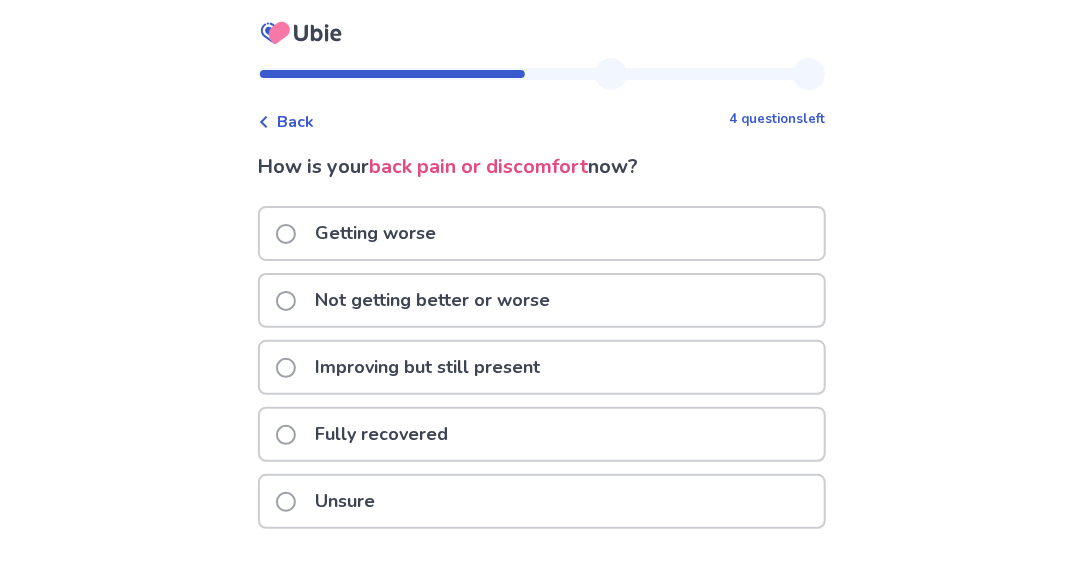 click on "Not getting better or worse" at bounding box center (433, 300) 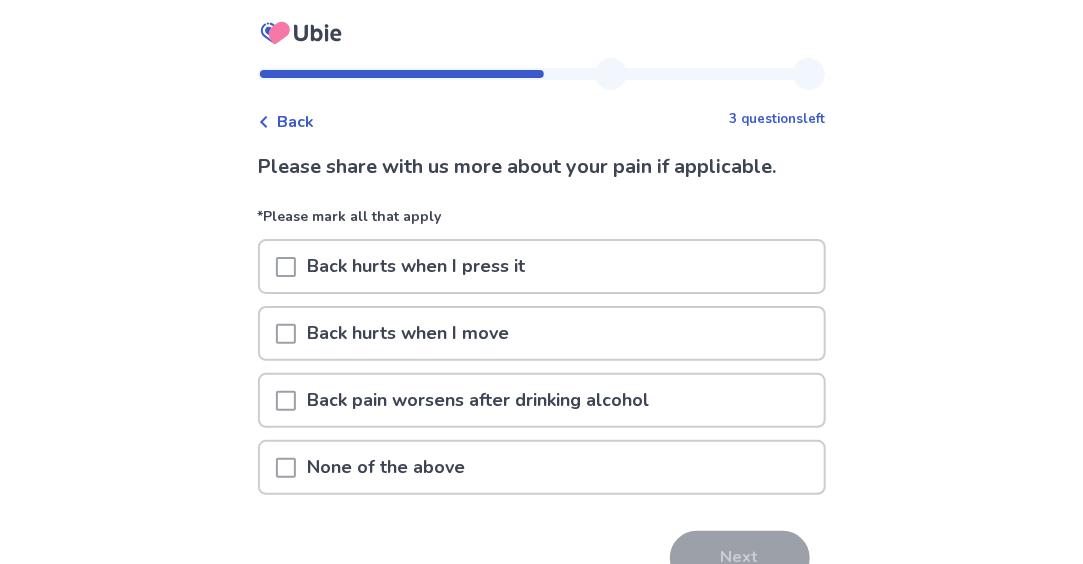 click on "Back hurts when I move" at bounding box center [409, 333] 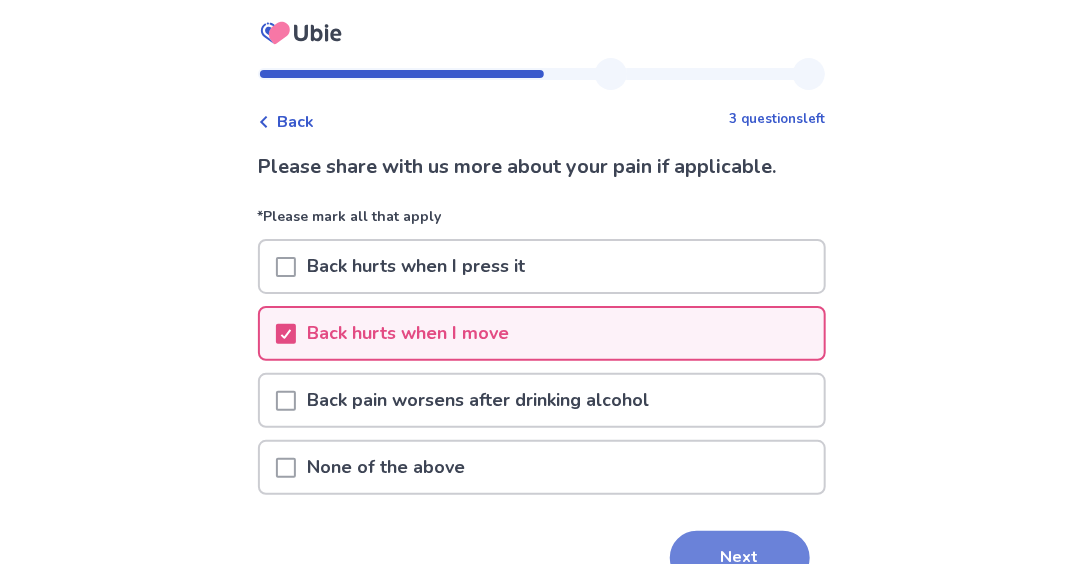 click on "Next" at bounding box center (740, 558) 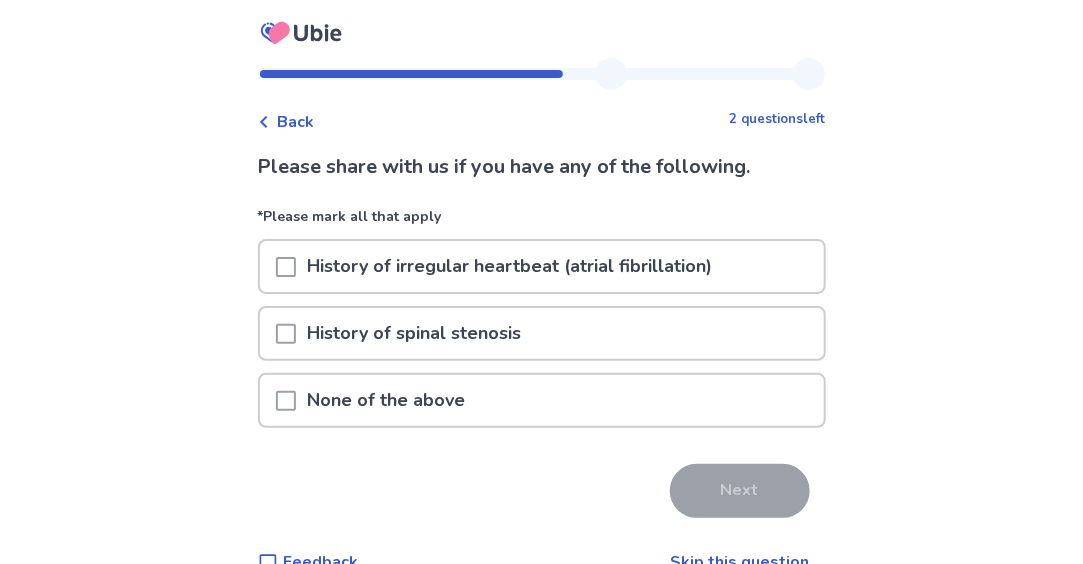 click on "History of irregular heartbeat (atrial fibrillation)" at bounding box center (510, 266) 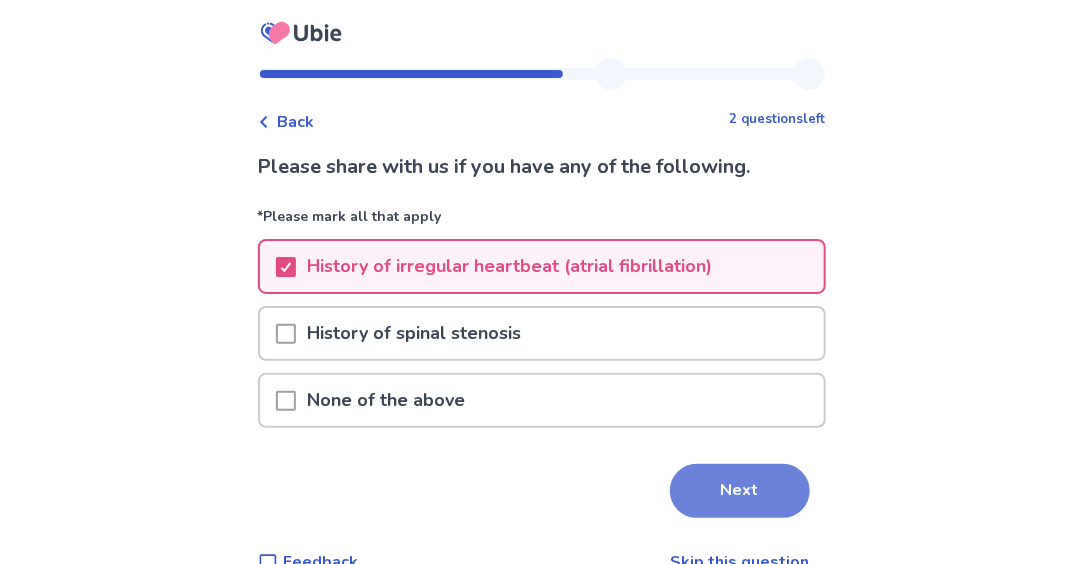 click on "Next" at bounding box center [740, 491] 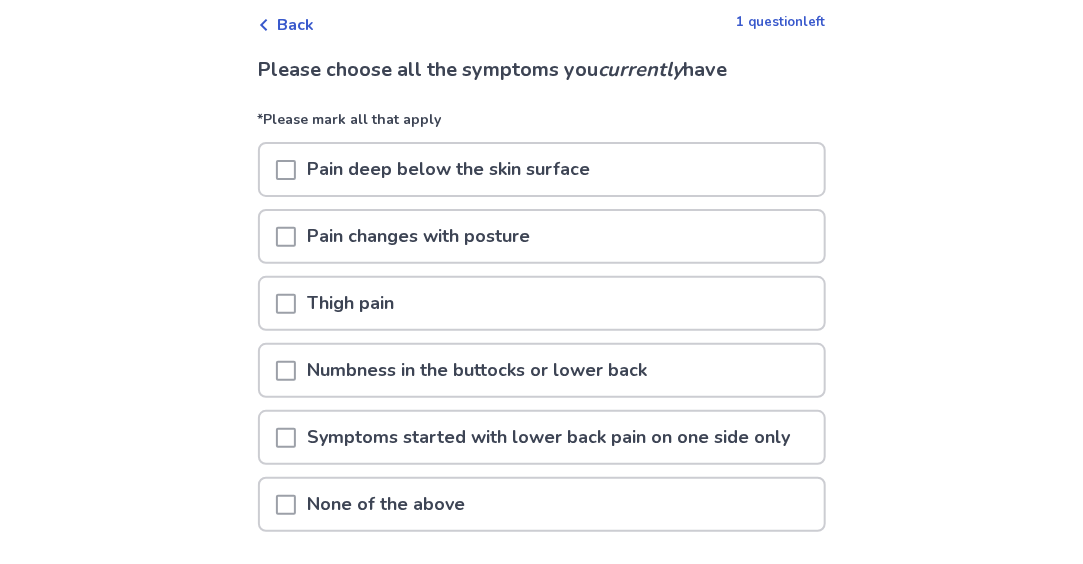 scroll, scrollTop: 98, scrollLeft: 0, axis: vertical 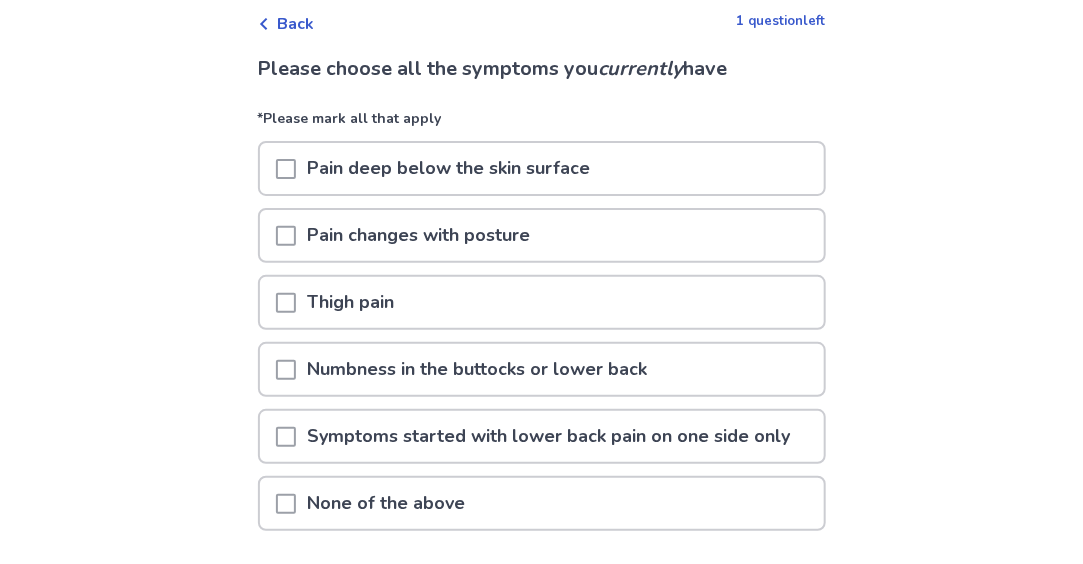 click at bounding box center [286, 236] 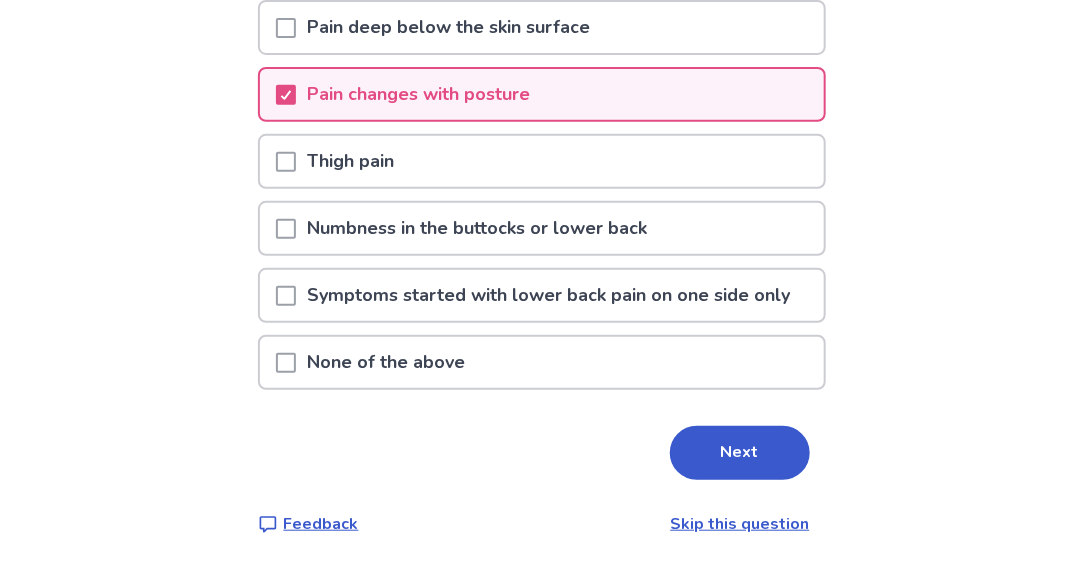 scroll, scrollTop: 90, scrollLeft: 0, axis: vertical 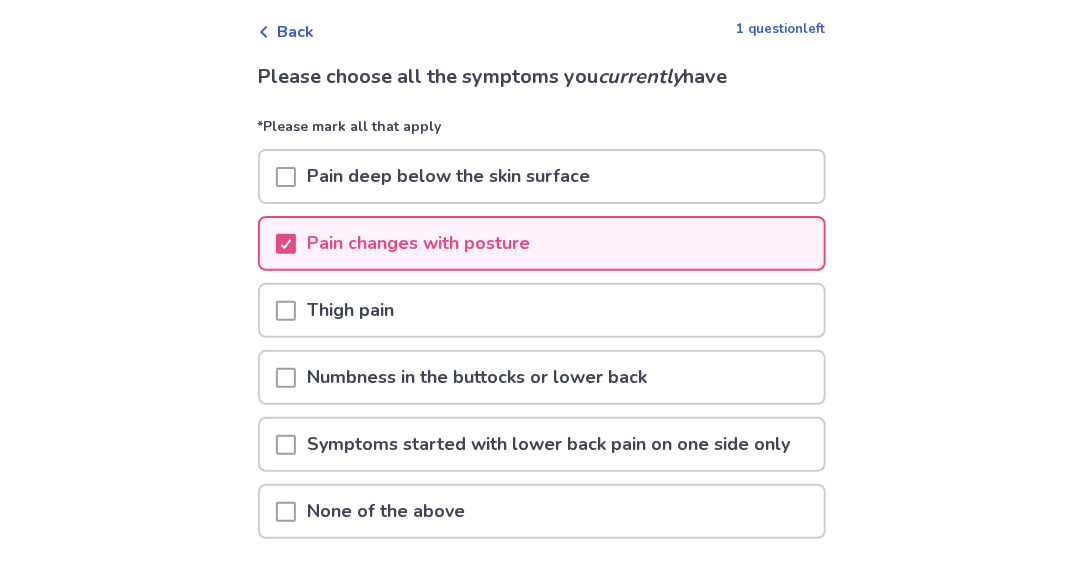 click on "Pain deep below the skin surface" at bounding box center [449, 176] 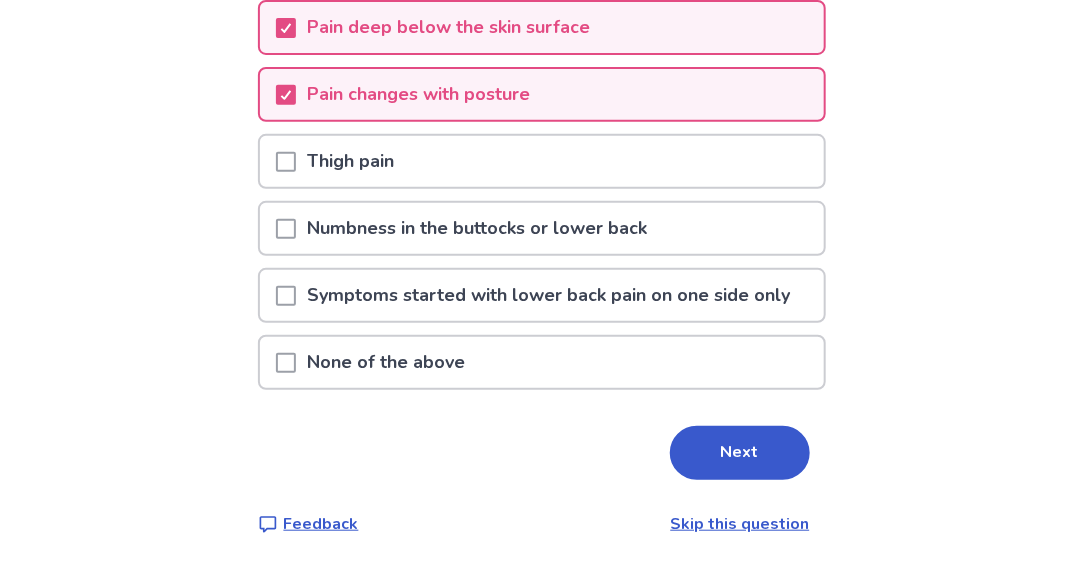scroll, scrollTop: 238, scrollLeft: 0, axis: vertical 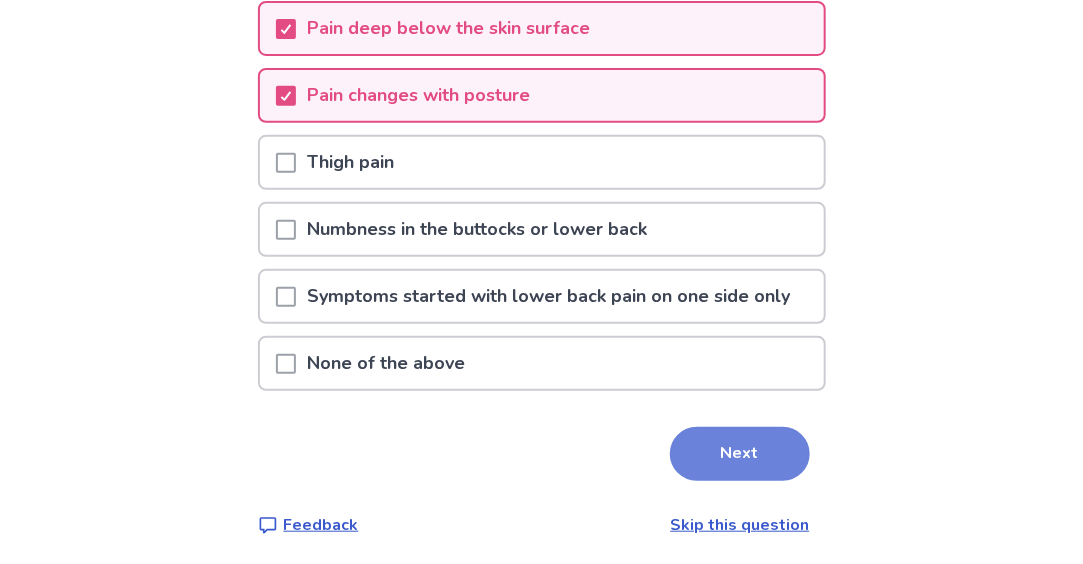 click on "Next" at bounding box center [740, 454] 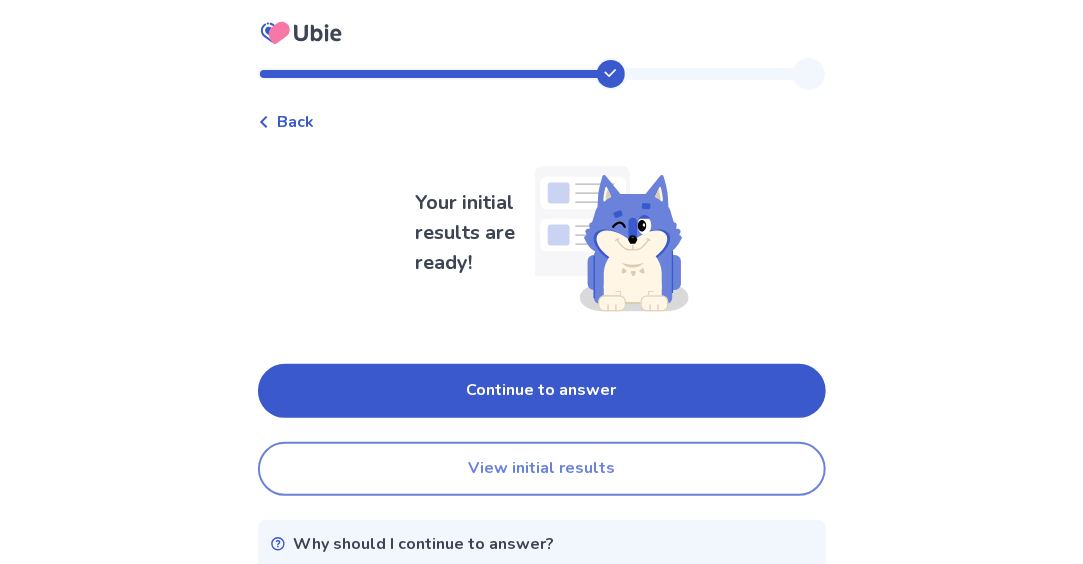 click on "View initial results" at bounding box center [542, 469] 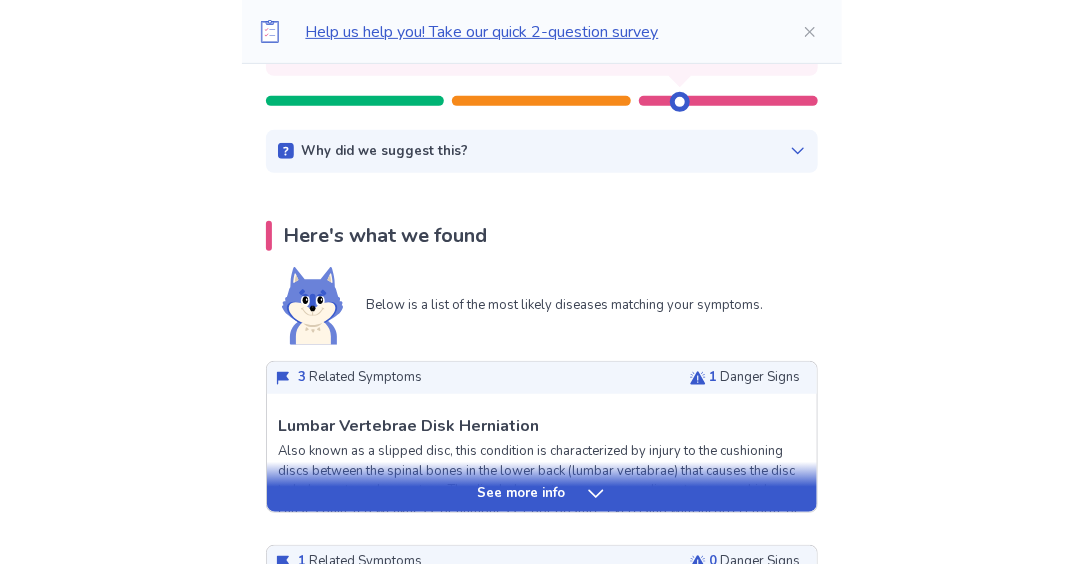 scroll, scrollTop: 274, scrollLeft: 0, axis: vertical 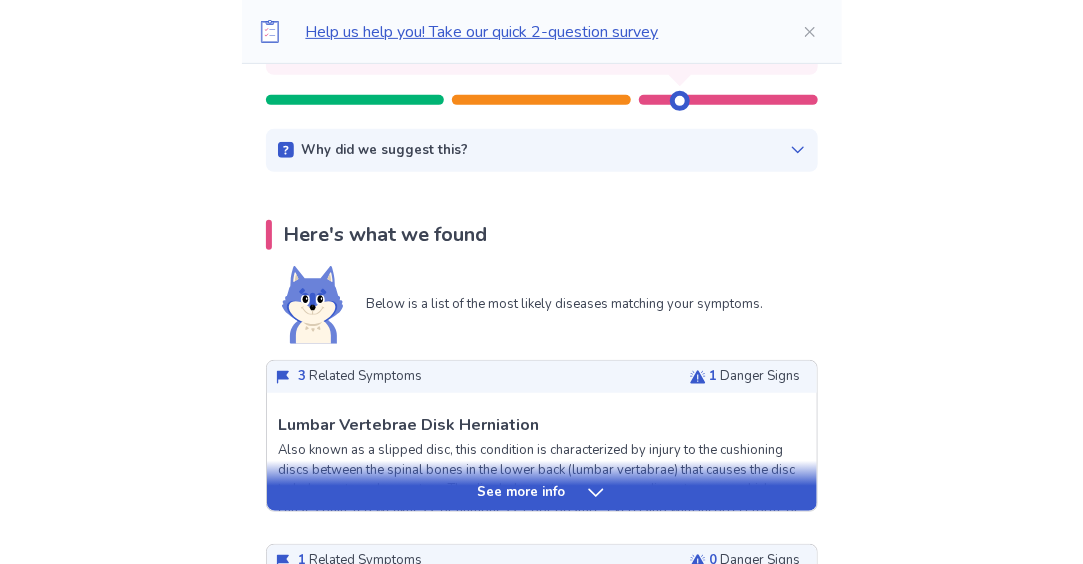 click 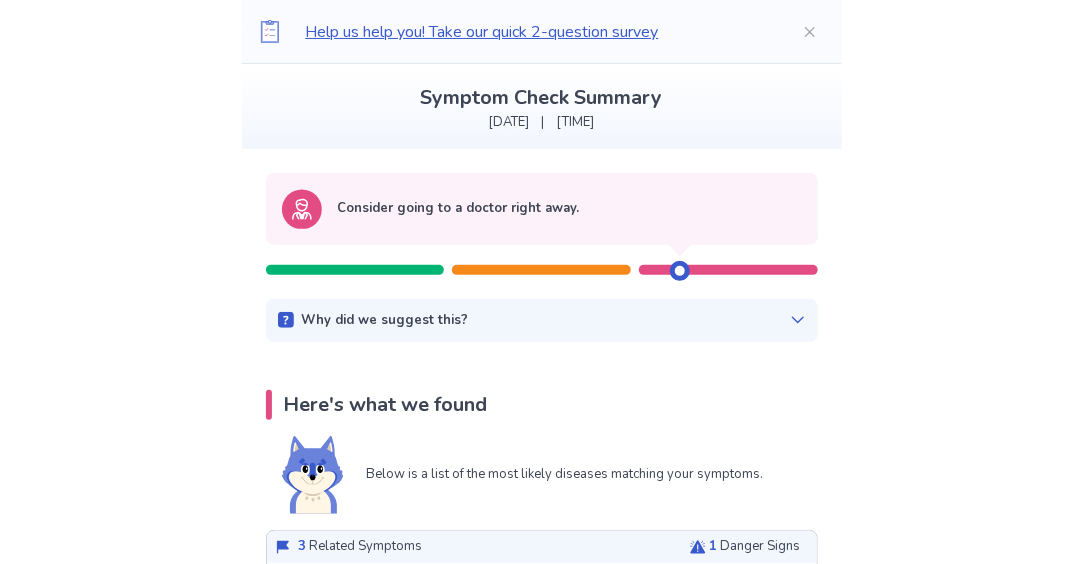 scroll, scrollTop: 102, scrollLeft: 0, axis: vertical 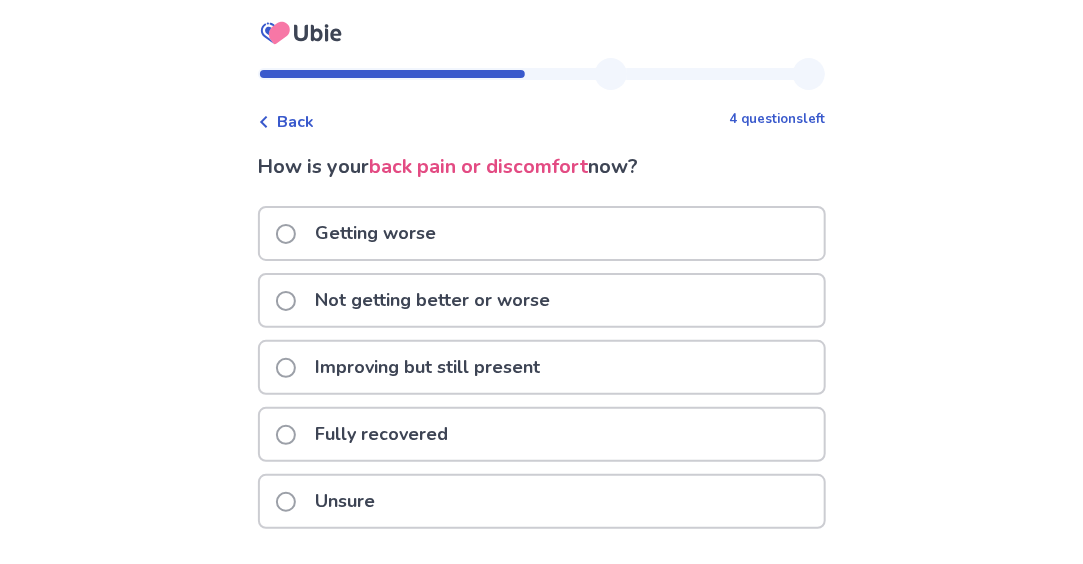 click on "Not getting better or worse" at bounding box center (433, 300) 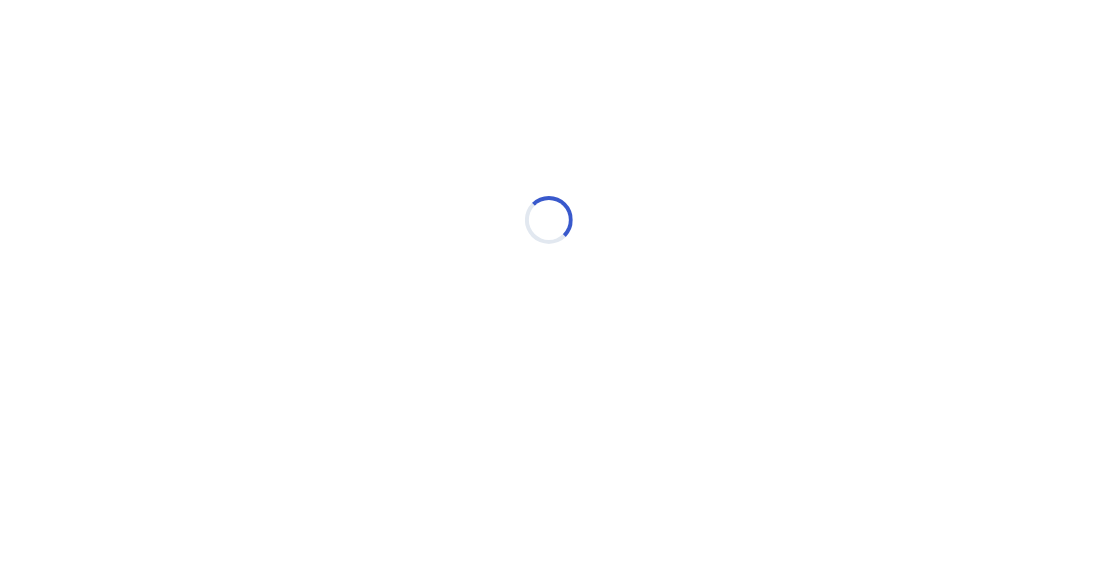 select on "*" 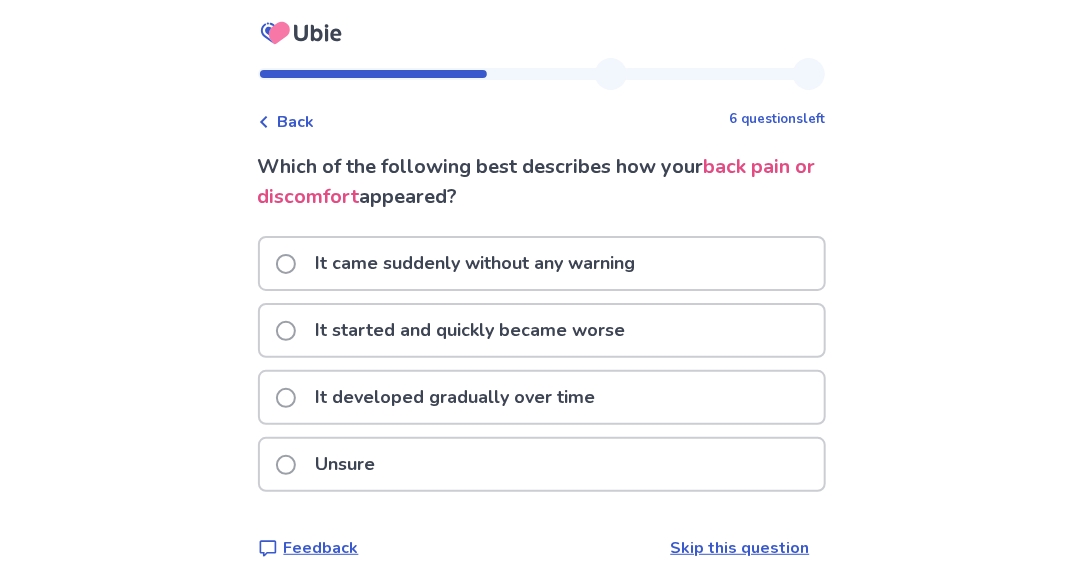 click on "It started and quickly became worse" at bounding box center [471, 330] 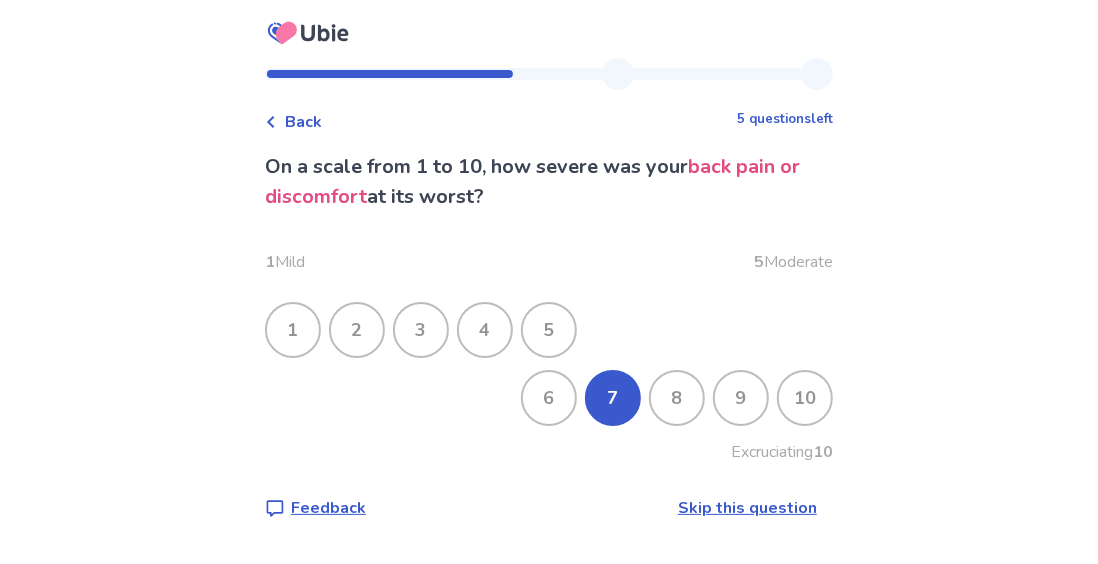 click on "7" at bounding box center [613, 398] 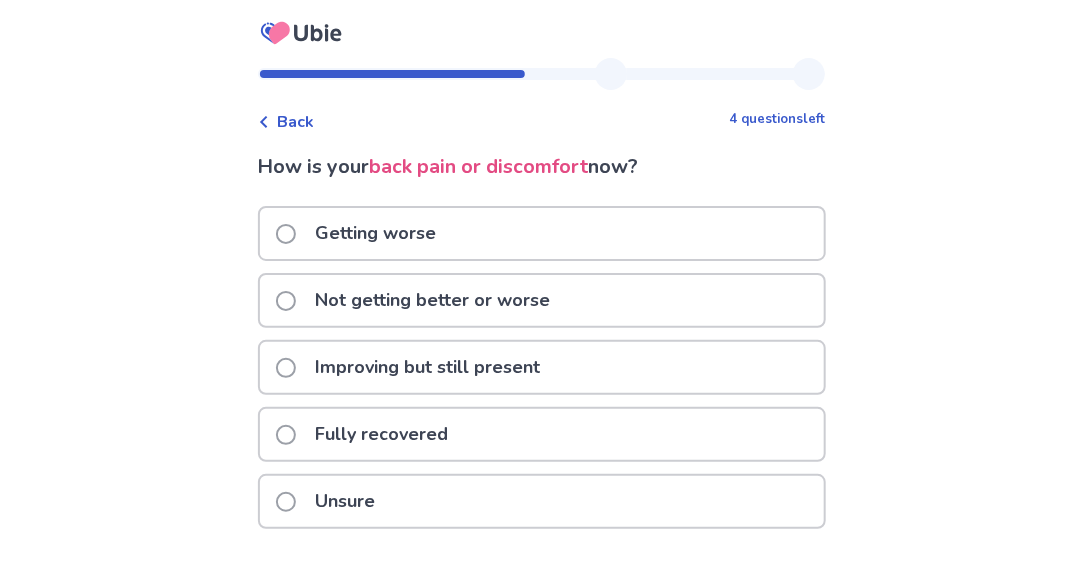 click on "Not getting better or worse" at bounding box center (433, 300) 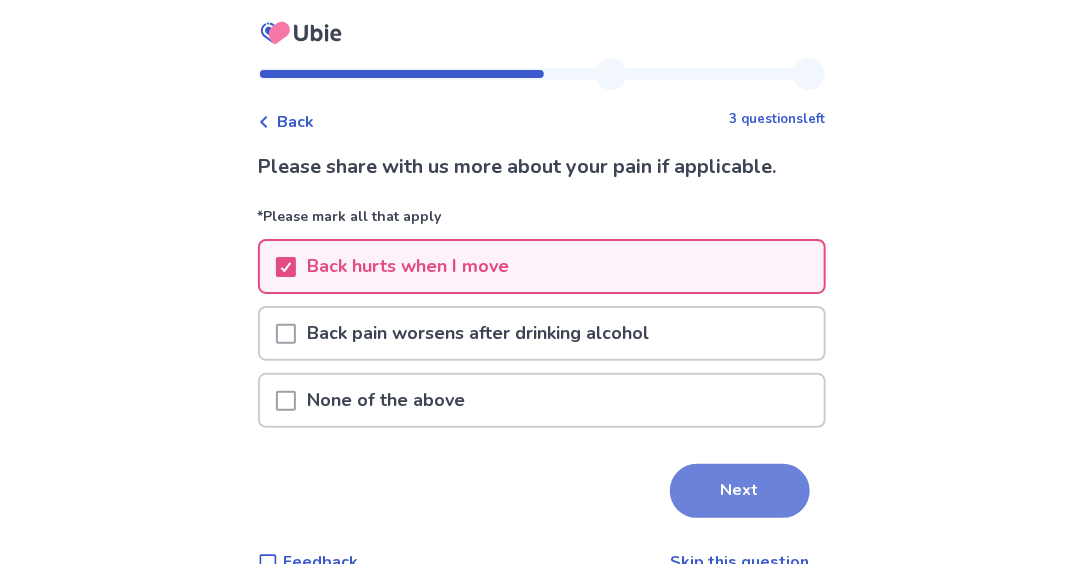 click on "Next" at bounding box center [740, 491] 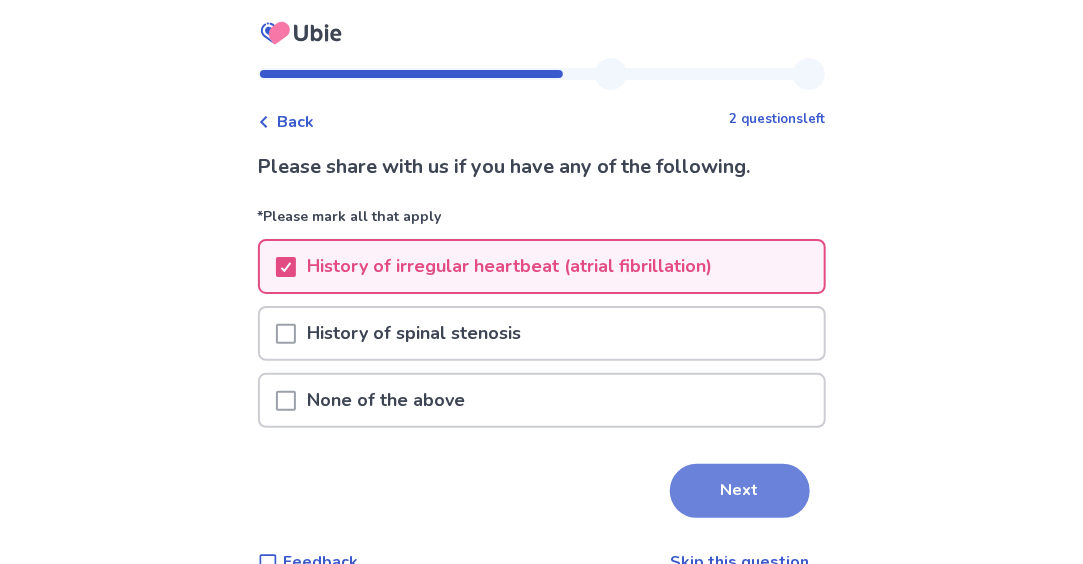 click on "Next" at bounding box center (740, 491) 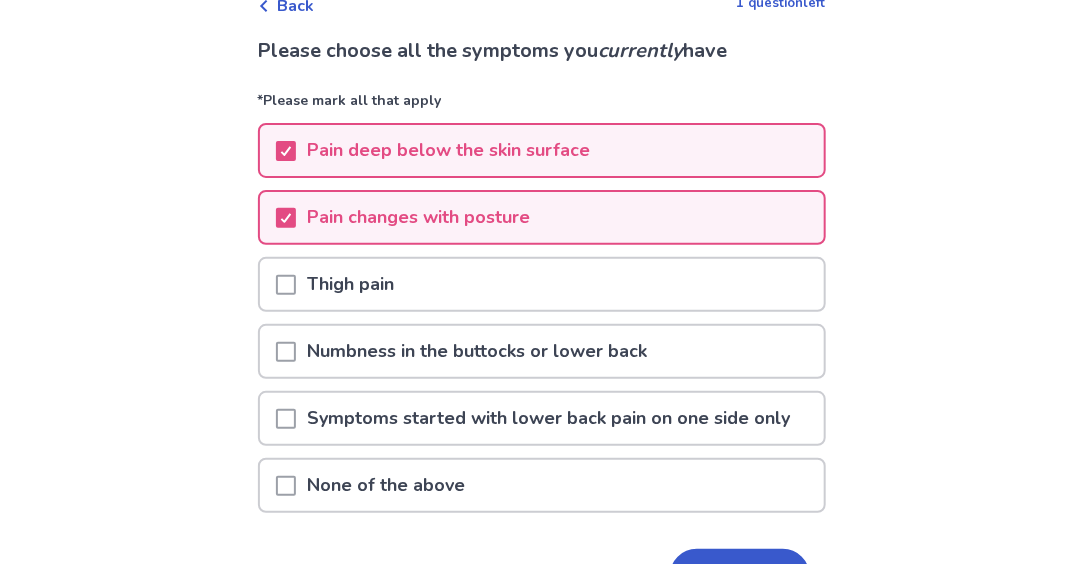 scroll, scrollTop: 114, scrollLeft: 0, axis: vertical 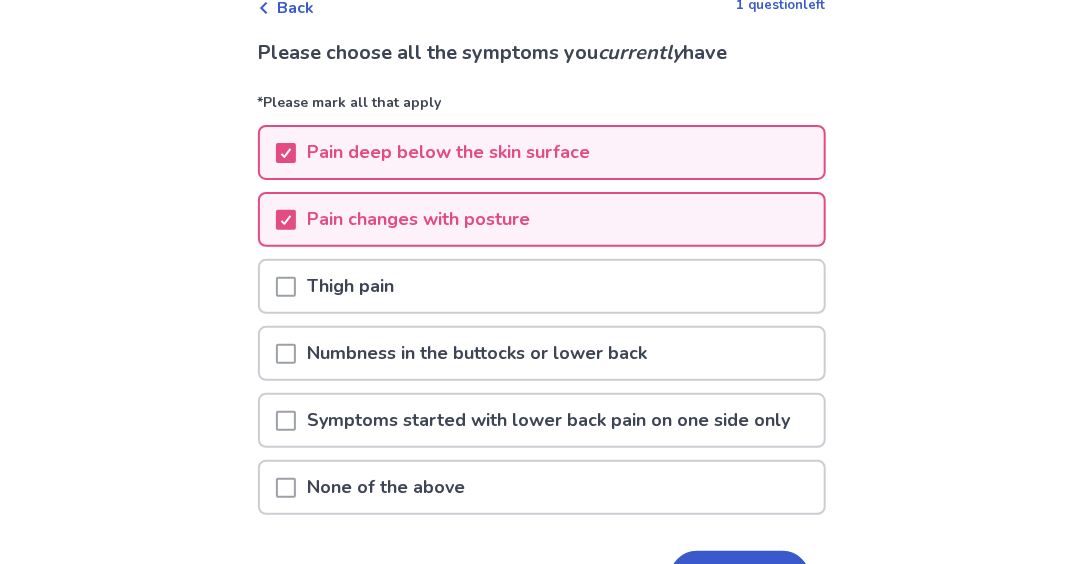 click on "Pain changes with posture" at bounding box center [419, 219] 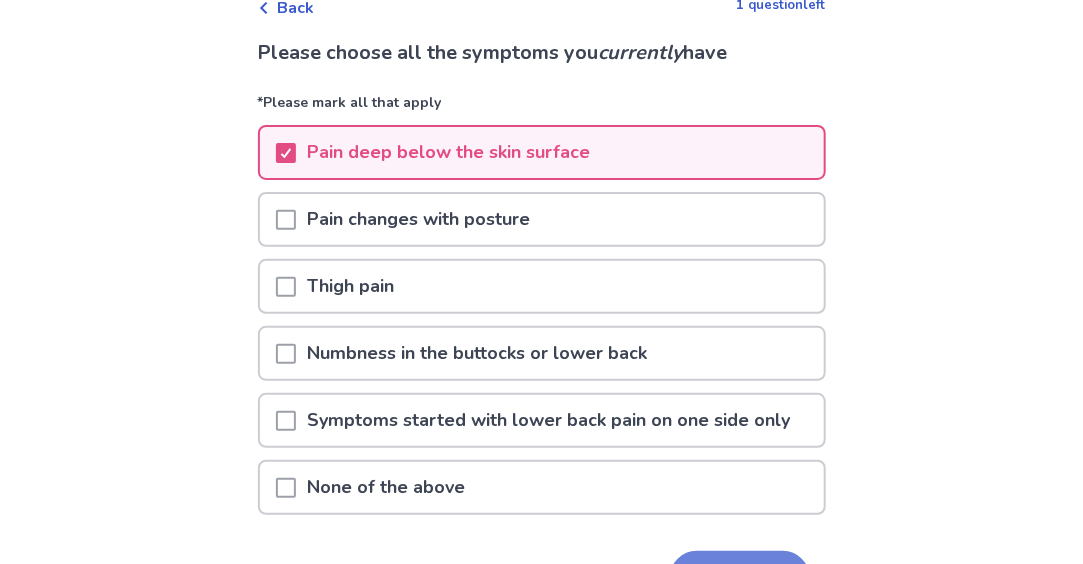 click on "Next" at bounding box center (740, 578) 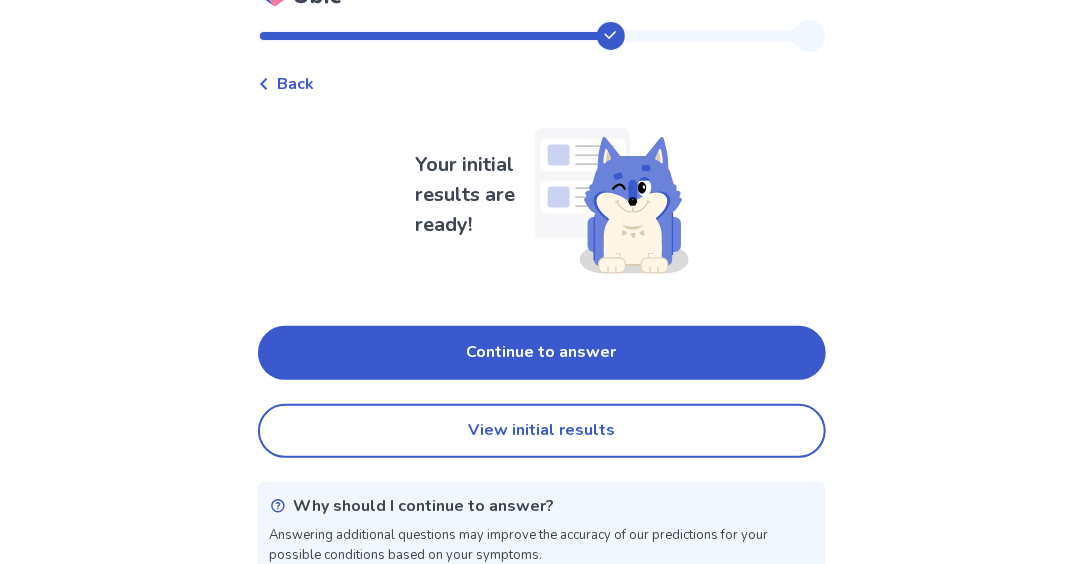 scroll, scrollTop: 41, scrollLeft: 0, axis: vertical 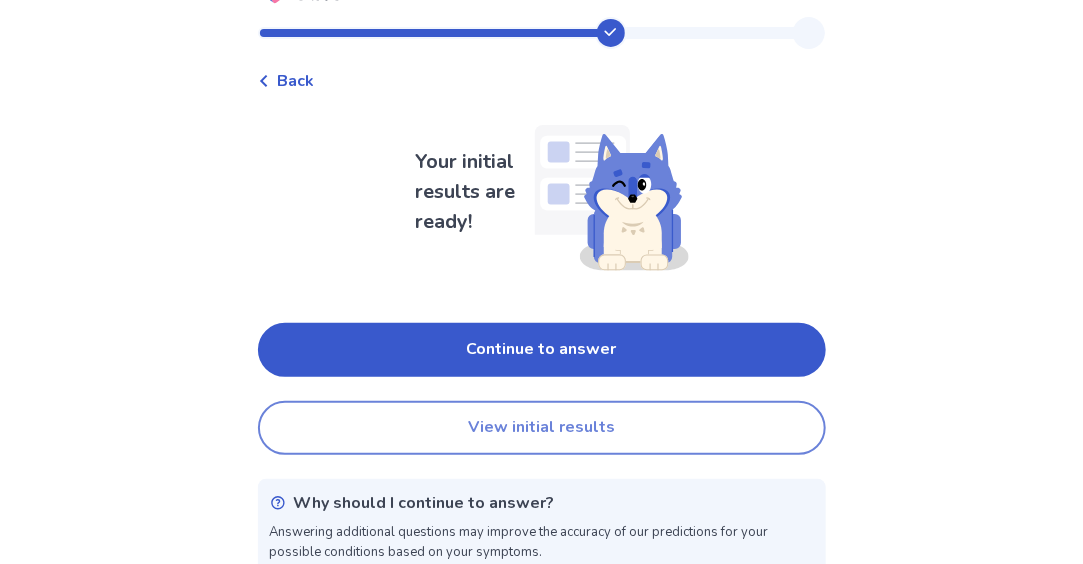 click on "View initial results" at bounding box center (542, 428) 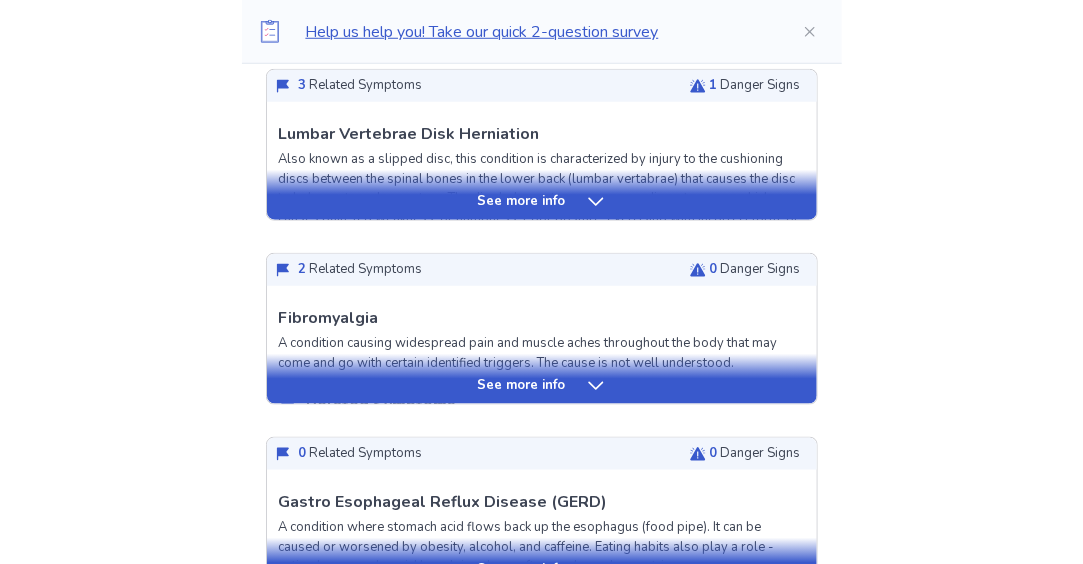 scroll, scrollTop: 629, scrollLeft: 0, axis: vertical 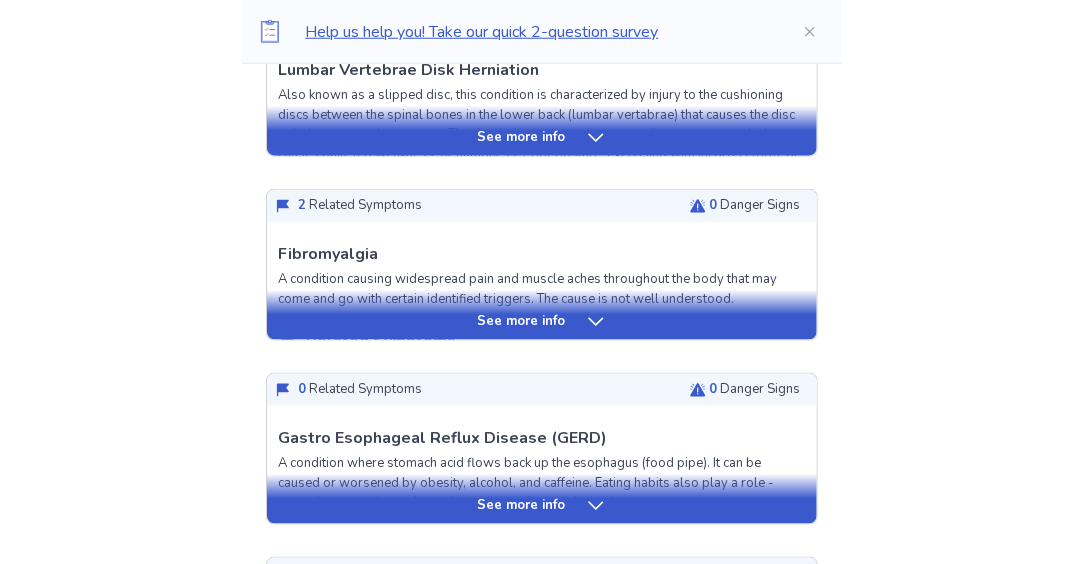 click 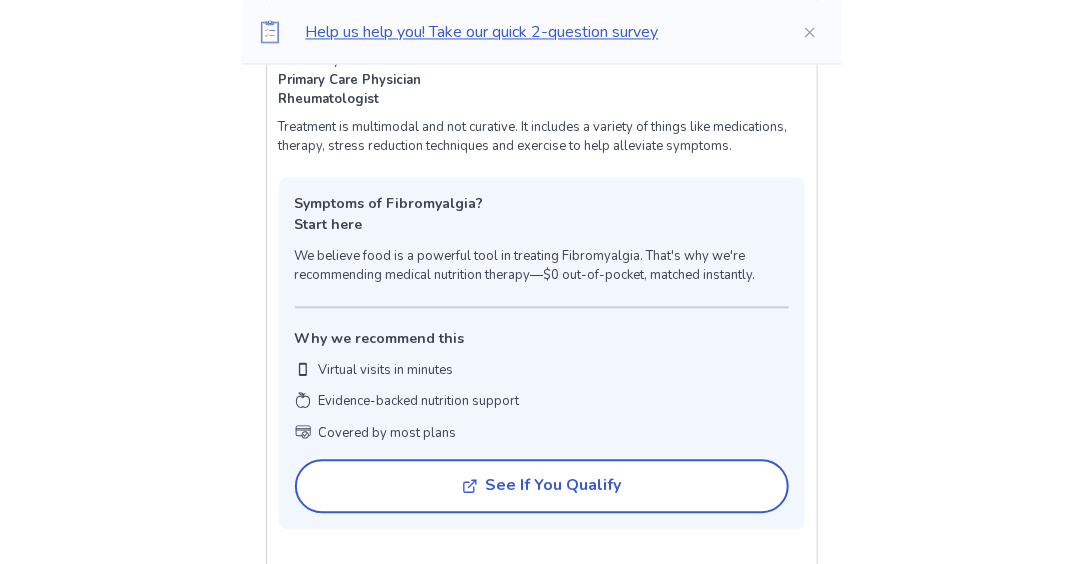 scroll, scrollTop: 1400, scrollLeft: 0, axis: vertical 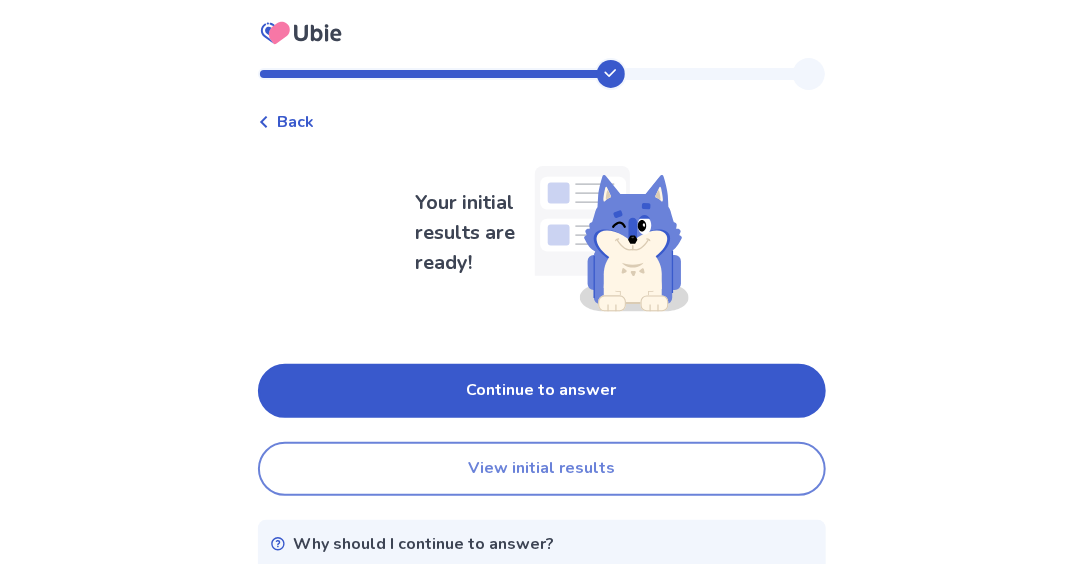 click on "View initial results" at bounding box center [542, 469] 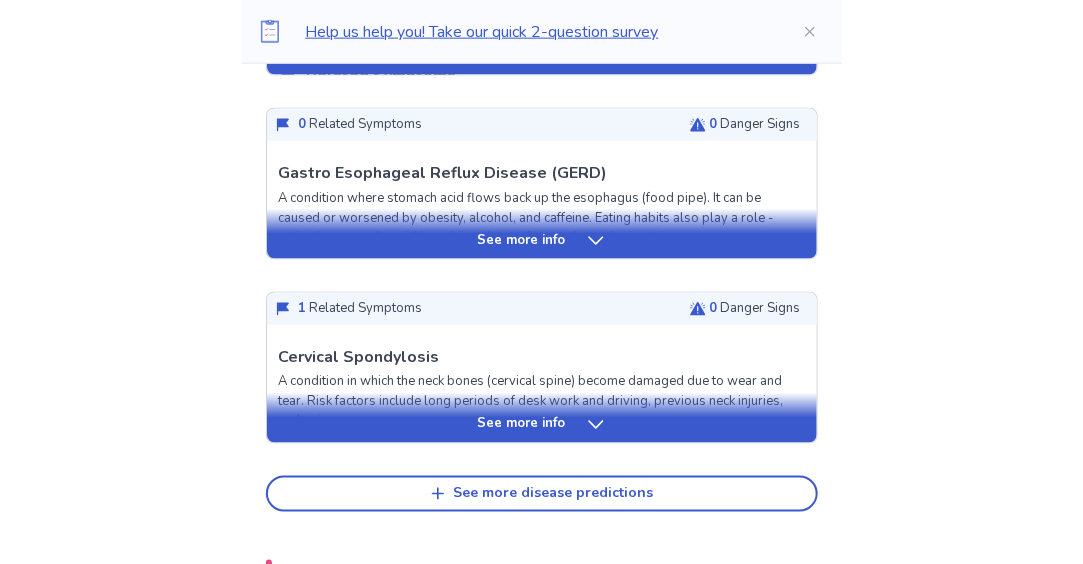 scroll, scrollTop: 902, scrollLeft: 0, axis: vertical 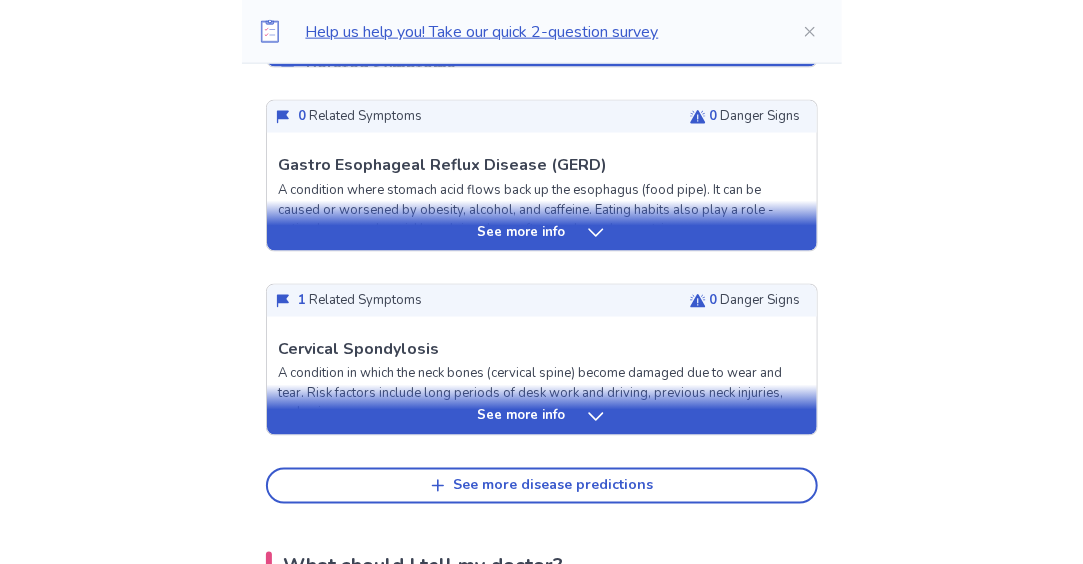click 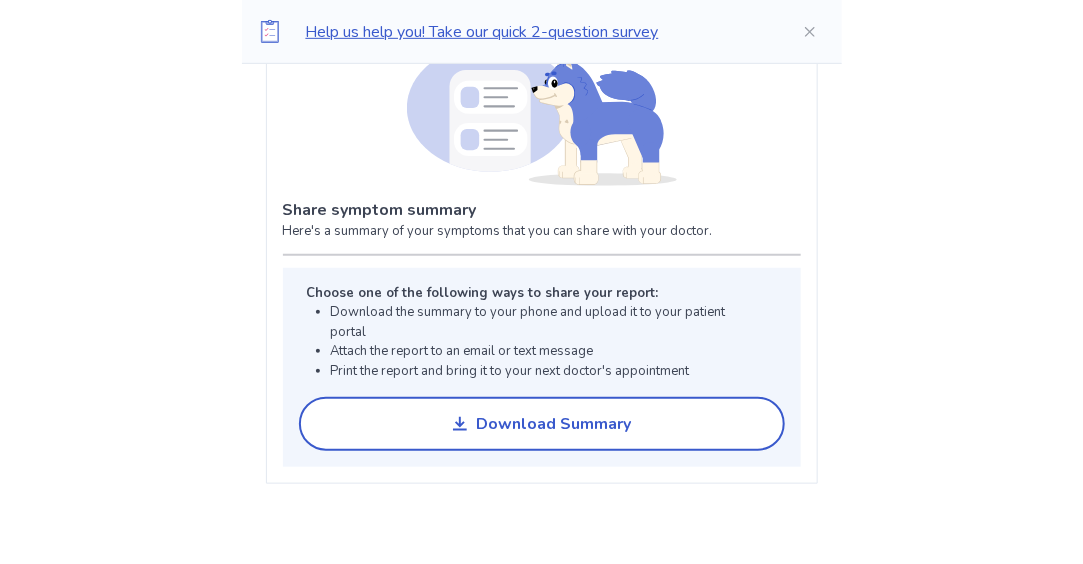 scroll, scrollTop: 2922, scrollLeft: 0, axis: vertical 